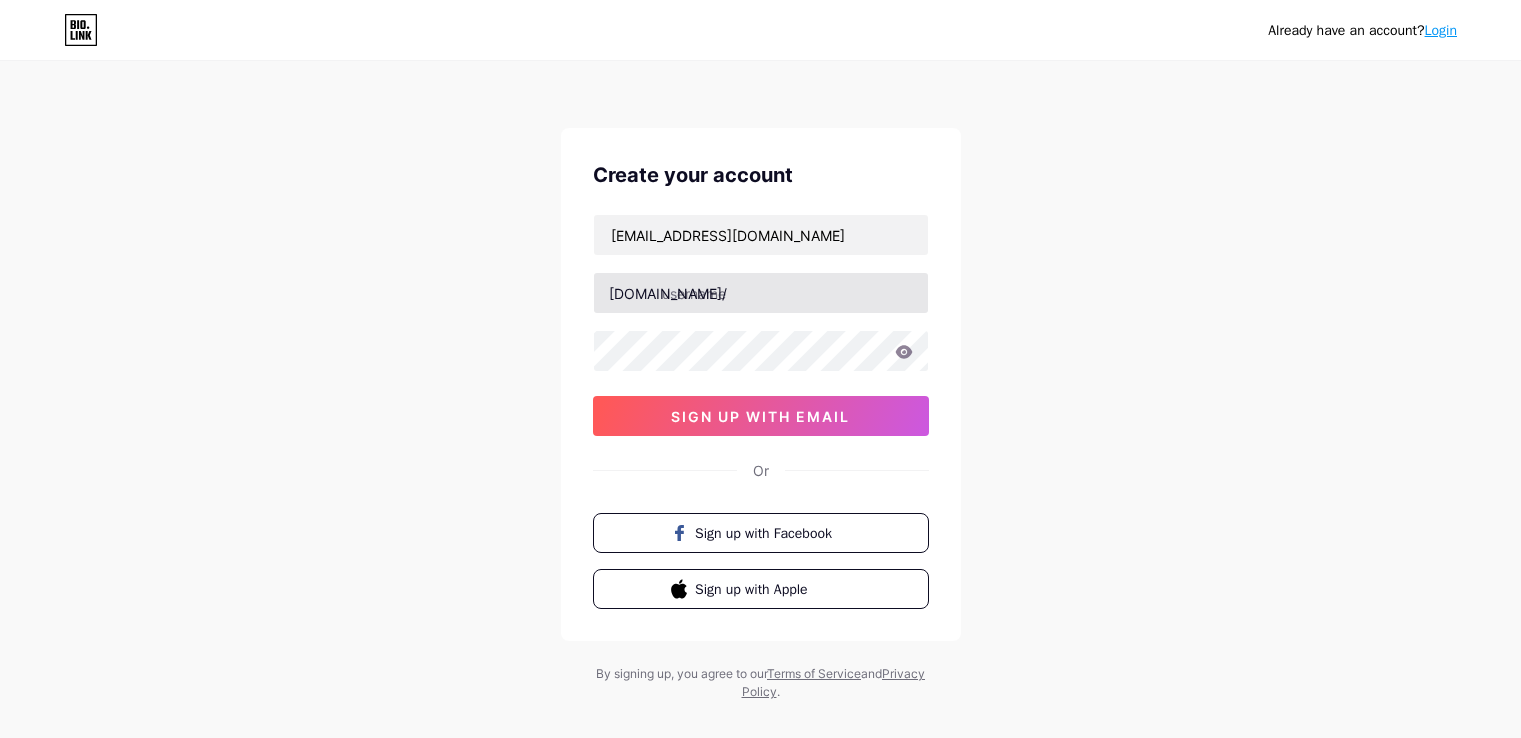 scroll, scrollTop: 0, scrollLeft: 0, axis: both 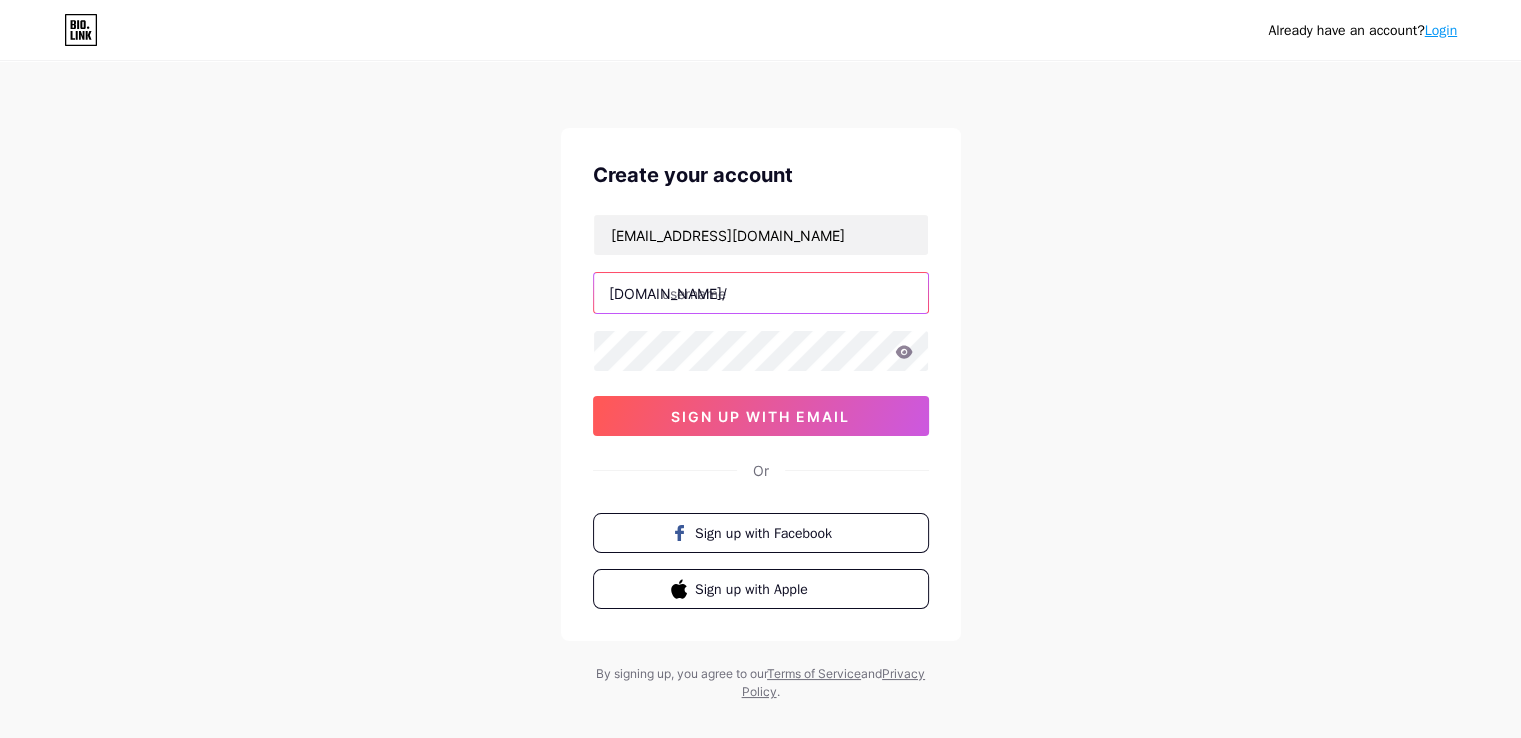 click at bounding box center (761, 293) 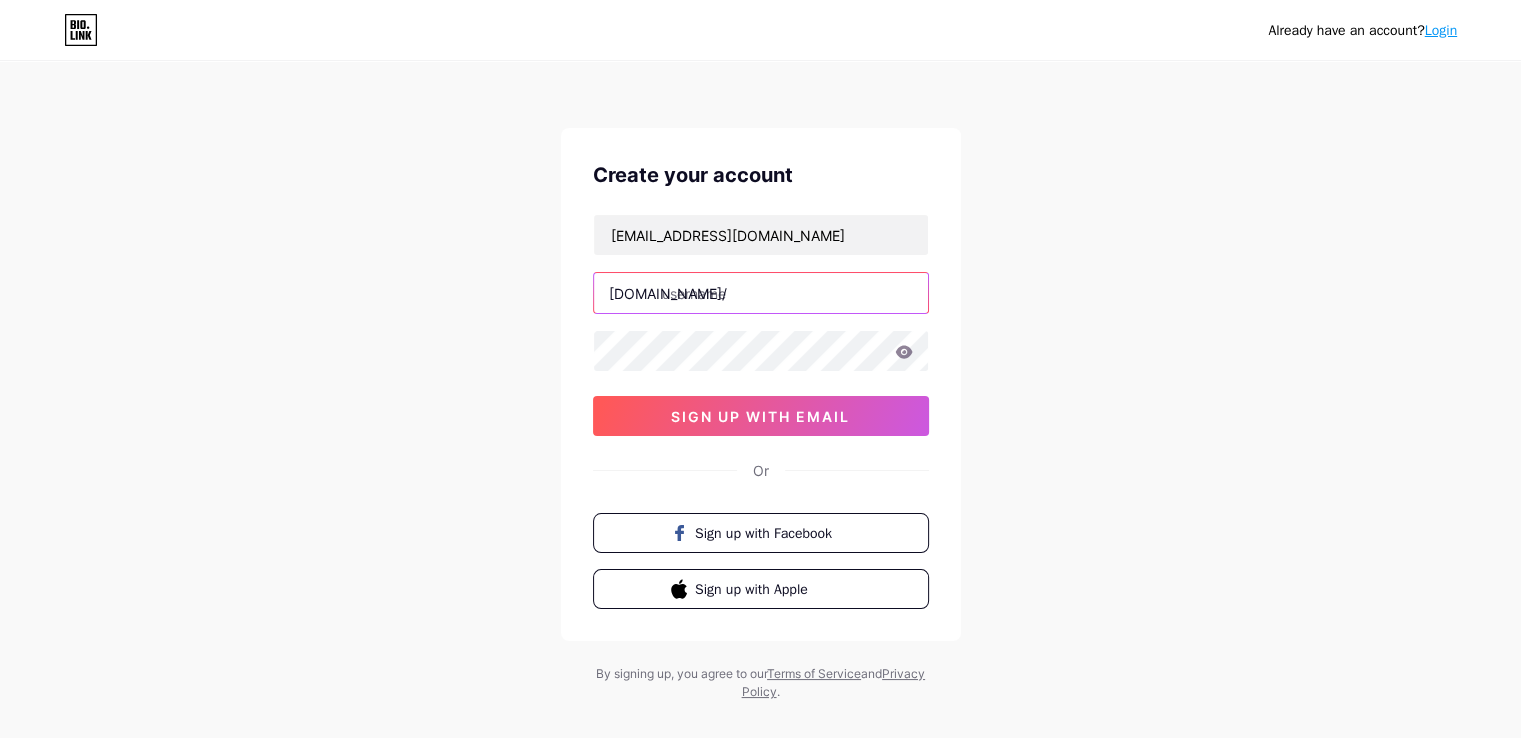 paste on "serranoimmigration" 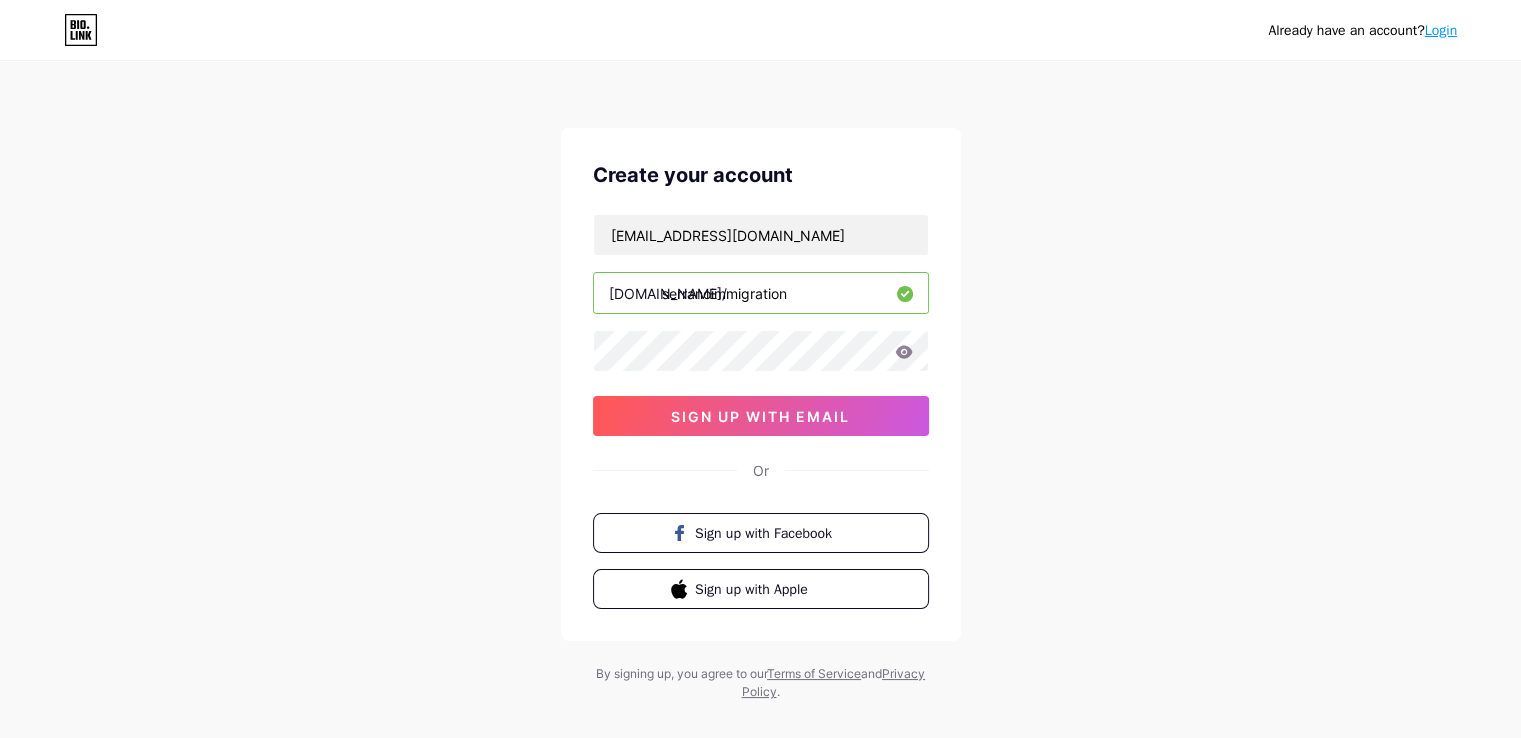 type on "serranoimmigration" 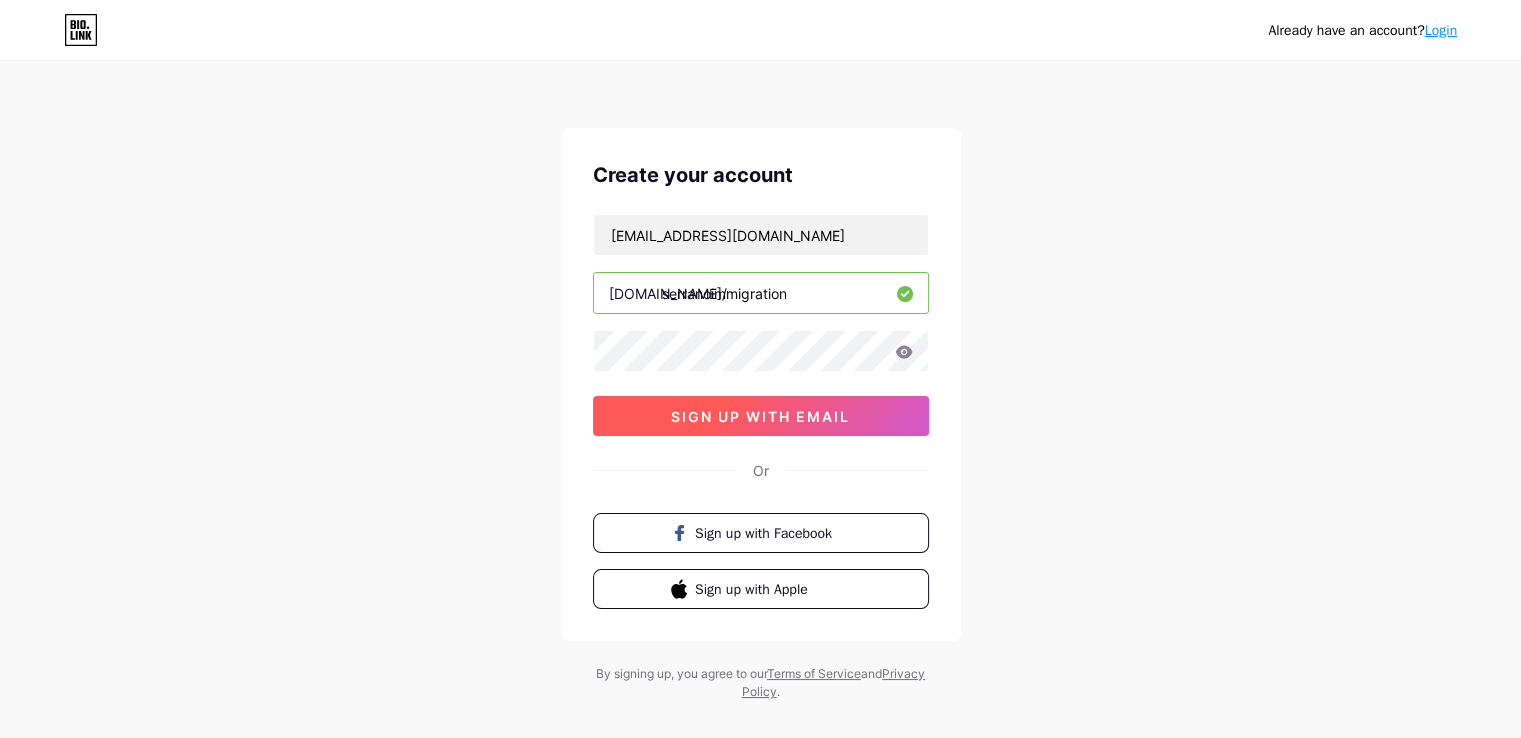 click on "sign up with email" at bounding box center [760, 416] 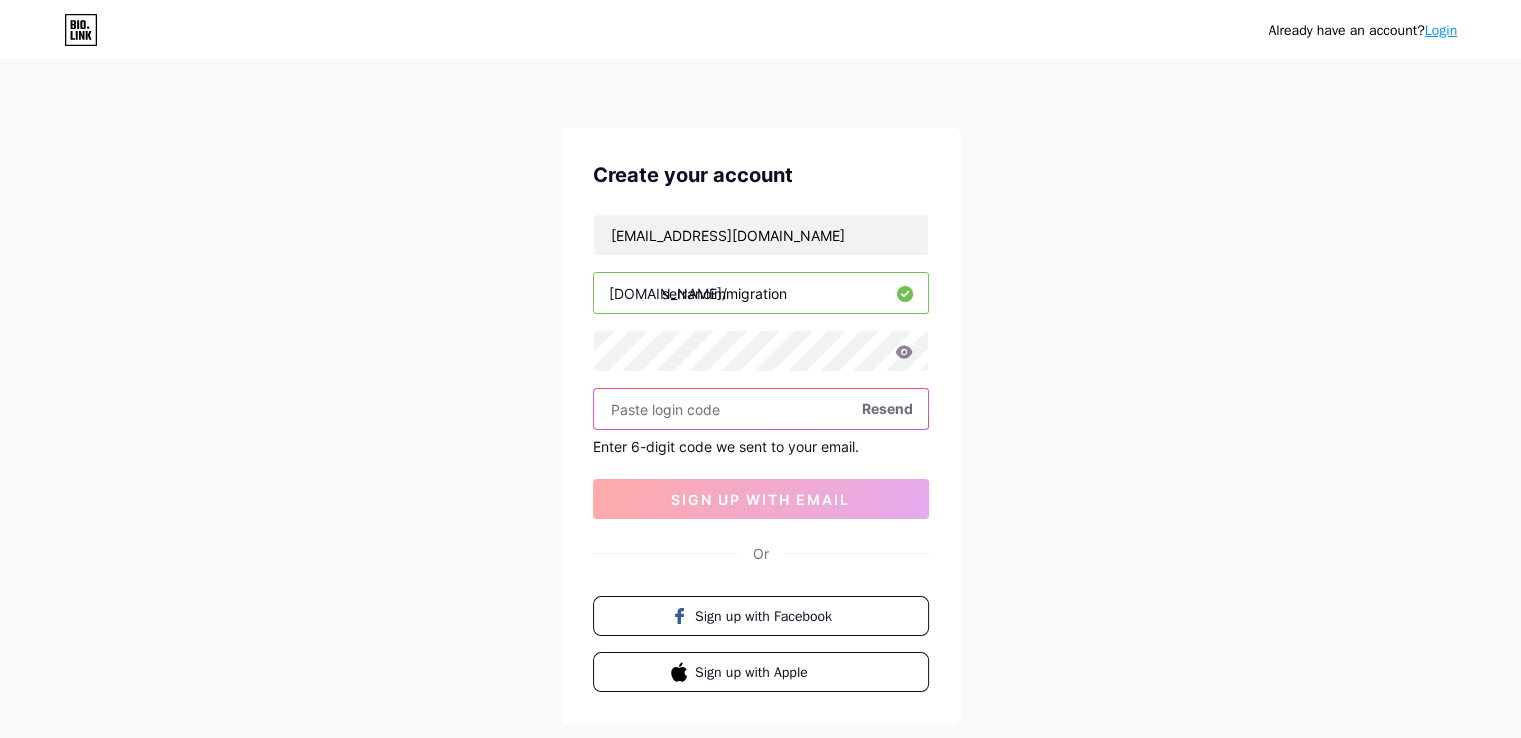 click at bounding box center (761, 409) 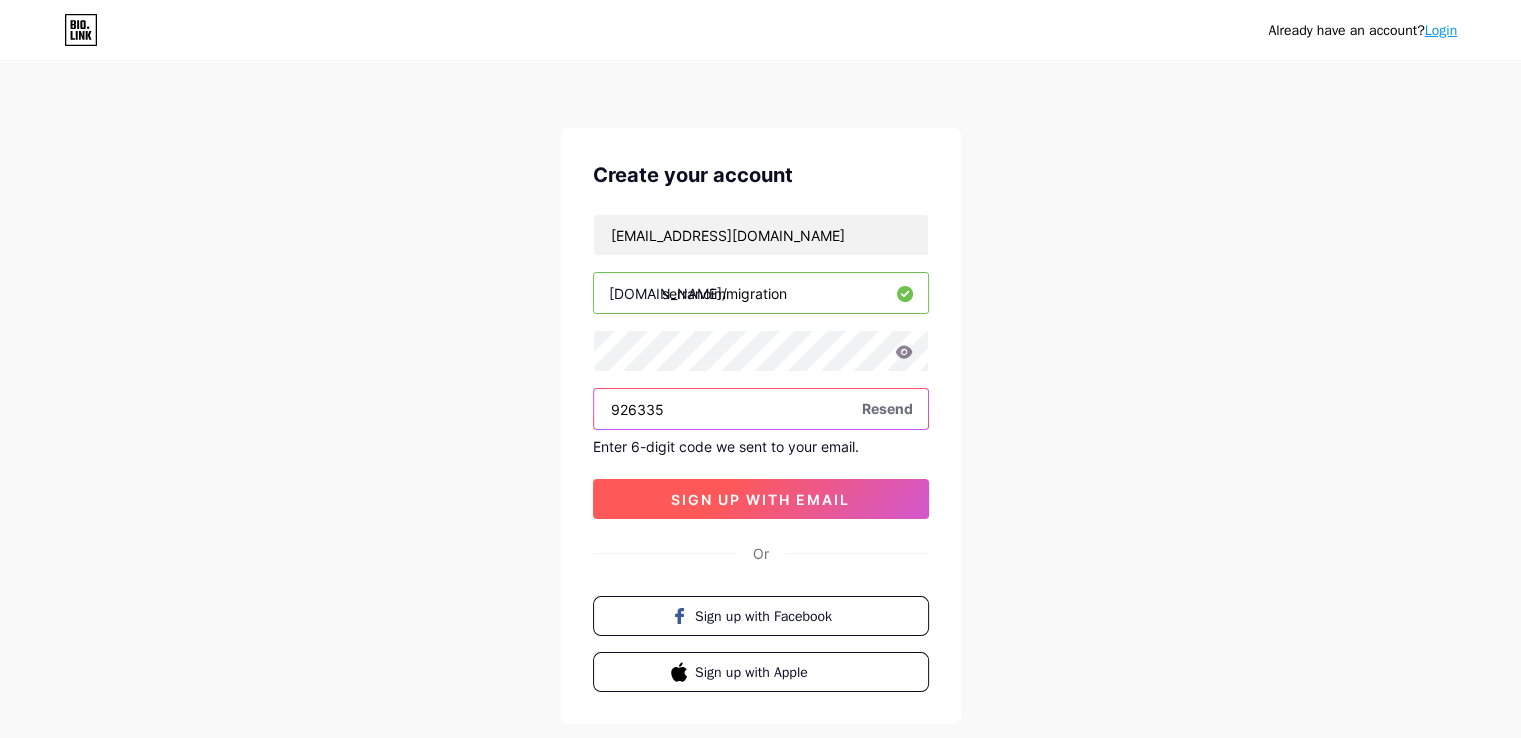 type on "926335" 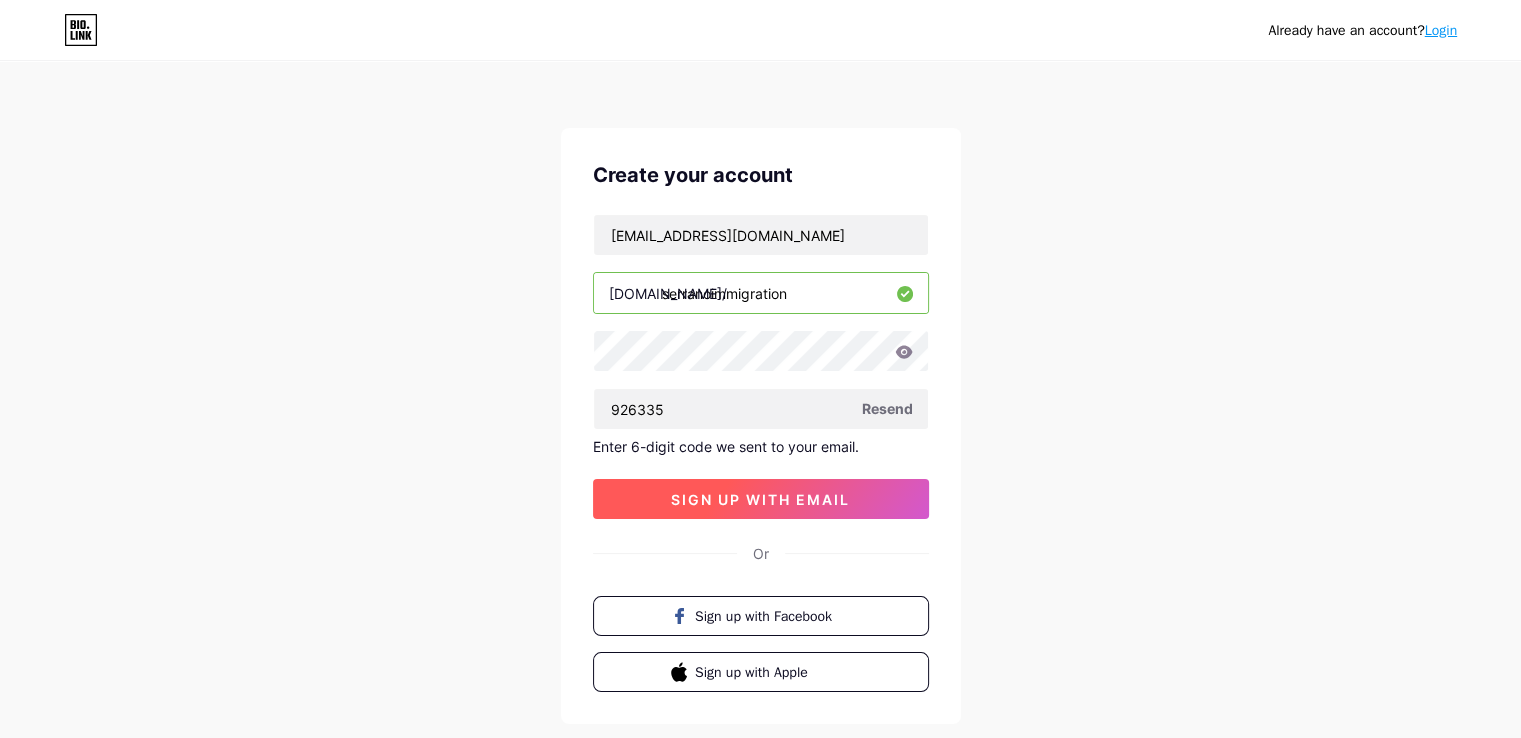 click on "sign up with email" at bounding box center [760, 499] 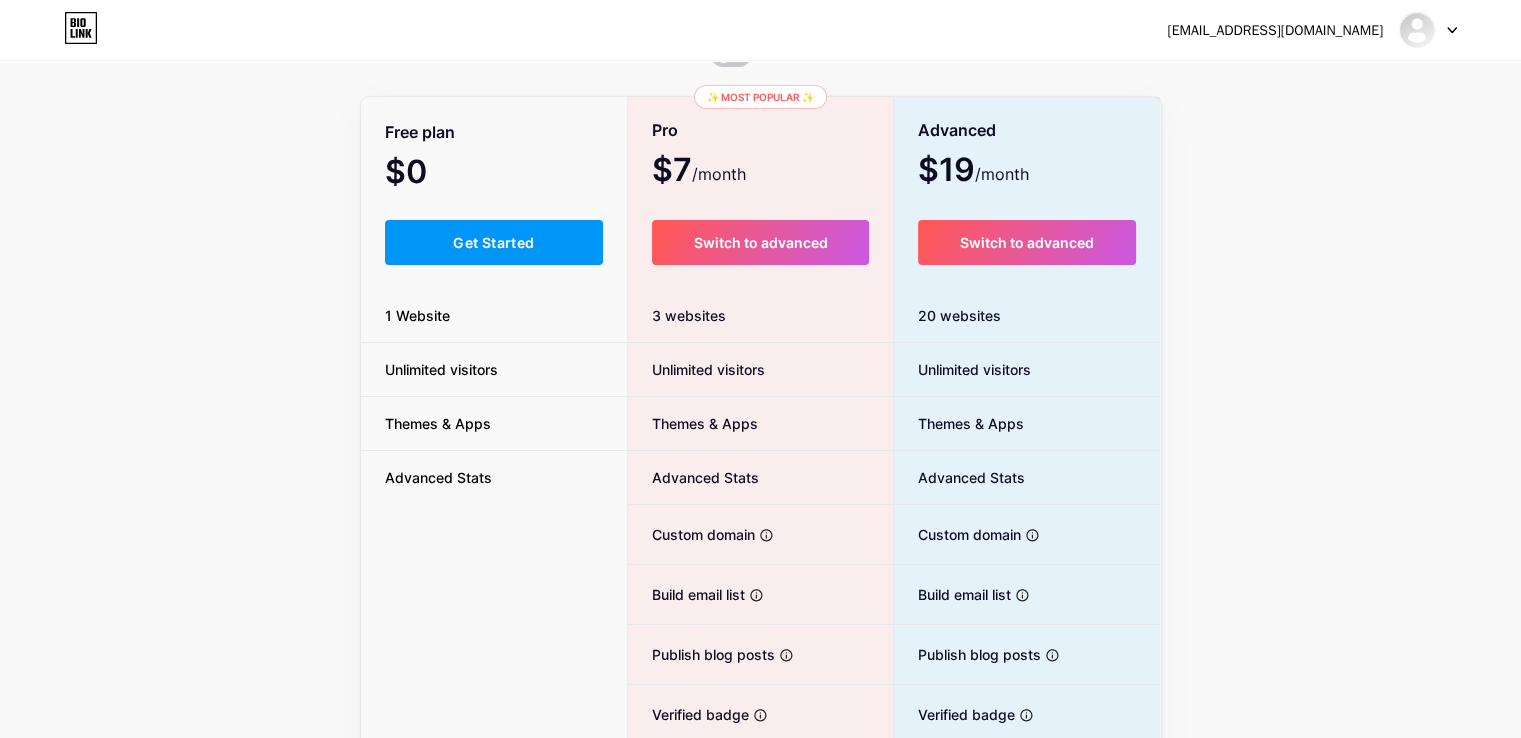 scroll, scrollTop: 0, scrollLeft: 0, axis: both 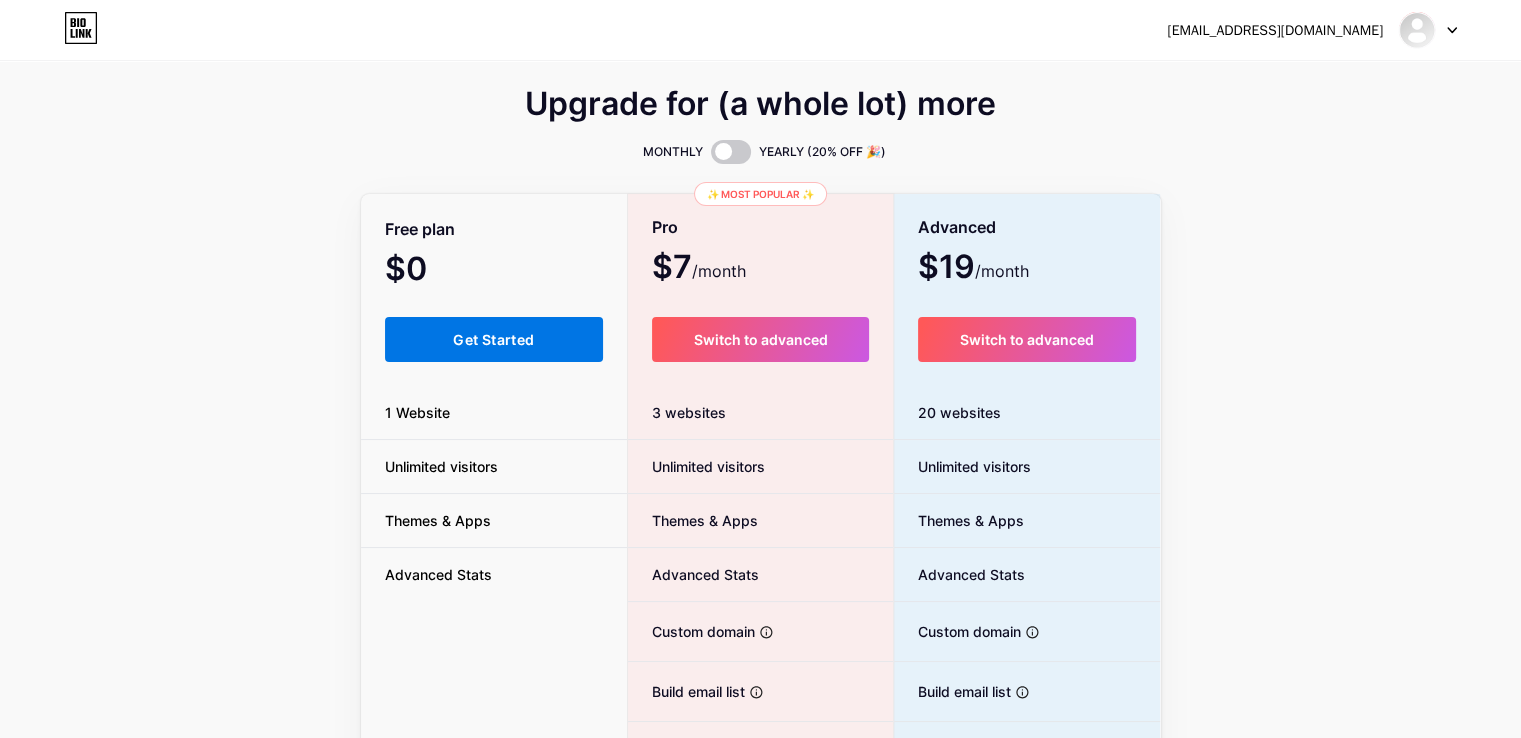 click on "Get Started" at bounding box center [493, 339] 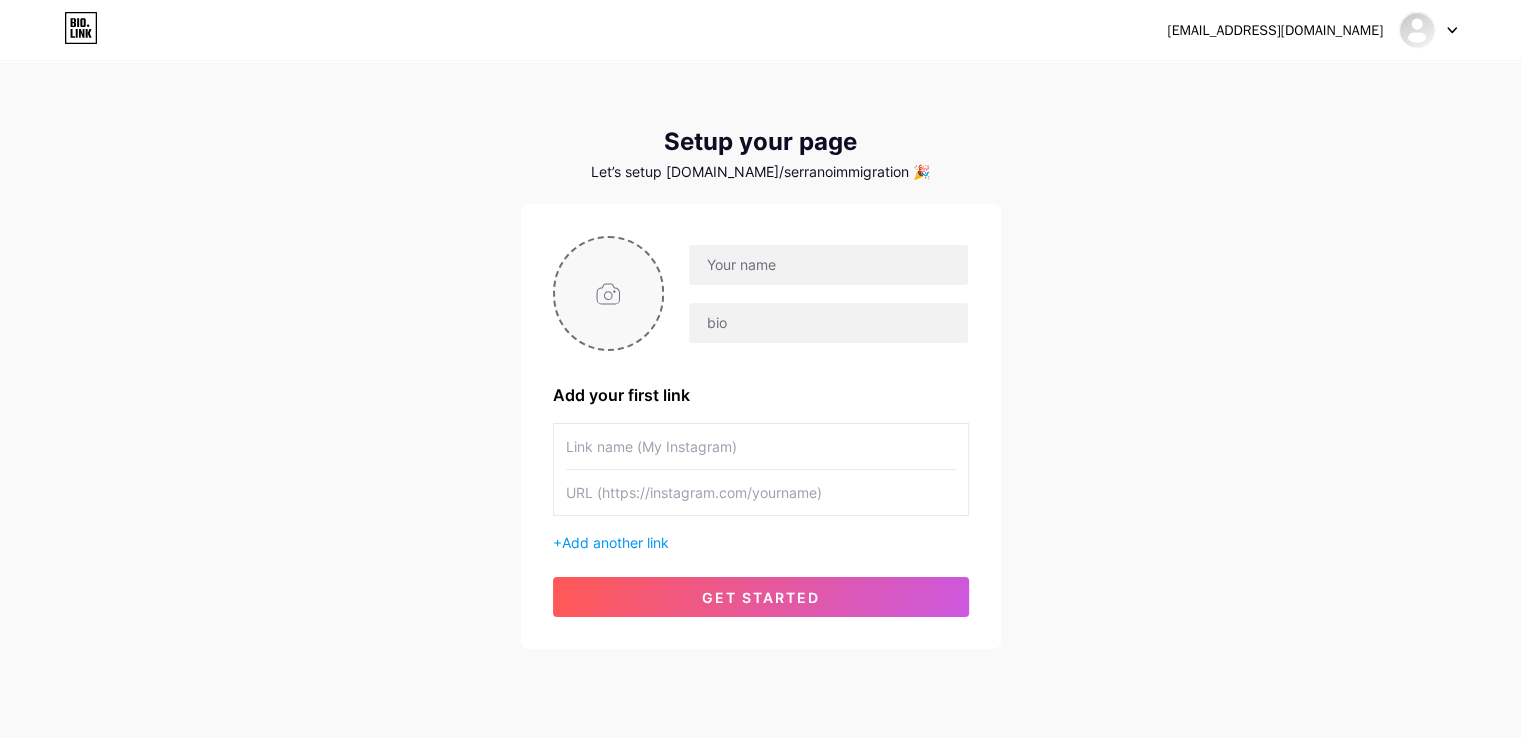 click at bounding box center (609, 293) 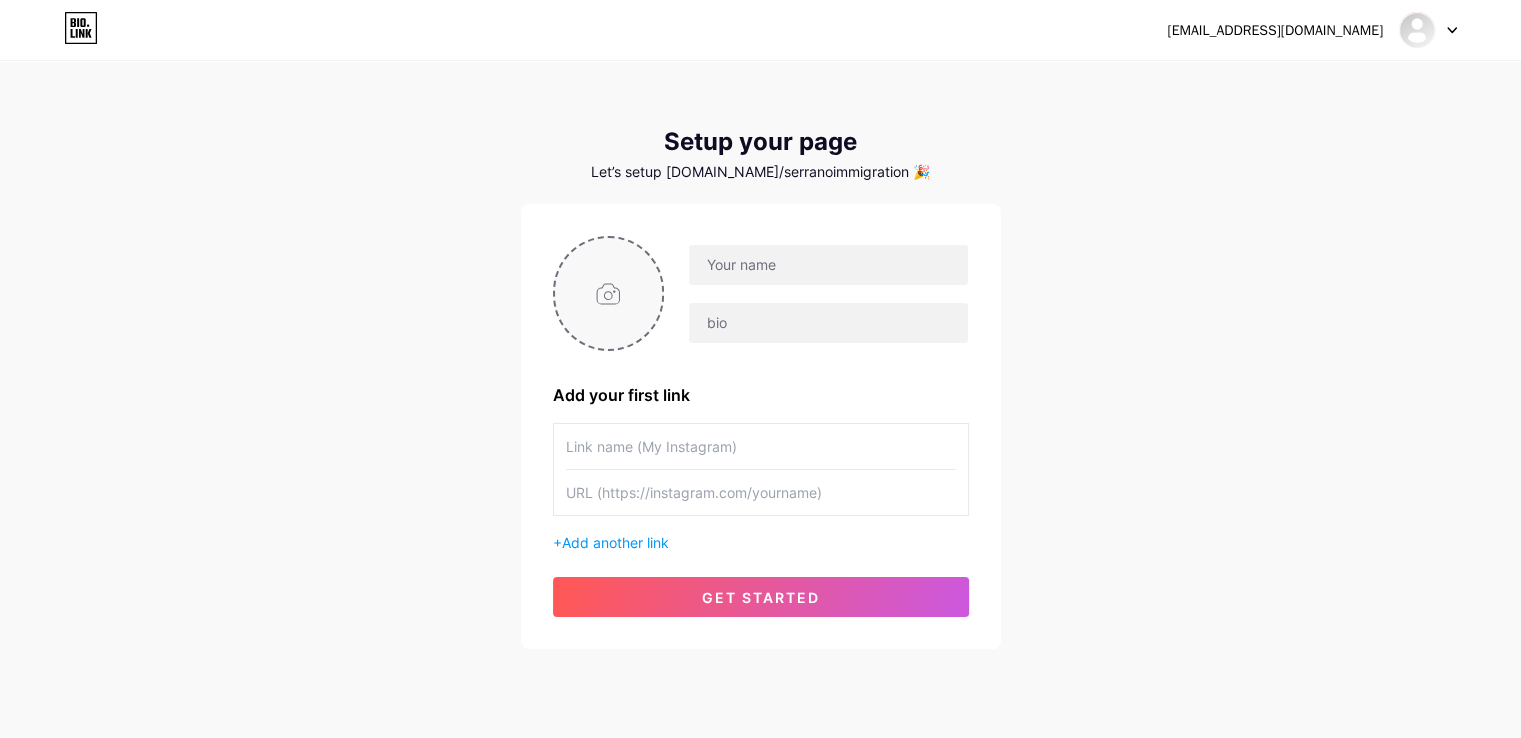 type on "C:\fakepath\logo-[PERSON_NAME]-immigration.png" 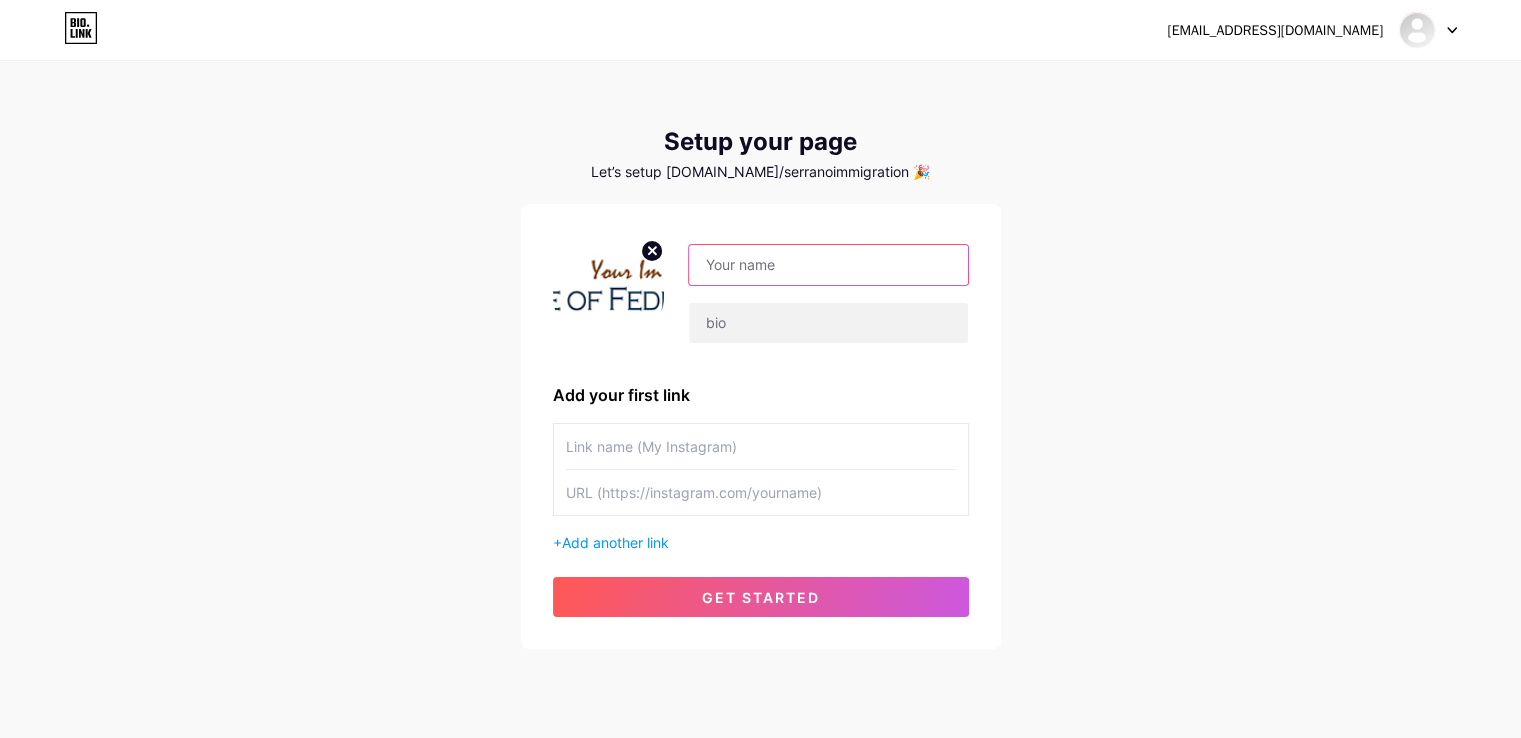 click at bounding box center [828, 265] 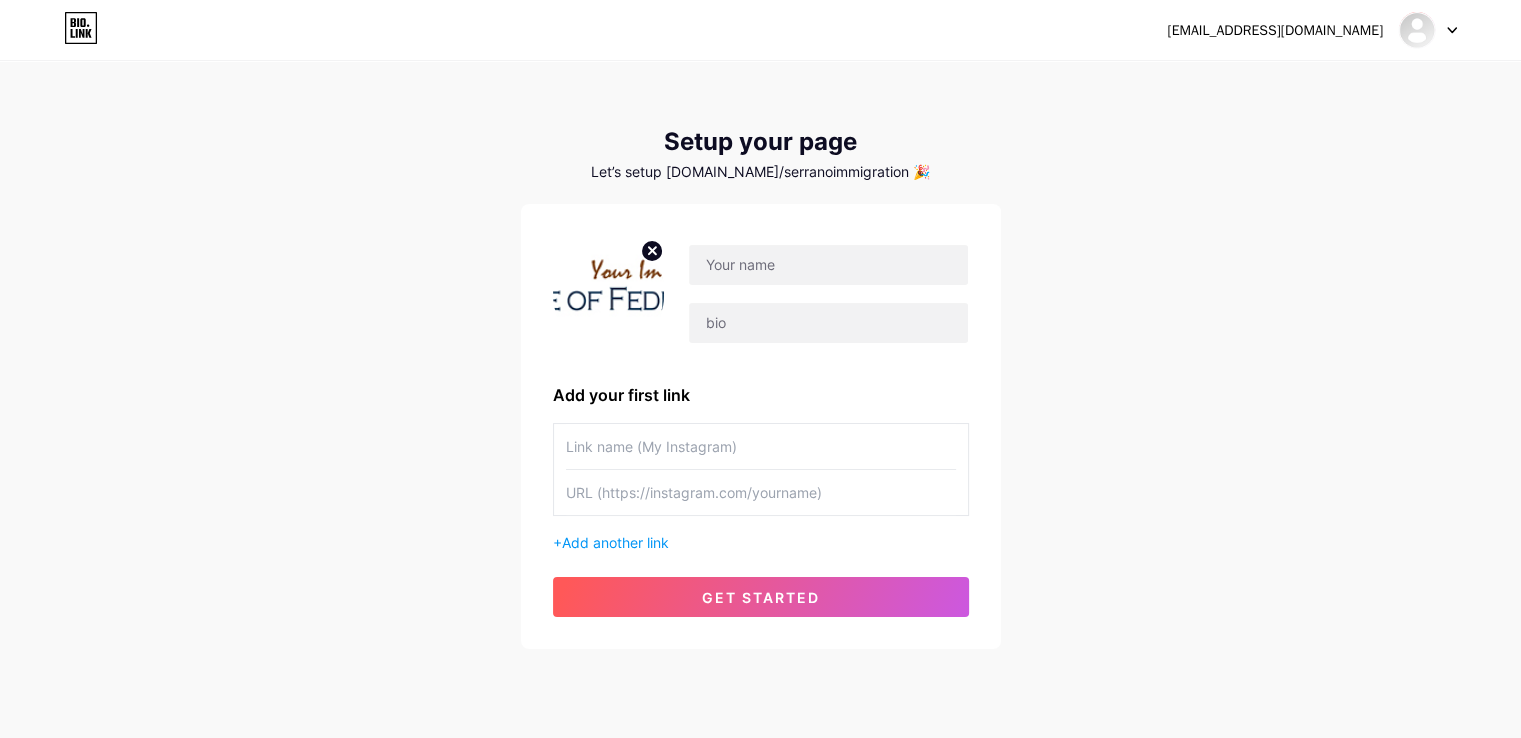 click at bounding box center (761, 293) 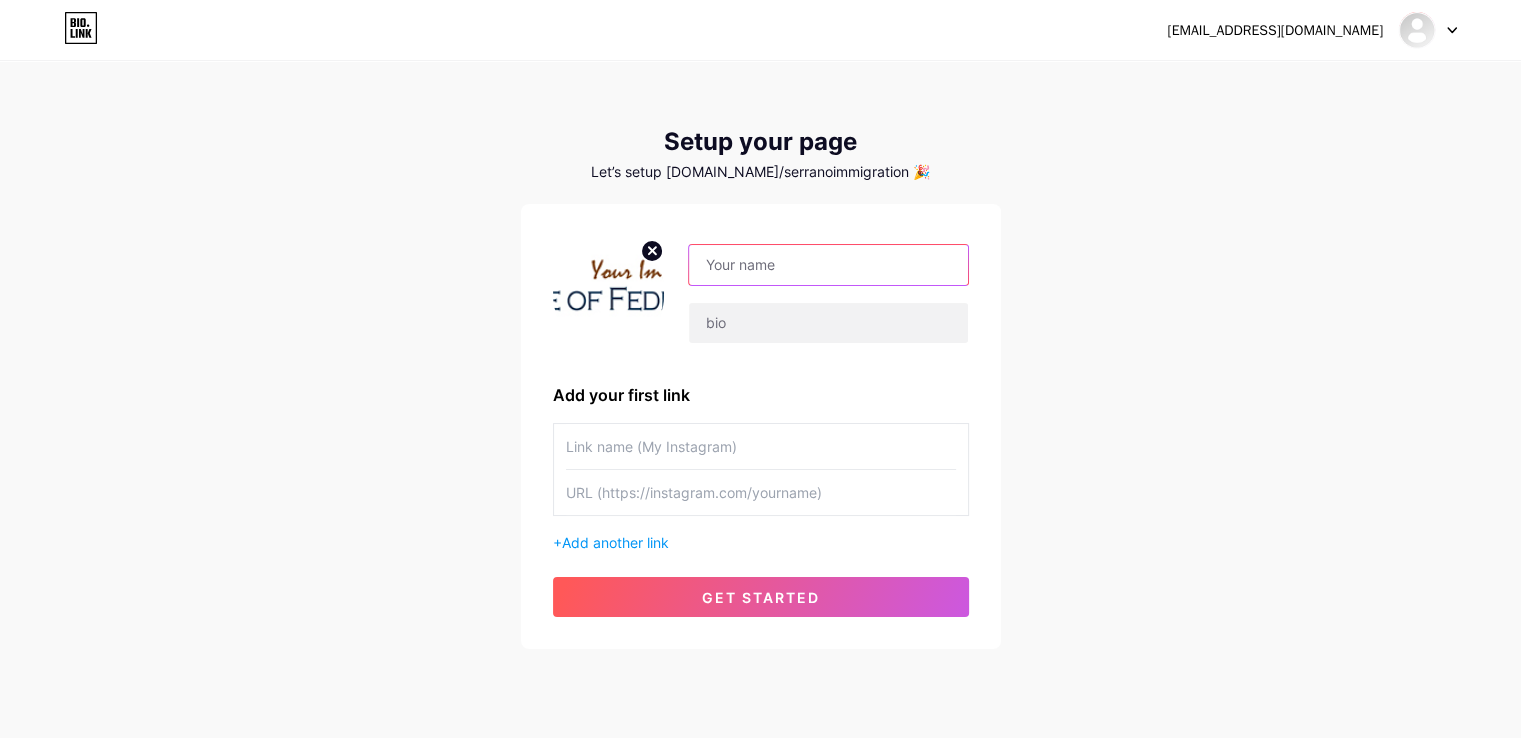 click at bounding box center (828, 265) 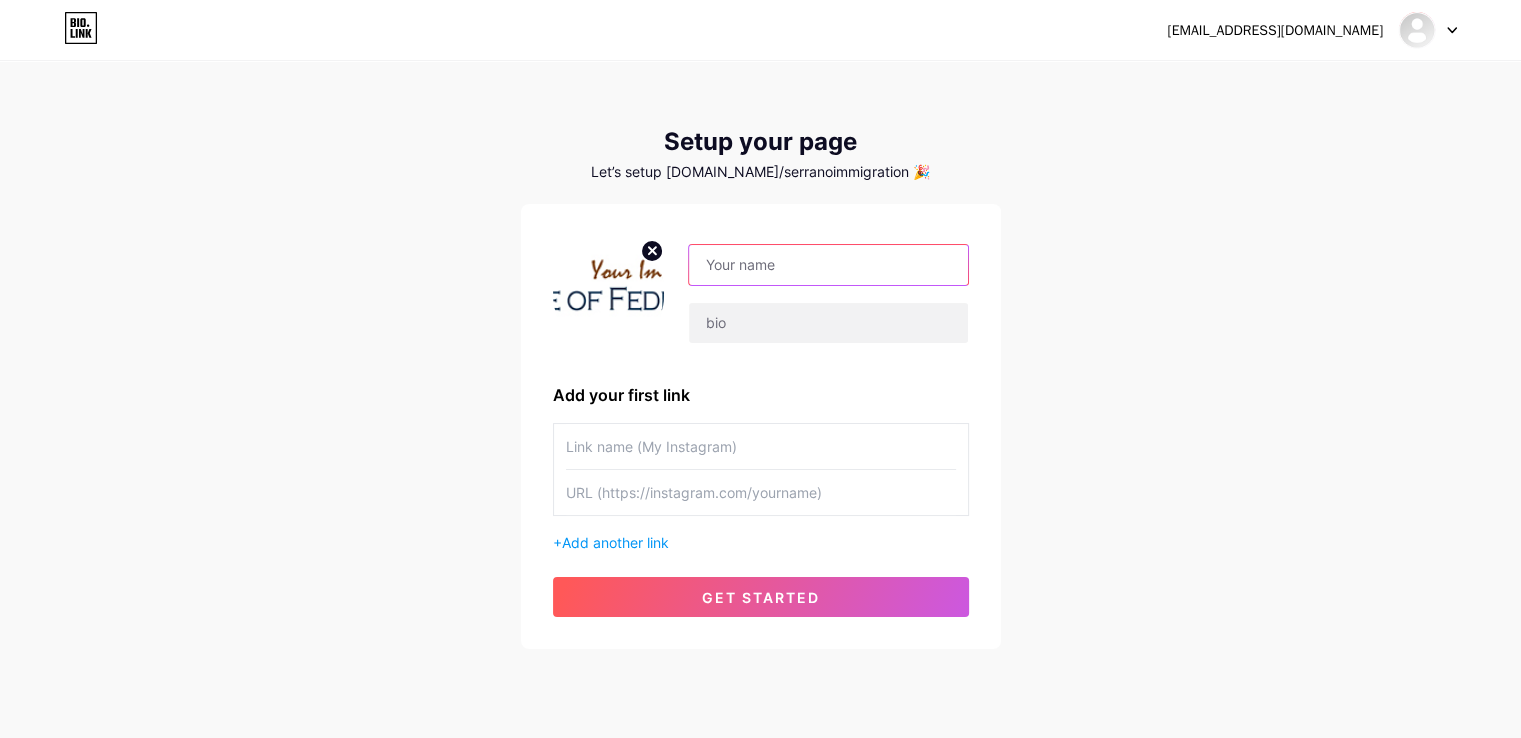 paste on "Immigration Law Office of [PERSON_NAME]" 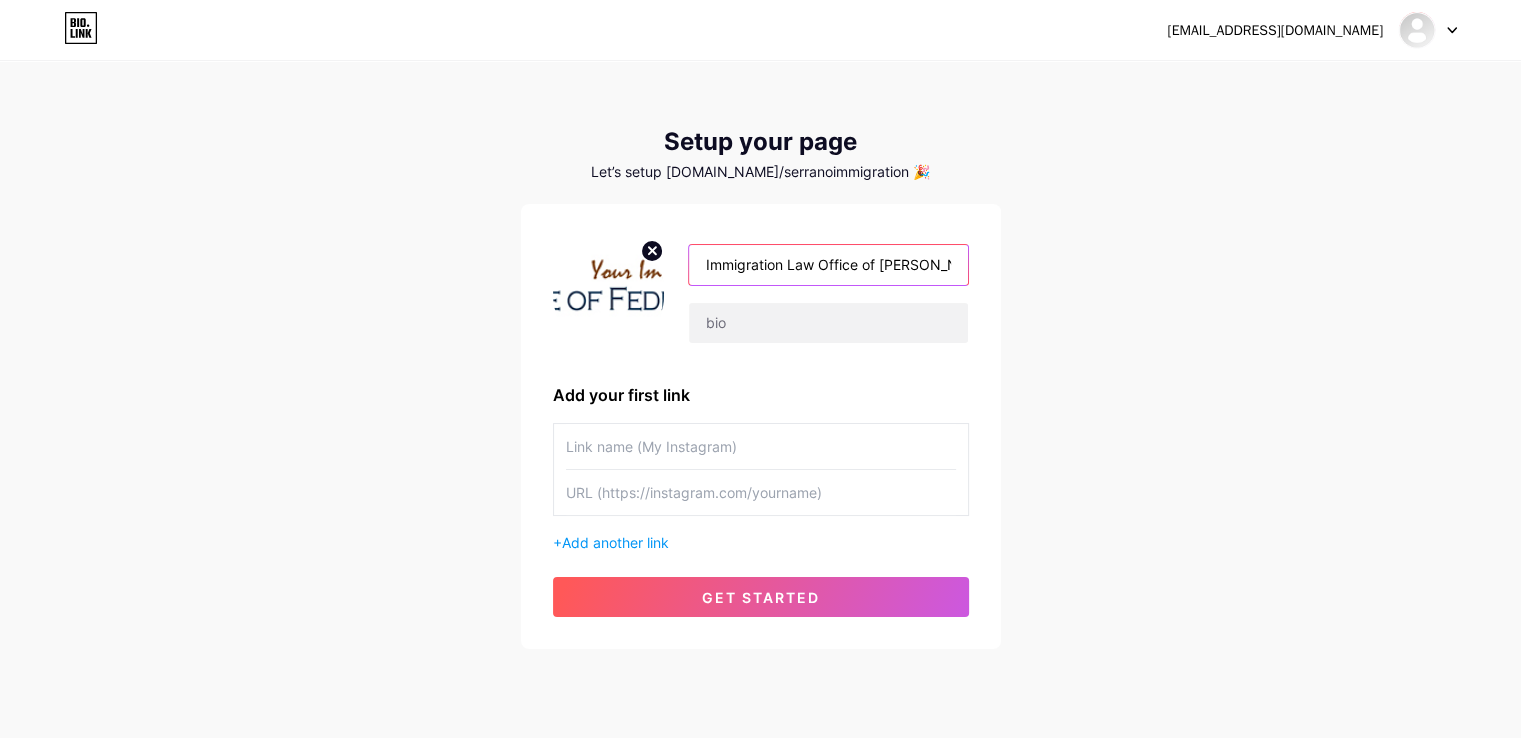 scroll, scrollTop: 0, scrollLeft: 42, axis: horizontal 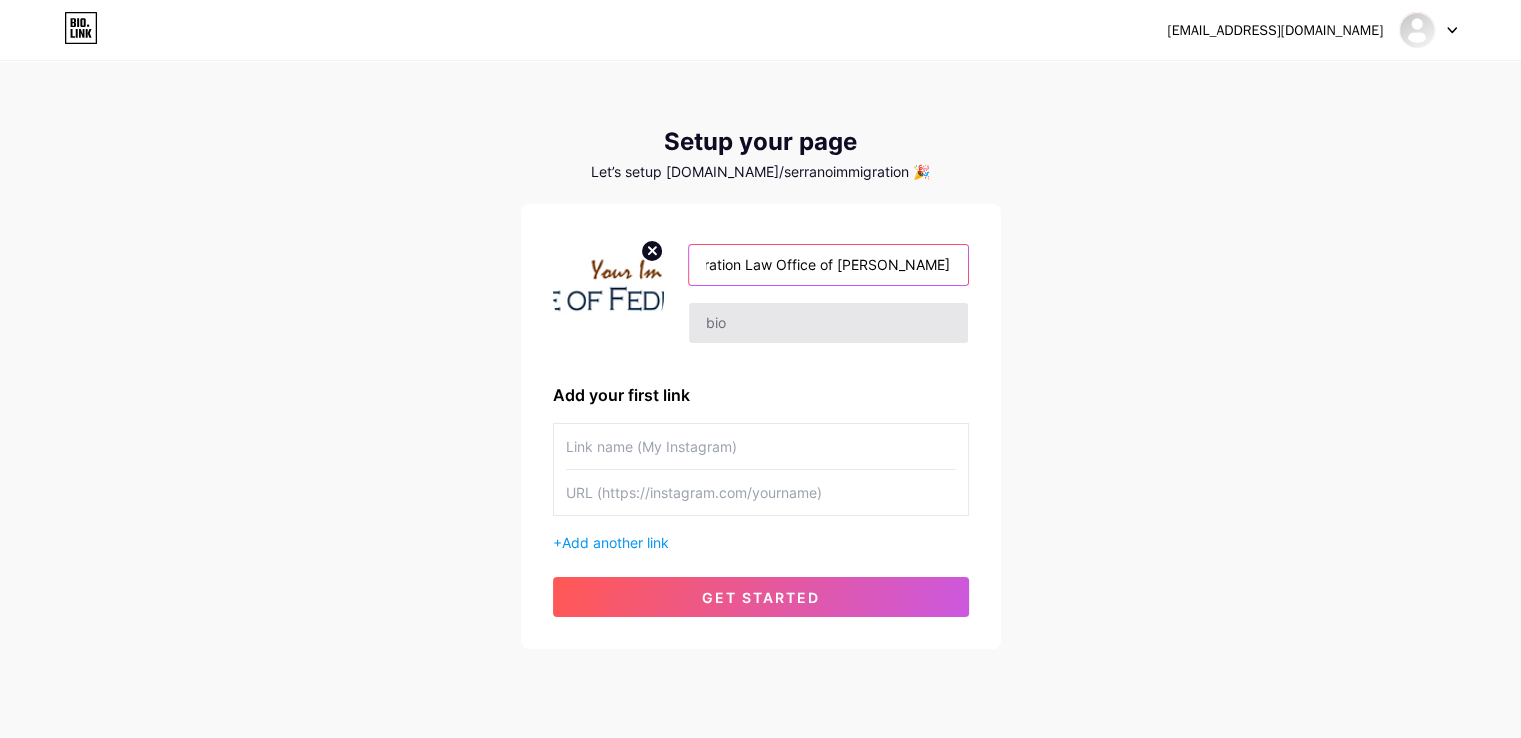 type on "Immigration Law Office of [PERSON_NAME]" 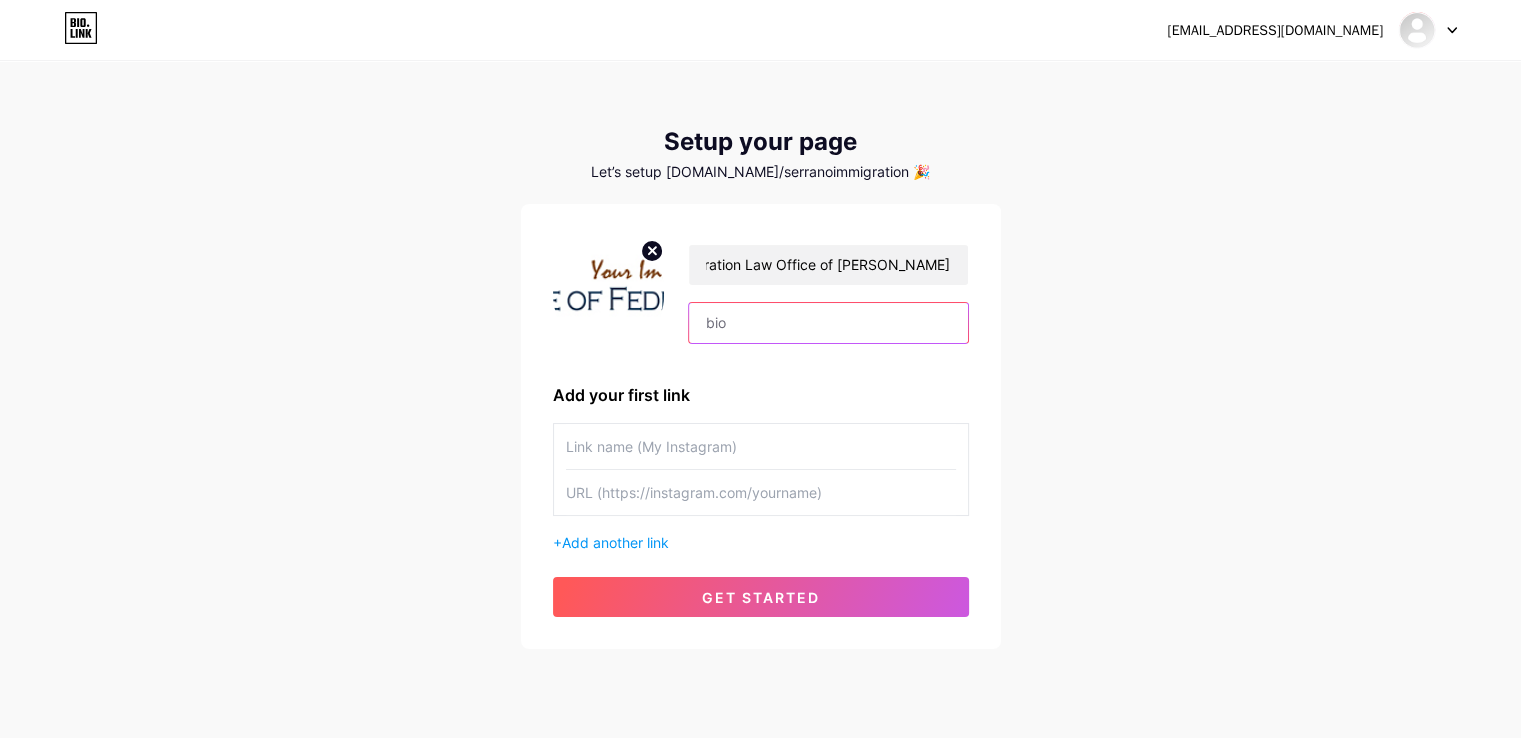 scroll, scrollTop: 0, scrollLeft: 0, axis: both 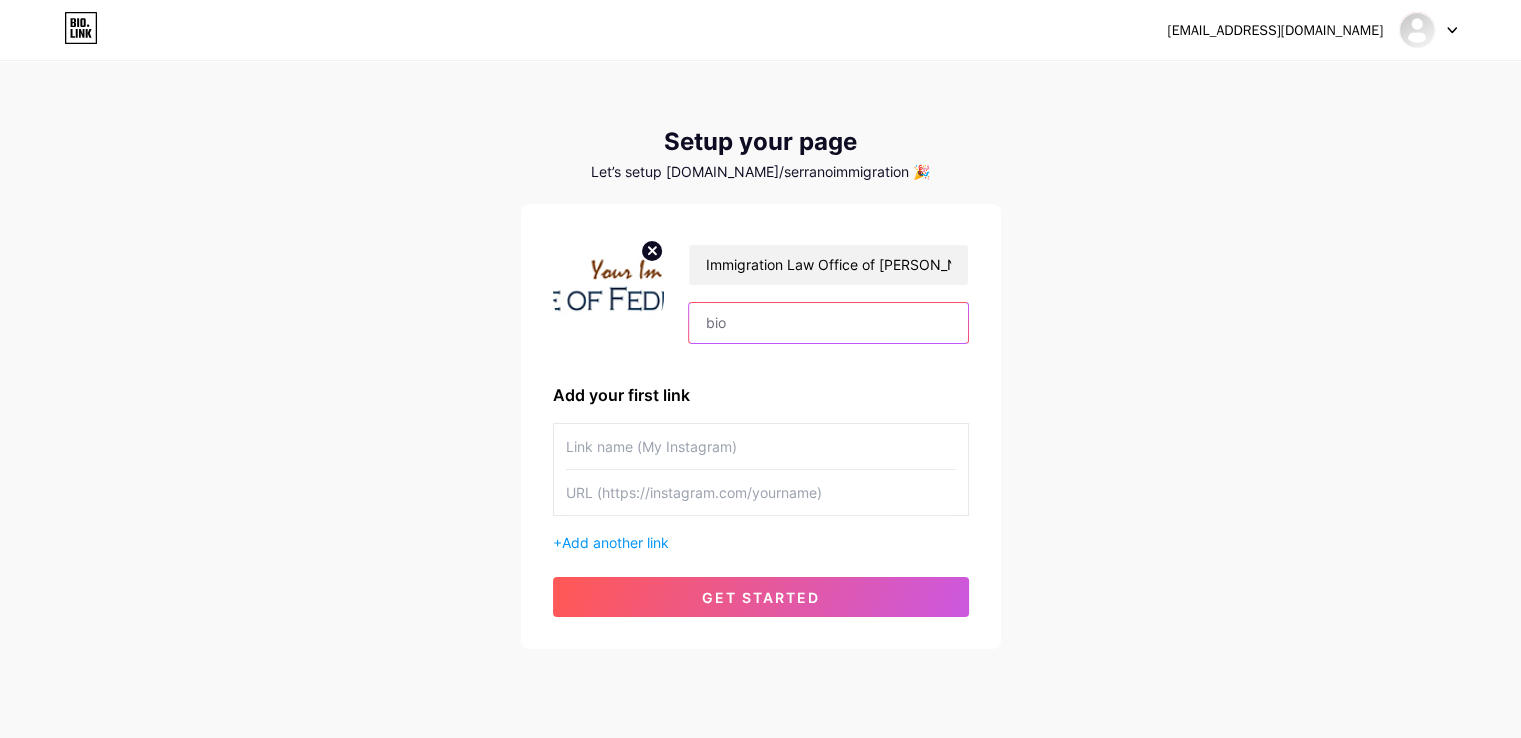 click at bounding box center (828, 323) 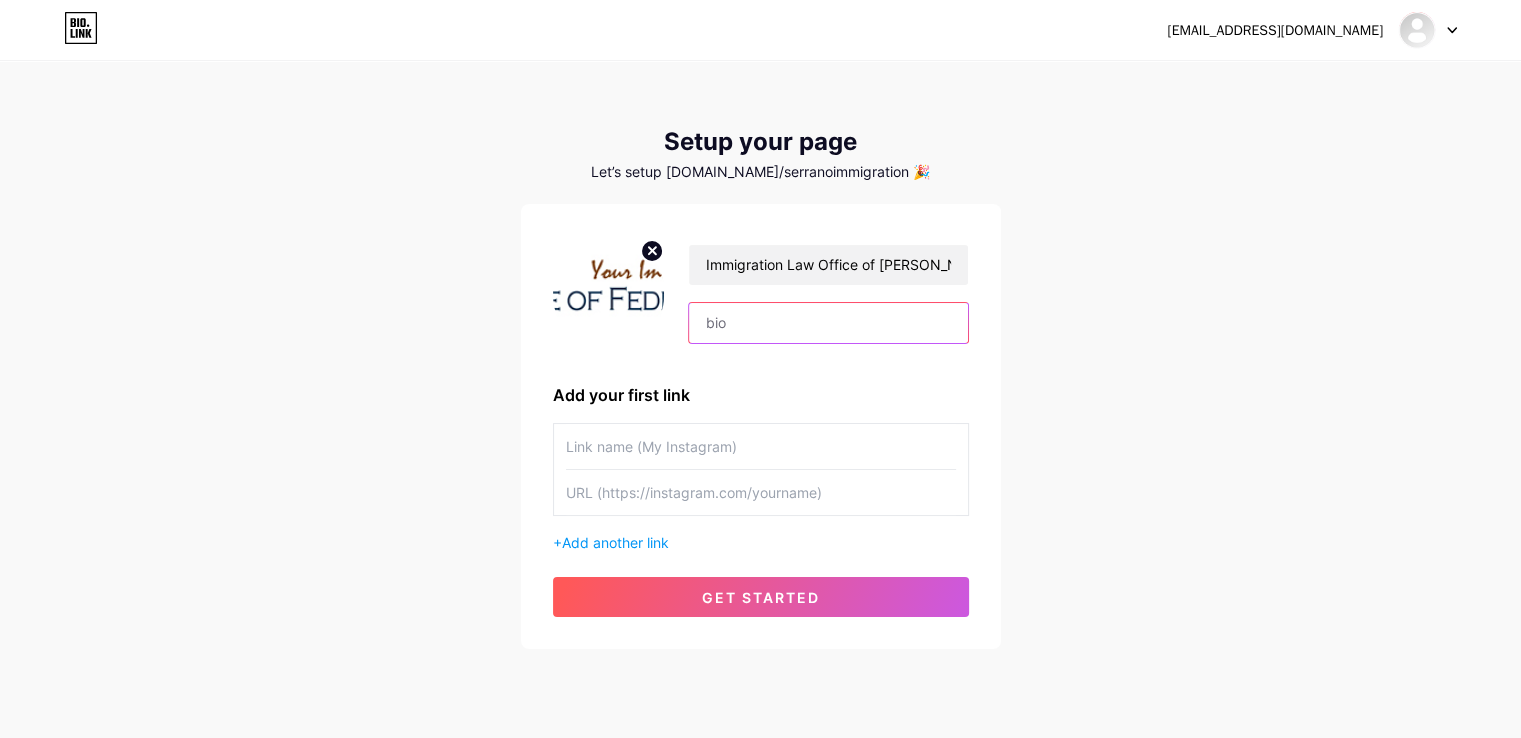 paste on "Need a trusted immigration lawyer in [GEOGRAPHIC_DATA][DEMOGRAPHIC_DATA], [GEOGRAPHIC_DATA]? We handle family visas, work visas, green cards & naturalization. Get expert legal help [DATE]!" 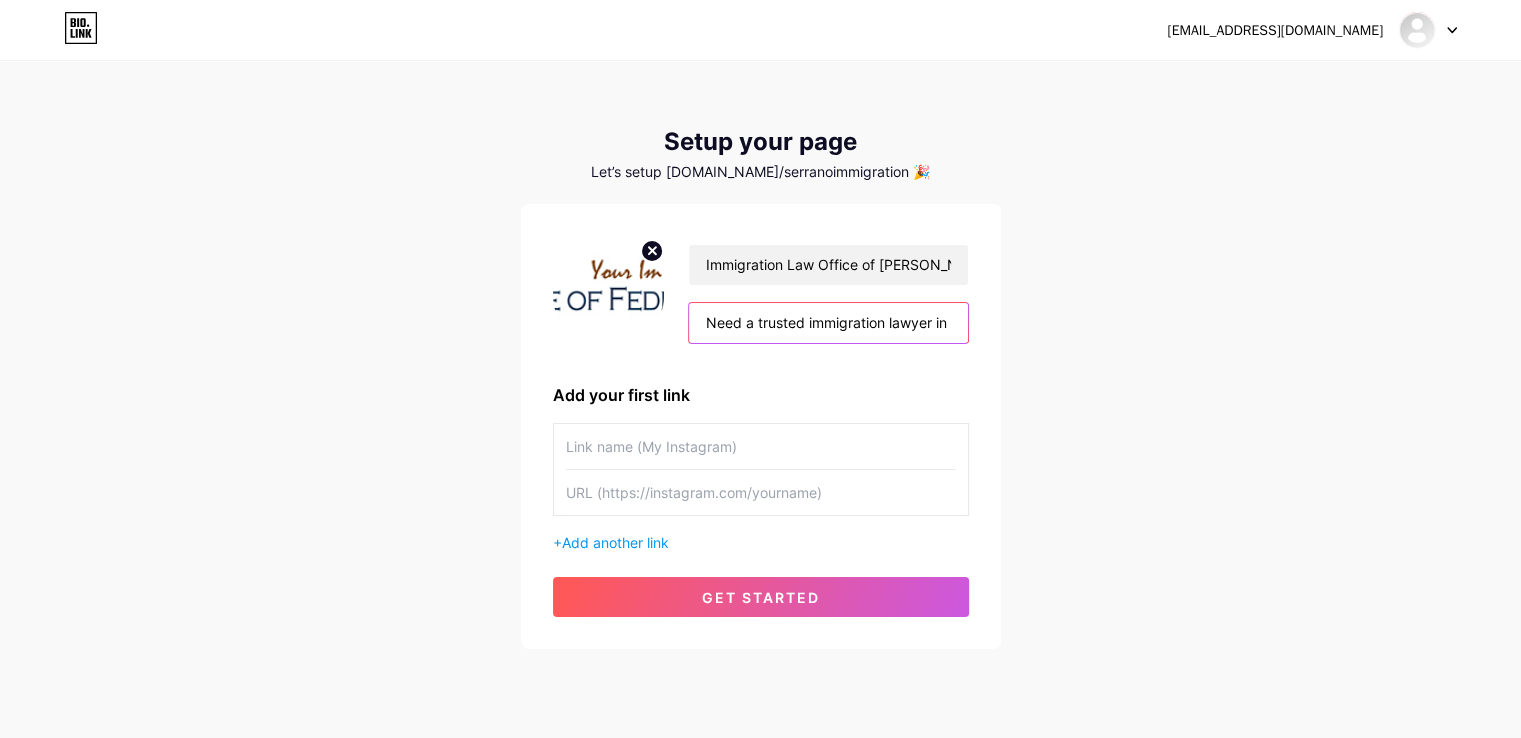 scroll, scrollTop: 0, scrollLeft: 732, axis: horizontal 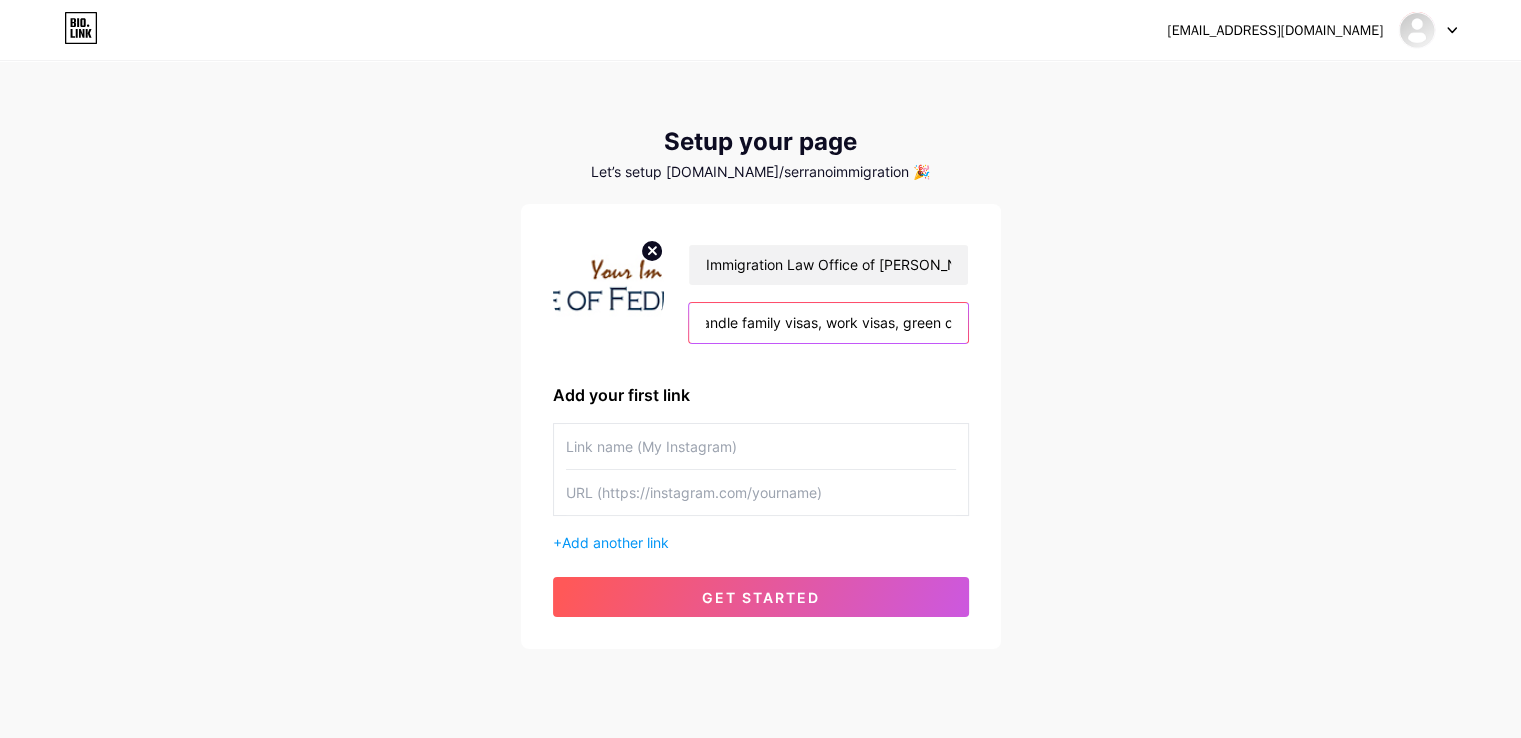 type on "Need a trusted immigration lawyer in [GEOGRAPHIC_DATA][DEMOGRAPHIC_DATA], [GEOGRAPHIC_DATA]? We handle family visas, work visas, green cards & naturalization. Get expert legal help [DATE]!" 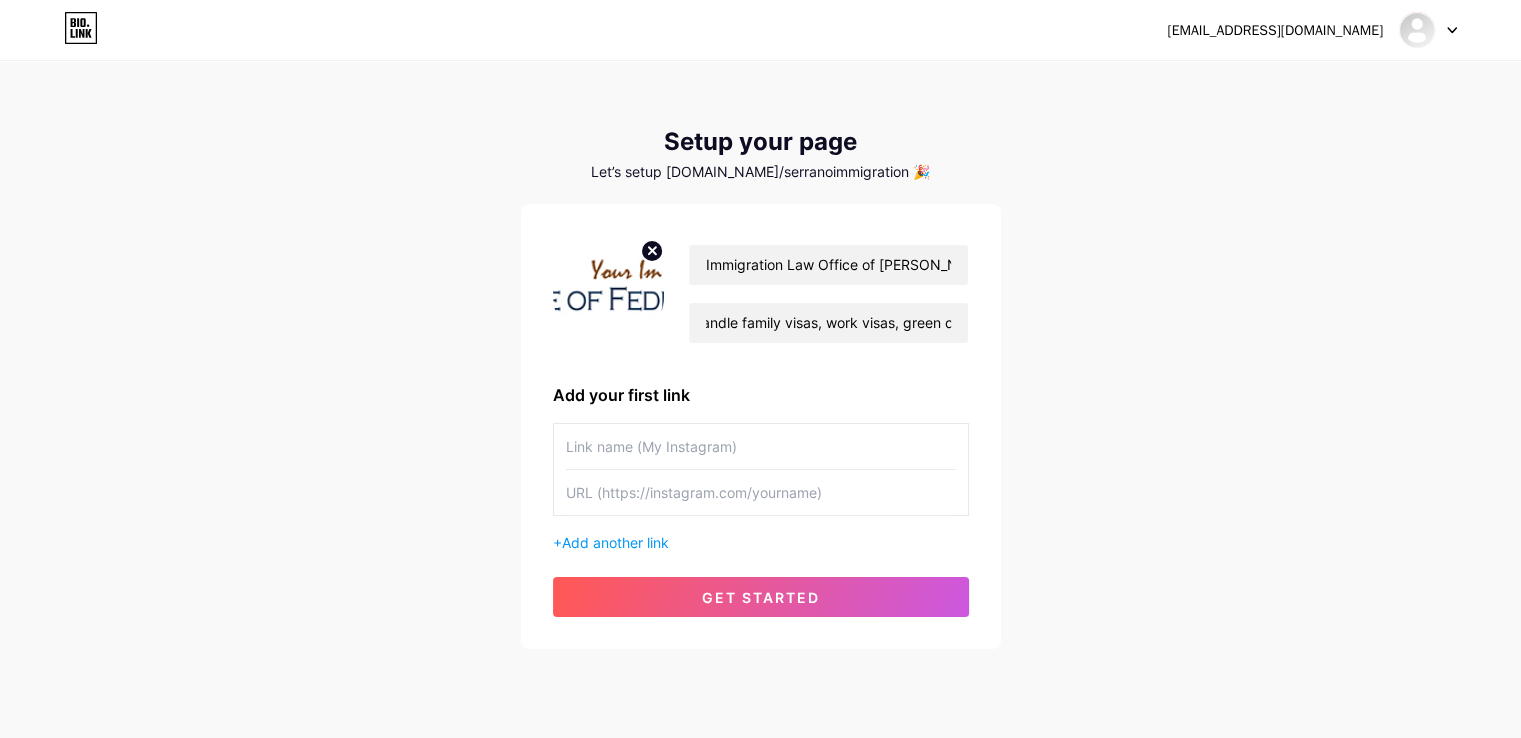 click at bounding box center (761, 446) 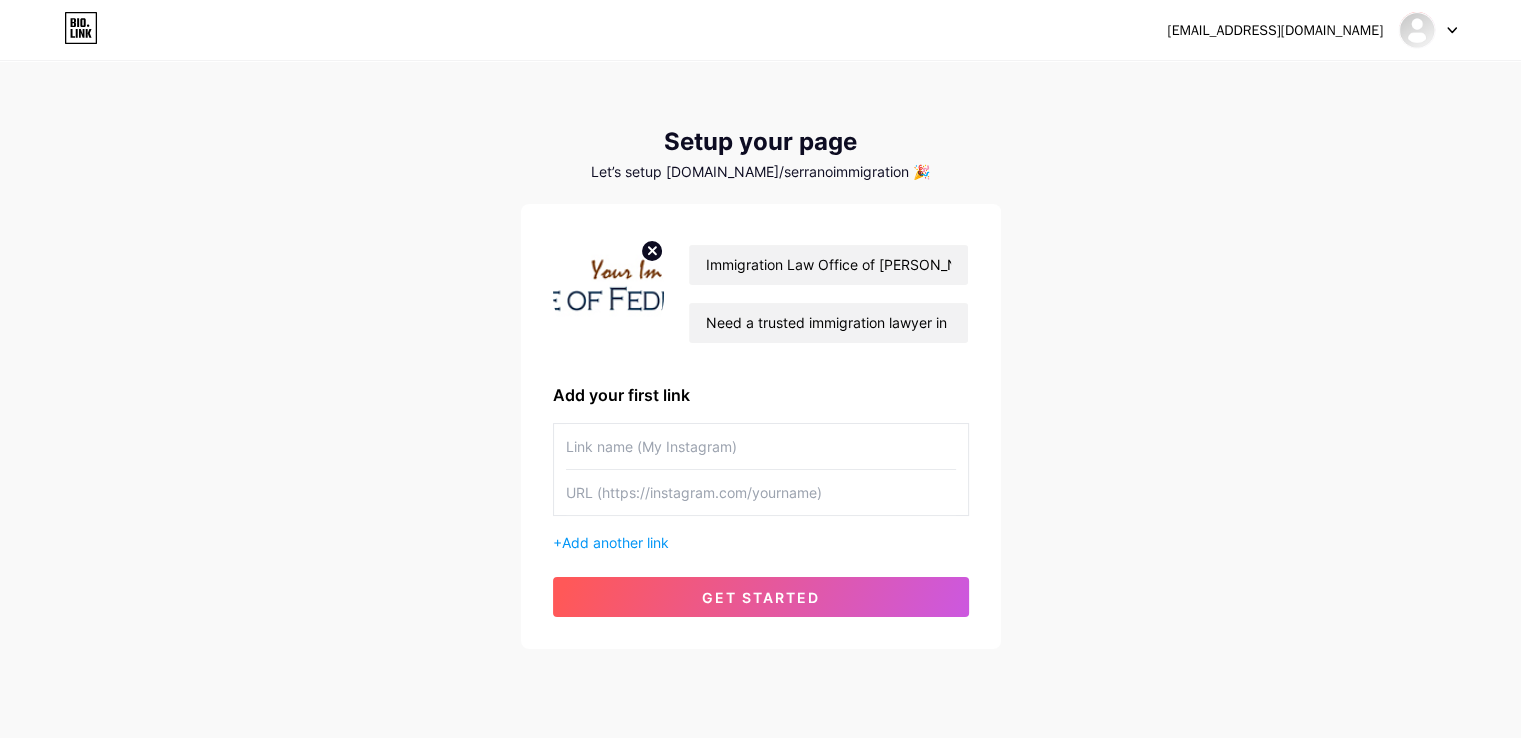 click at bounding box center [761, 492] 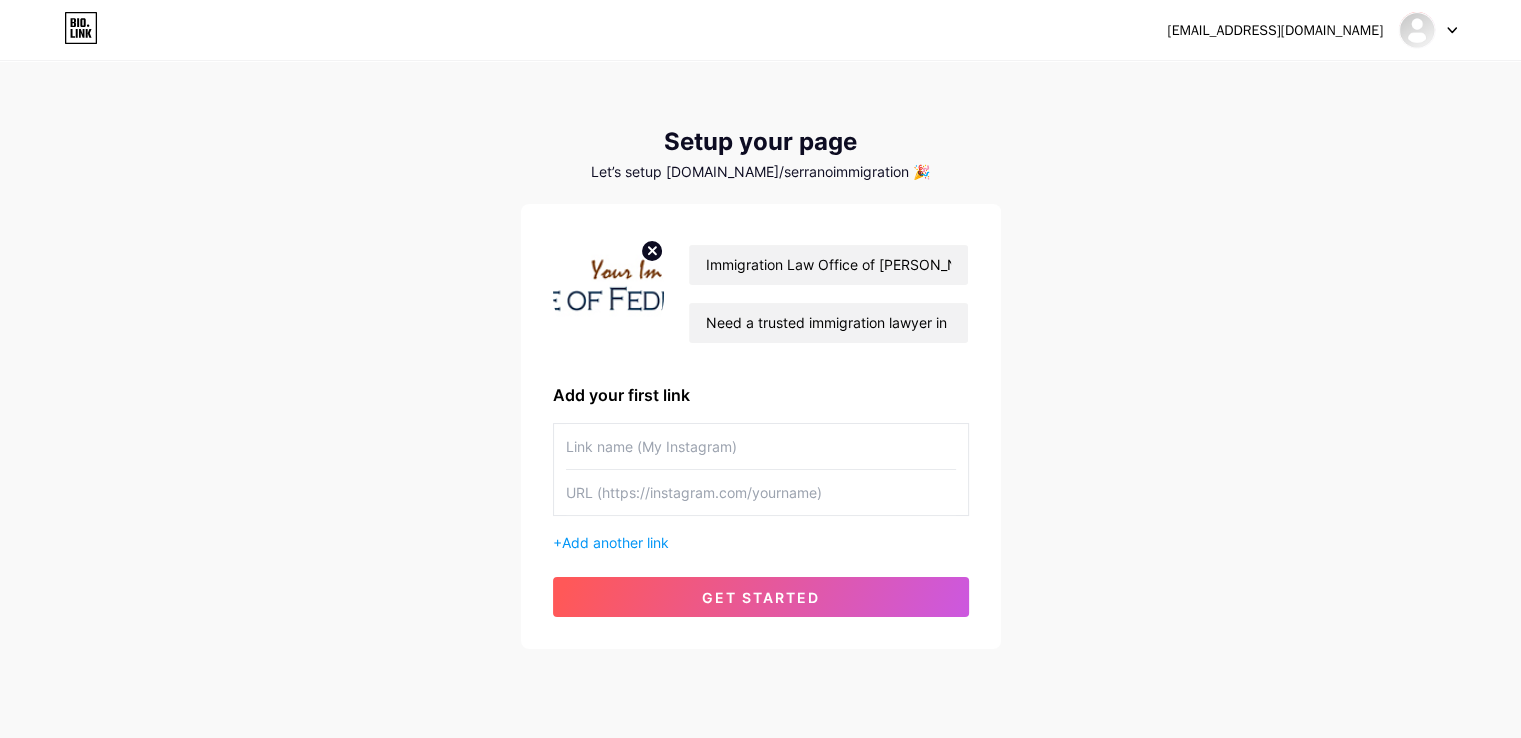 paste on "[URL][DOMAIN_NAME]" 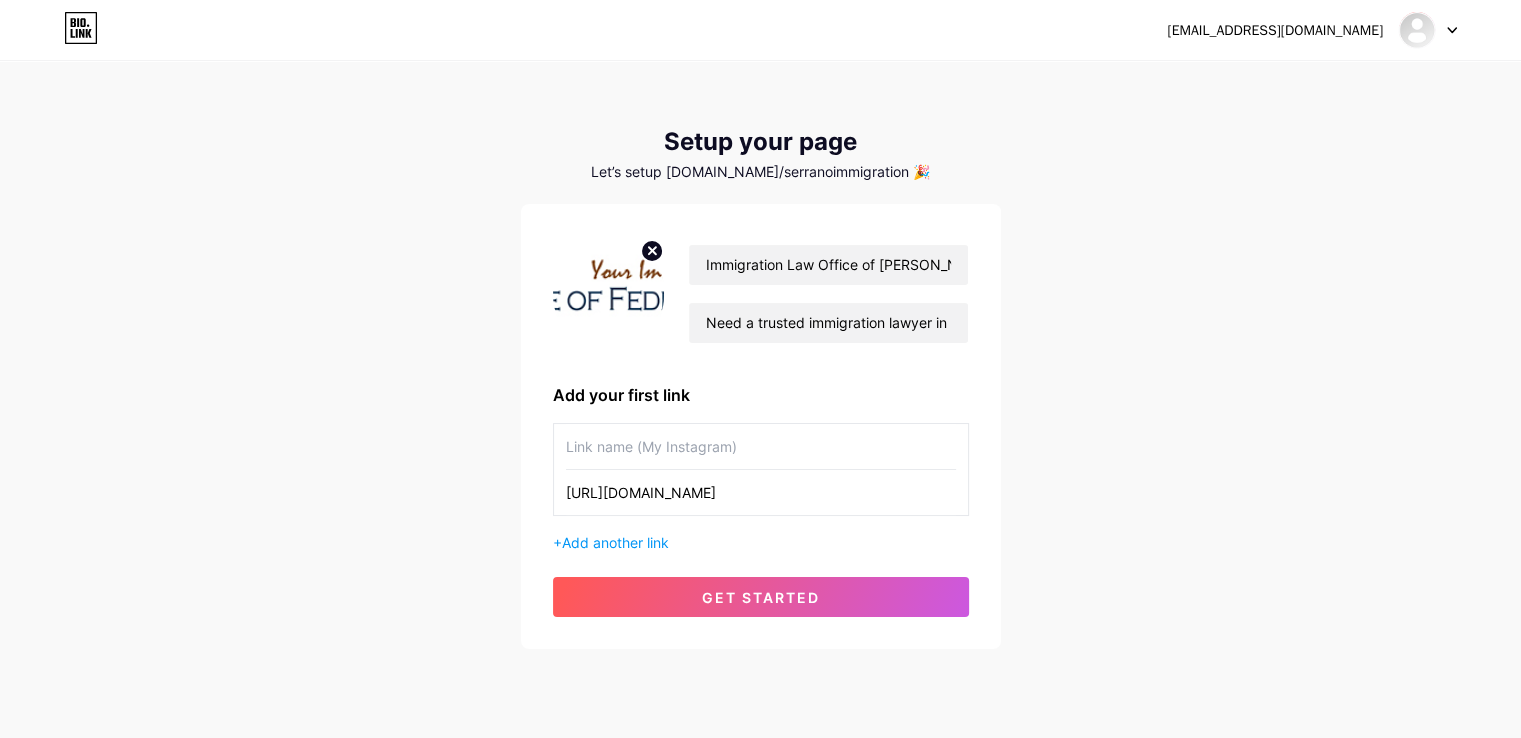 scroll, scrollTop: 0, scrollLeft: 175, axis: horizontal 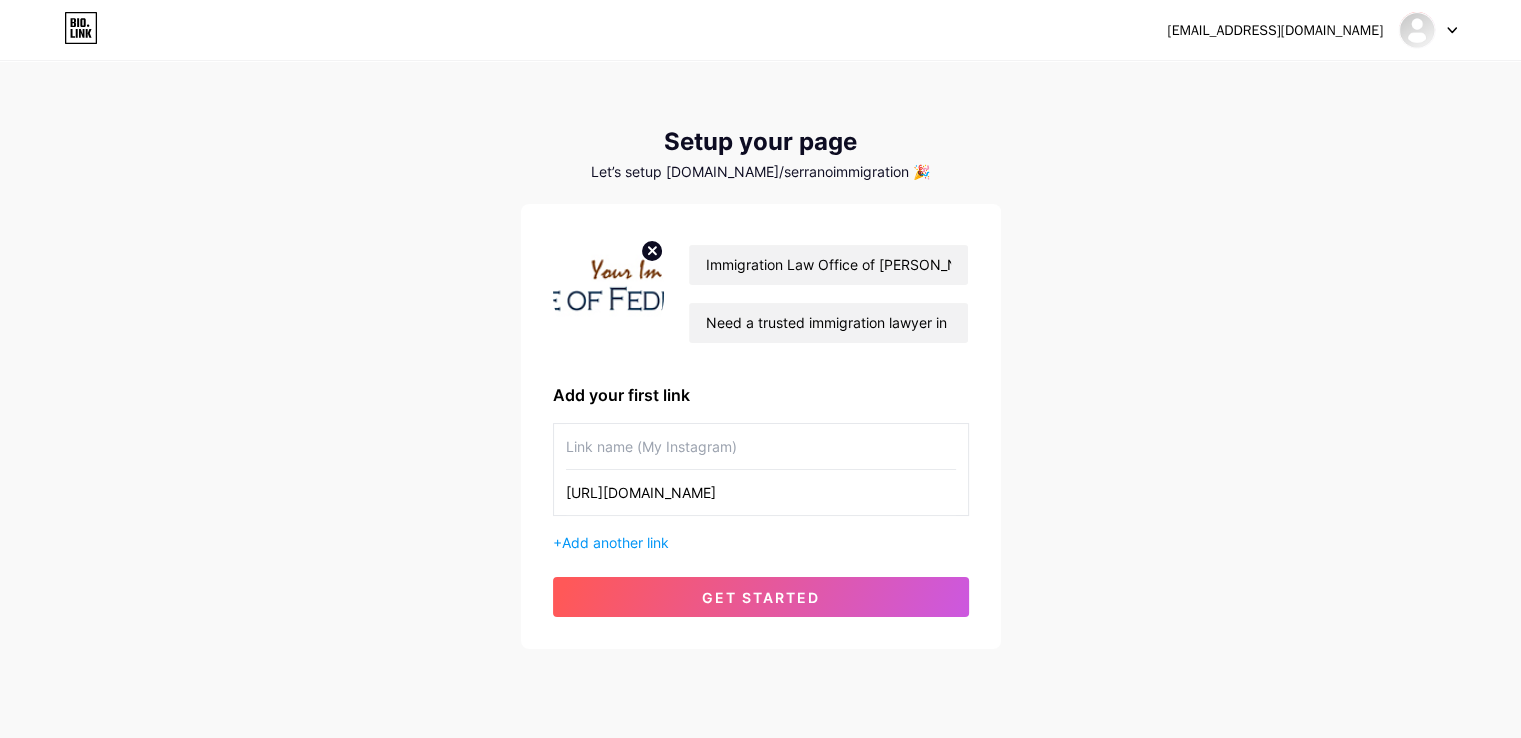 paste on "Hiring a Local Immigration Lawyer in [GEOGRAPHIC_DATA]" 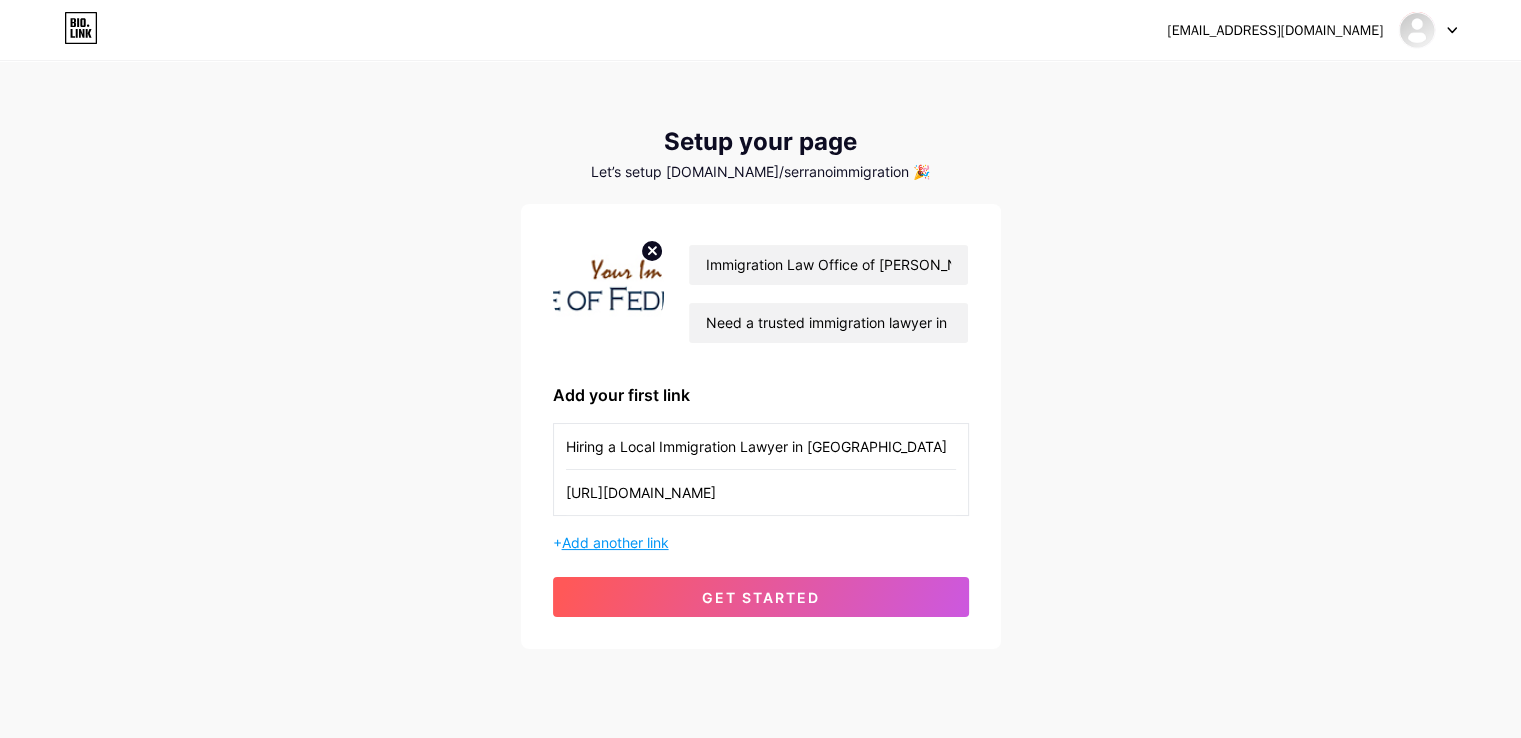 type on "Hiring a Local Immigration Lawyer in [GEOGRAPHIC_DATA]" 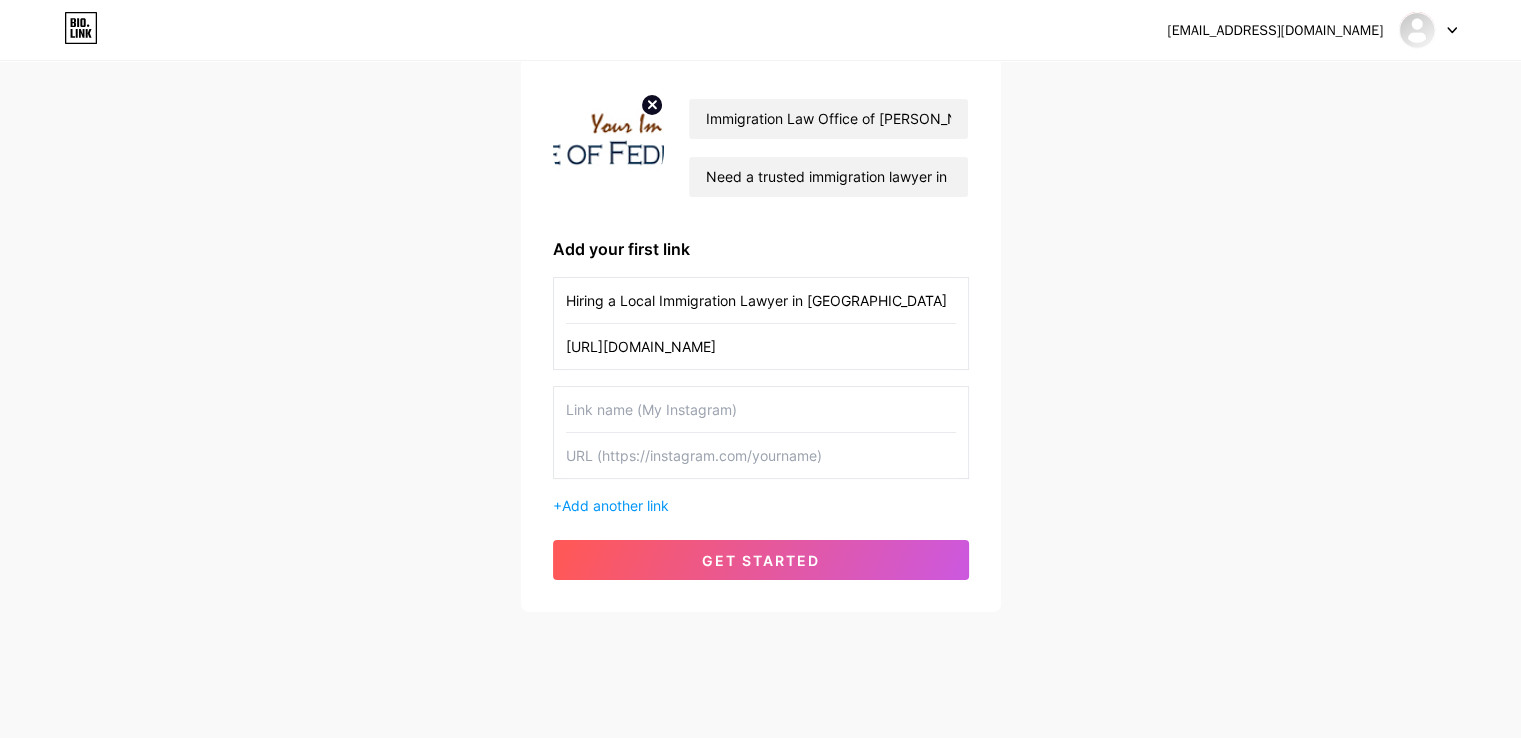 scroll, scrollTop: 163, scrollLeft: 0, axis: vertical 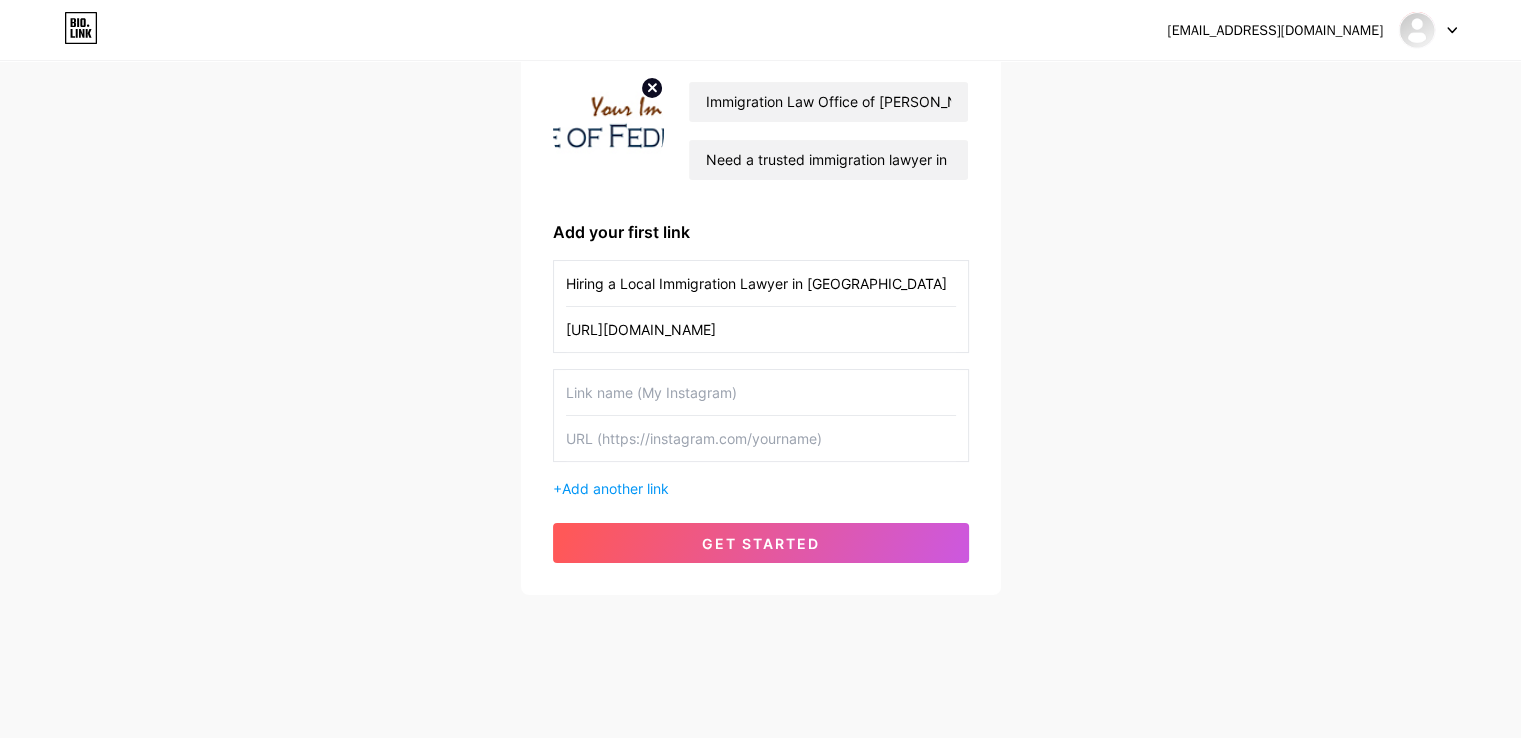 click at bounding box center (761, 438) 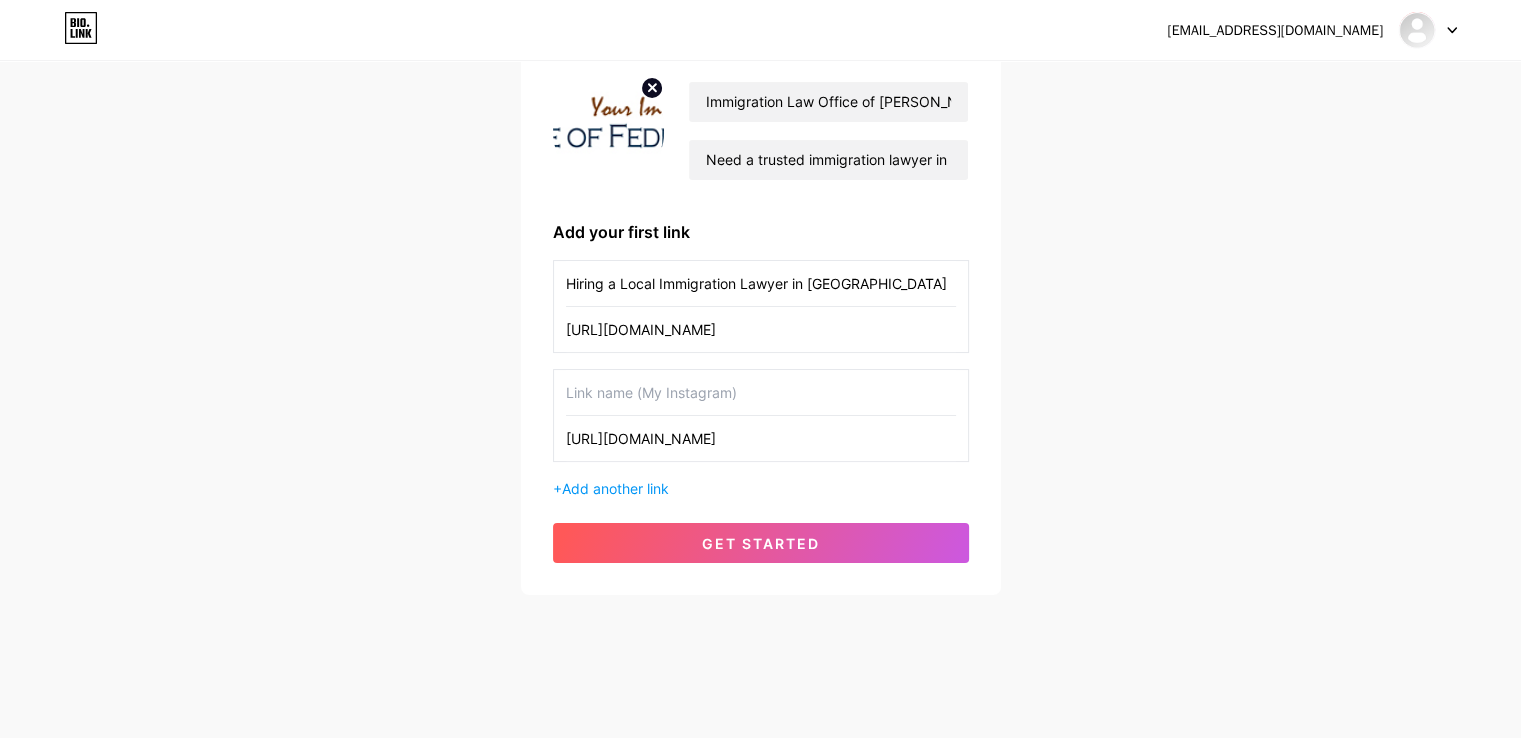 type on "[URL][DOMAIN_NAME]" 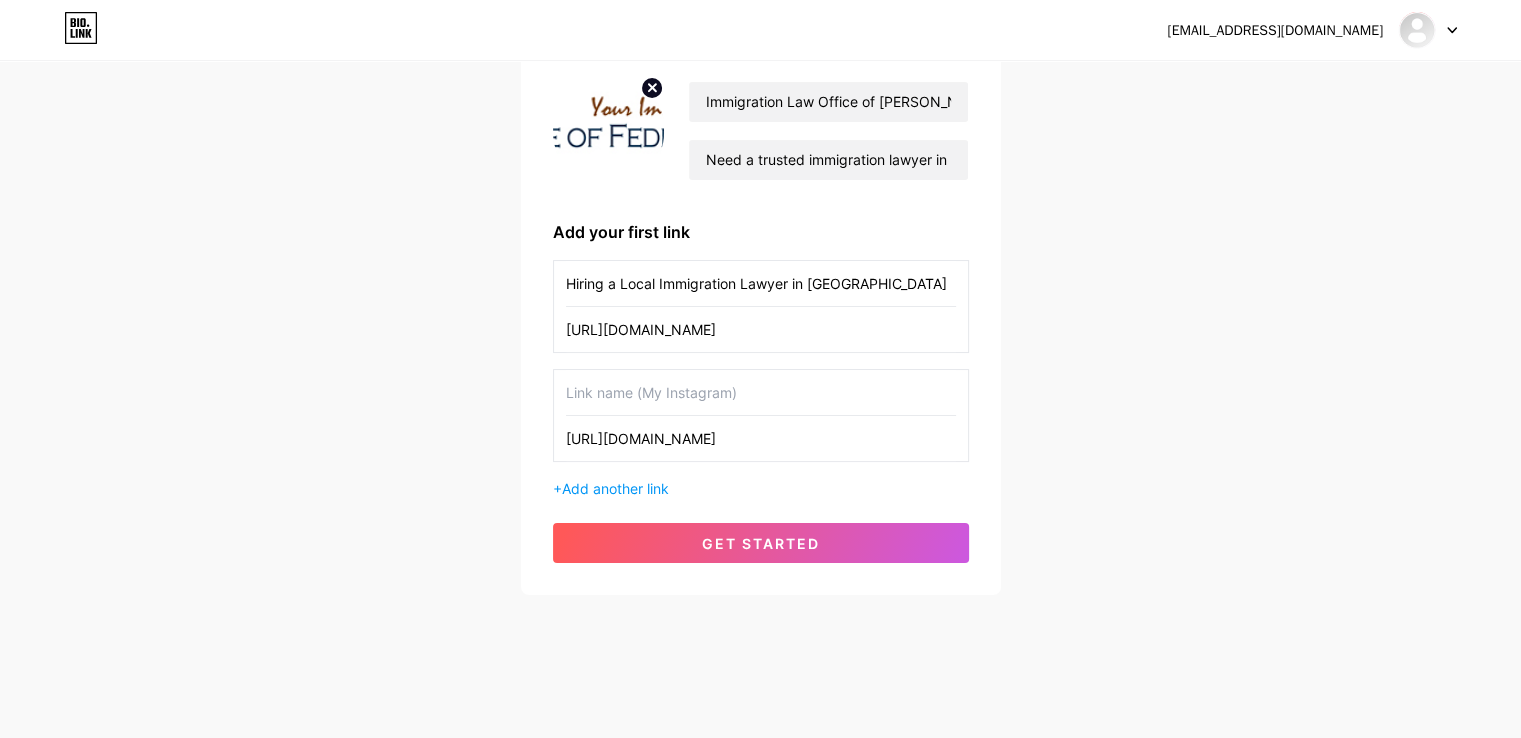 click at bounding box center [761, 392] 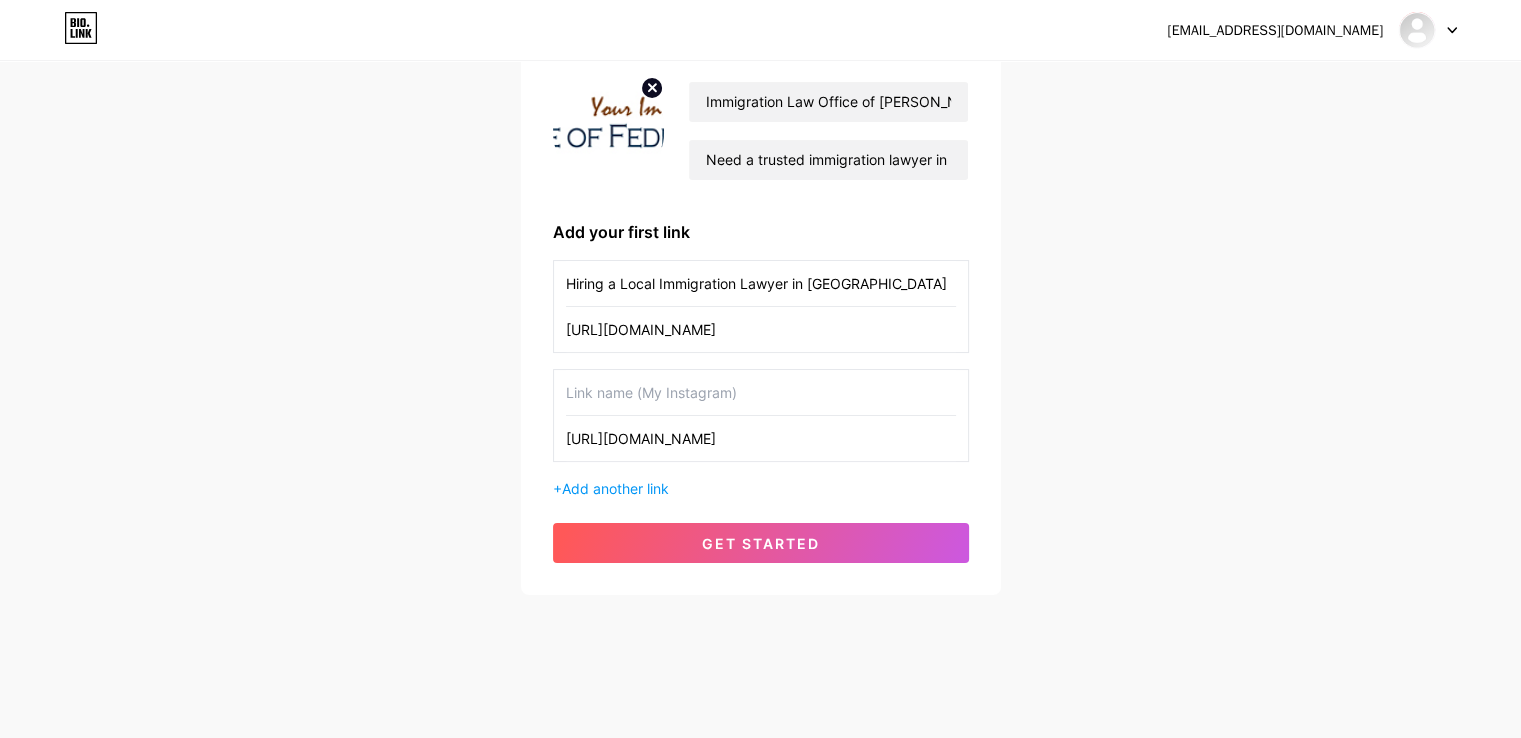 paste on "Comprehensive Immigration Services" 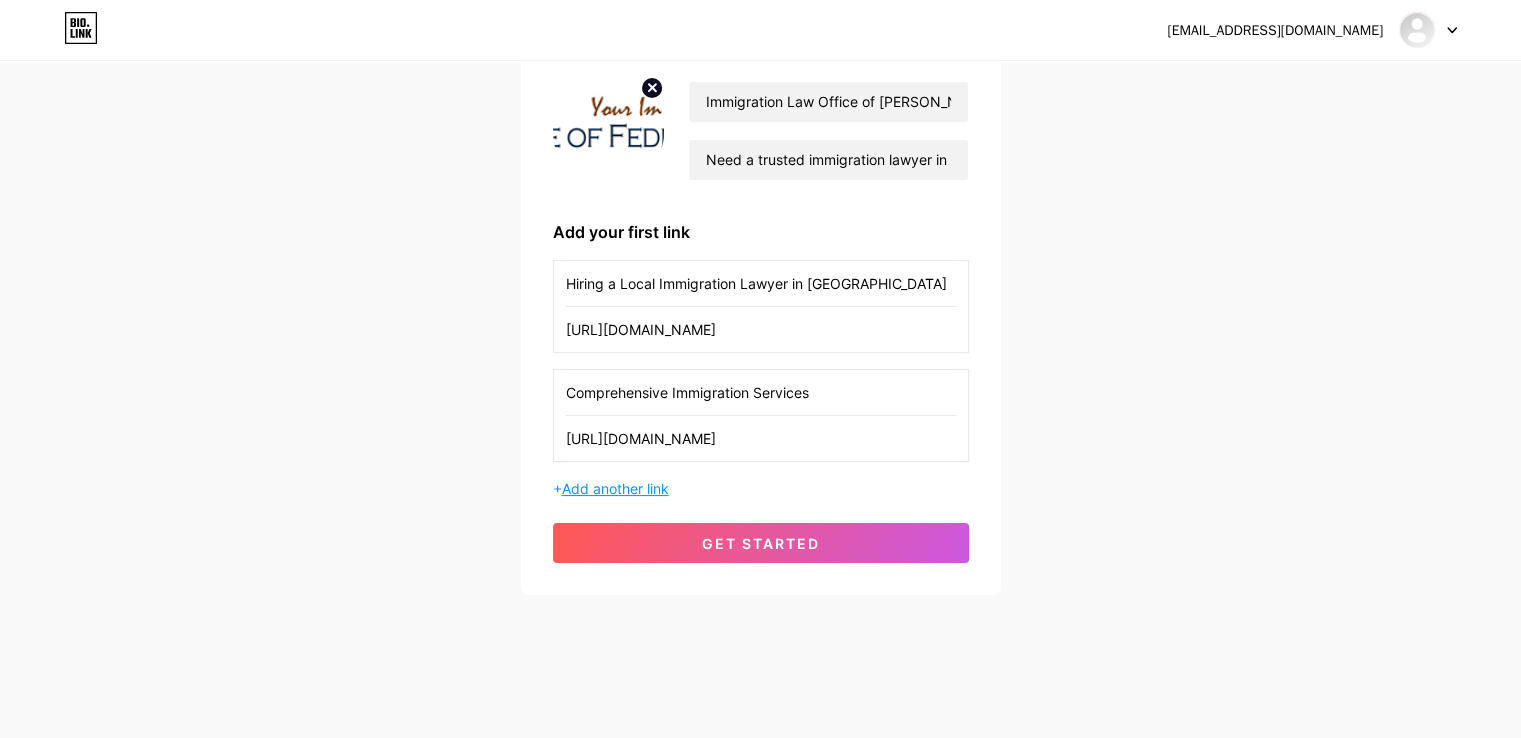 type on "Comprehensive Immigration Services" 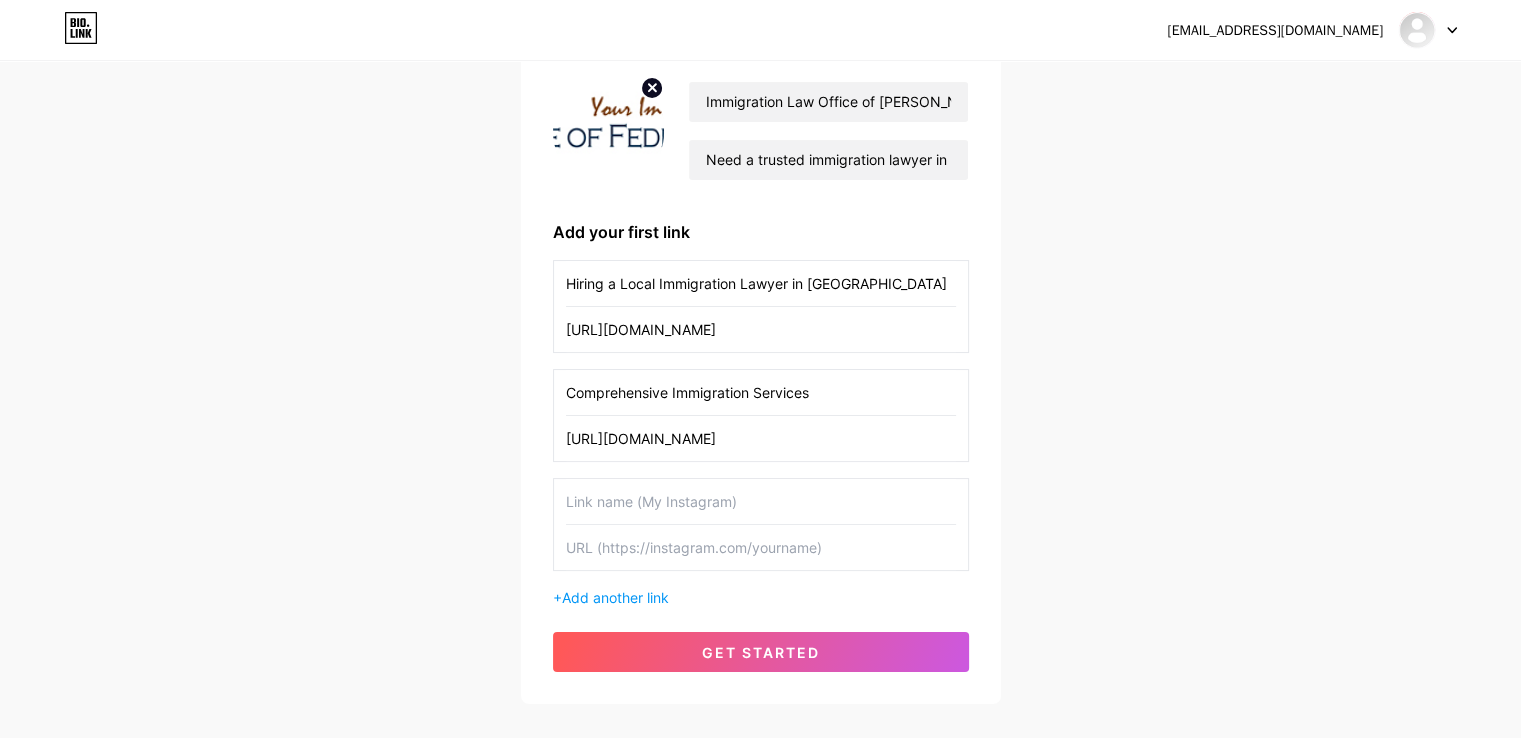 click at bounding box center (761, 501) 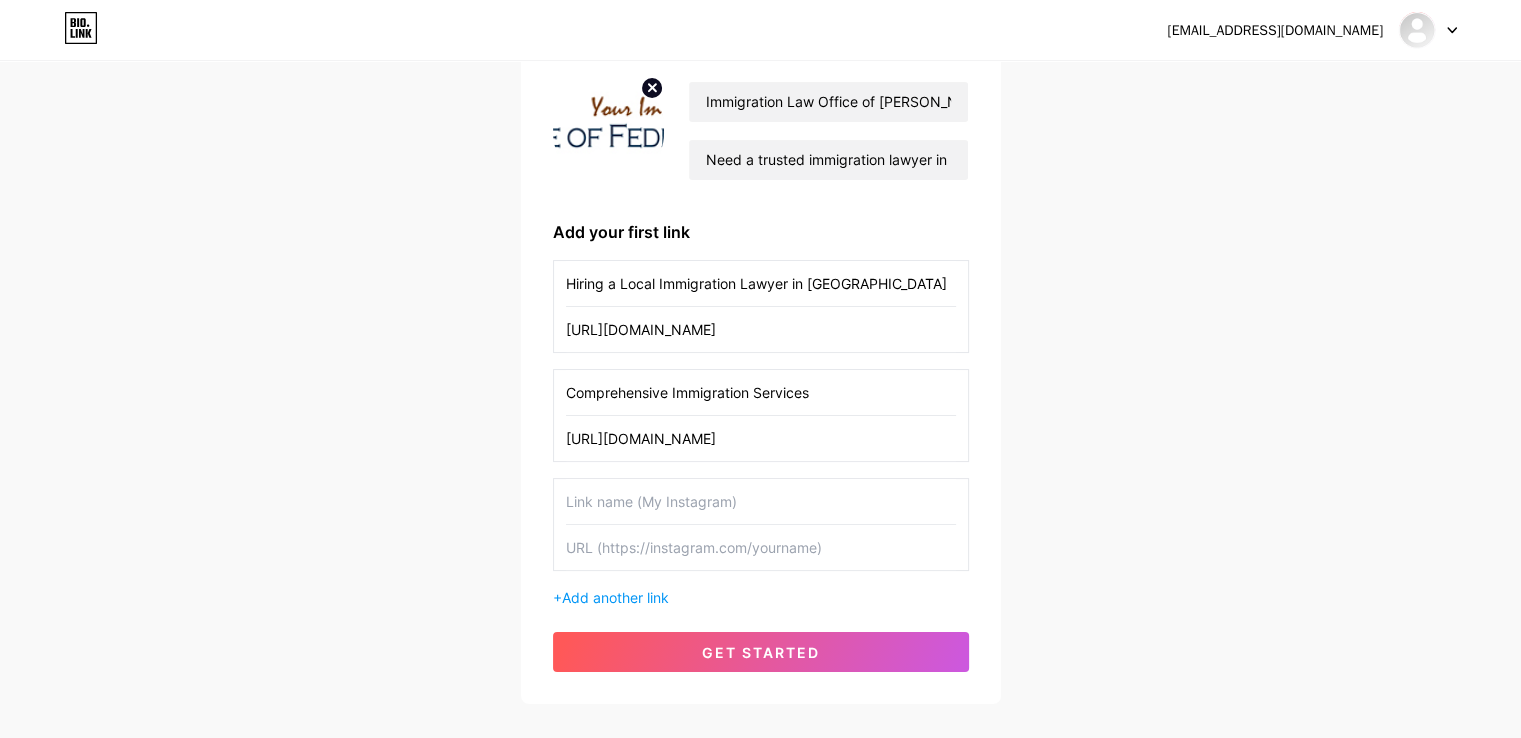 paste on "Immigration Services in [GEOGRAPHIC_DATA]" 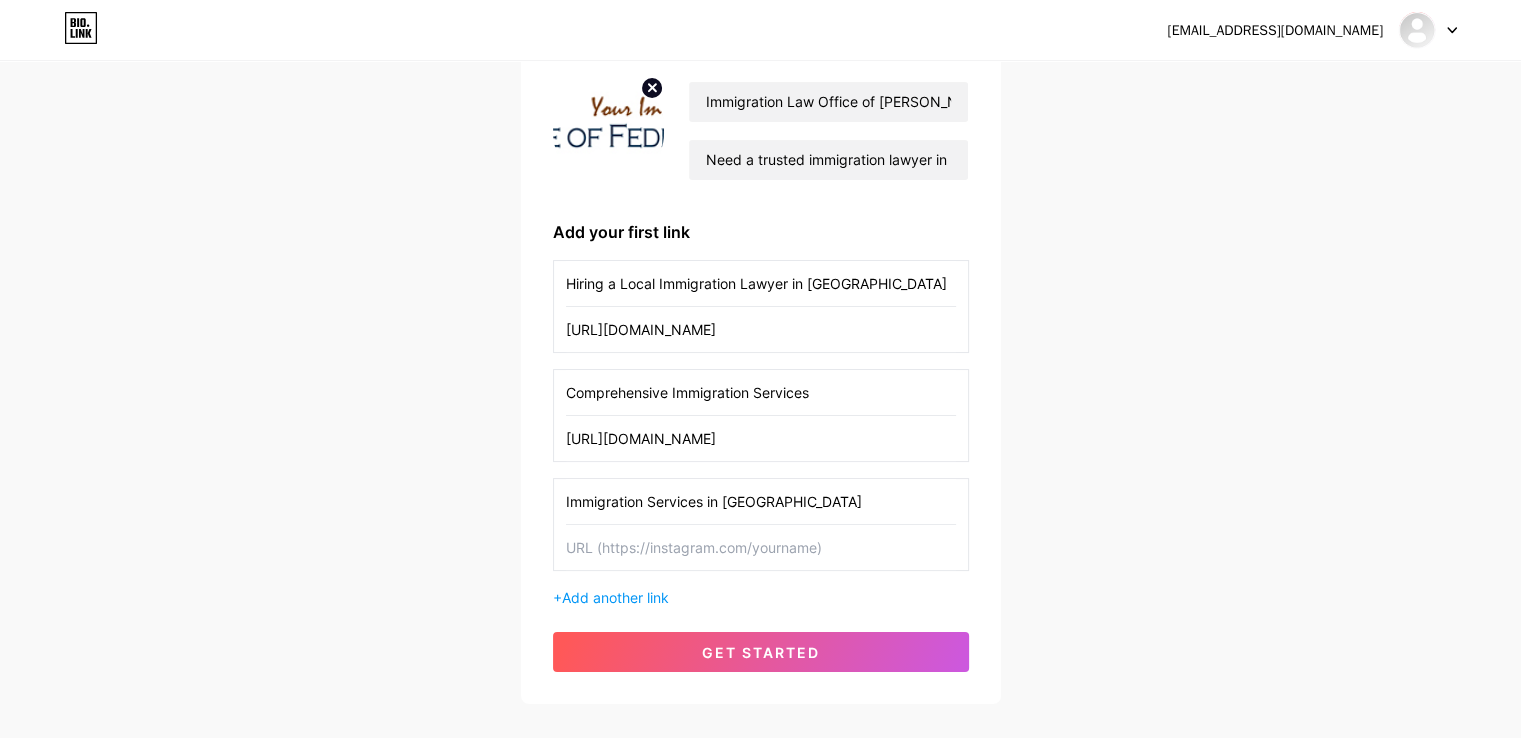 type on "Immigration Services in [GEOGRAPHIC_DATA]" 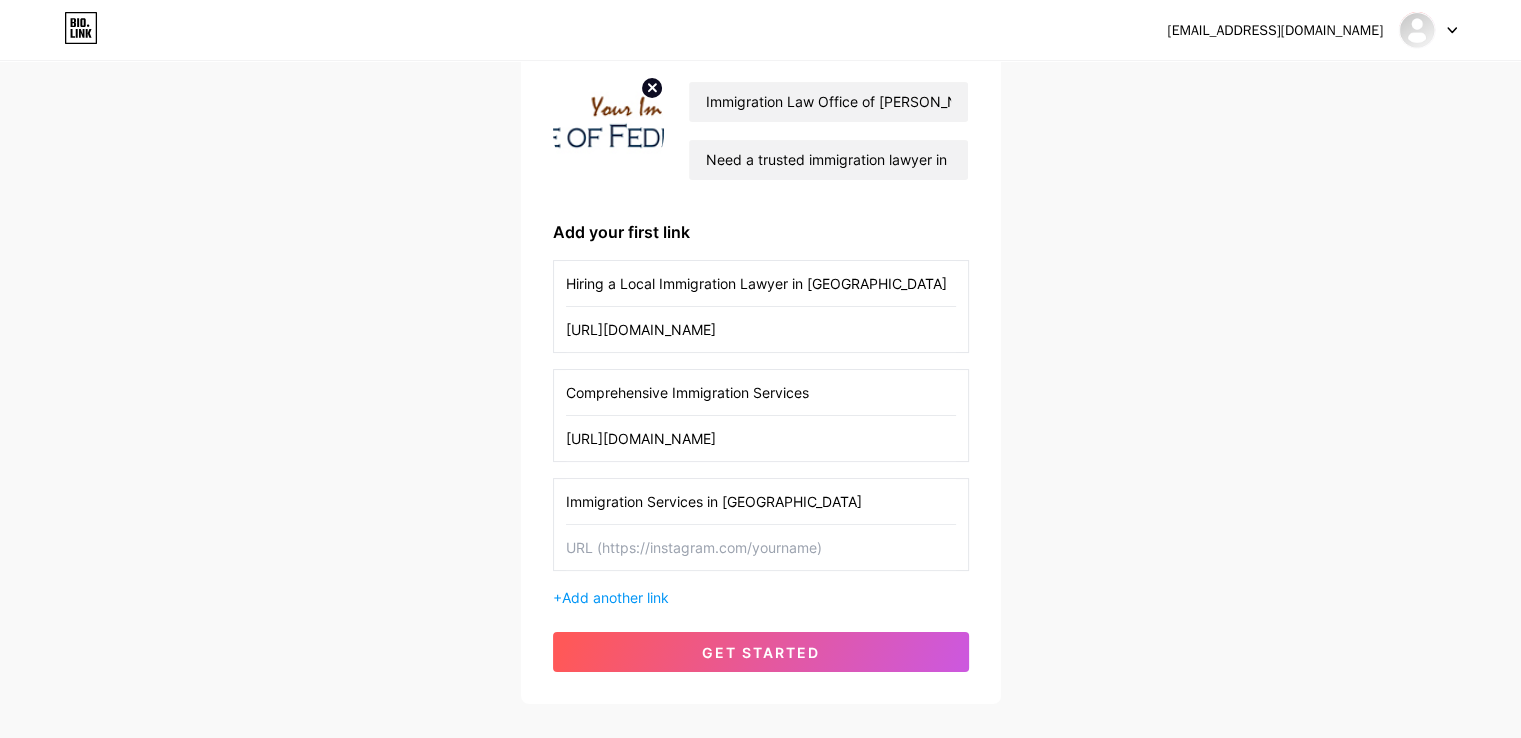 click at bounding box center [761, 547] 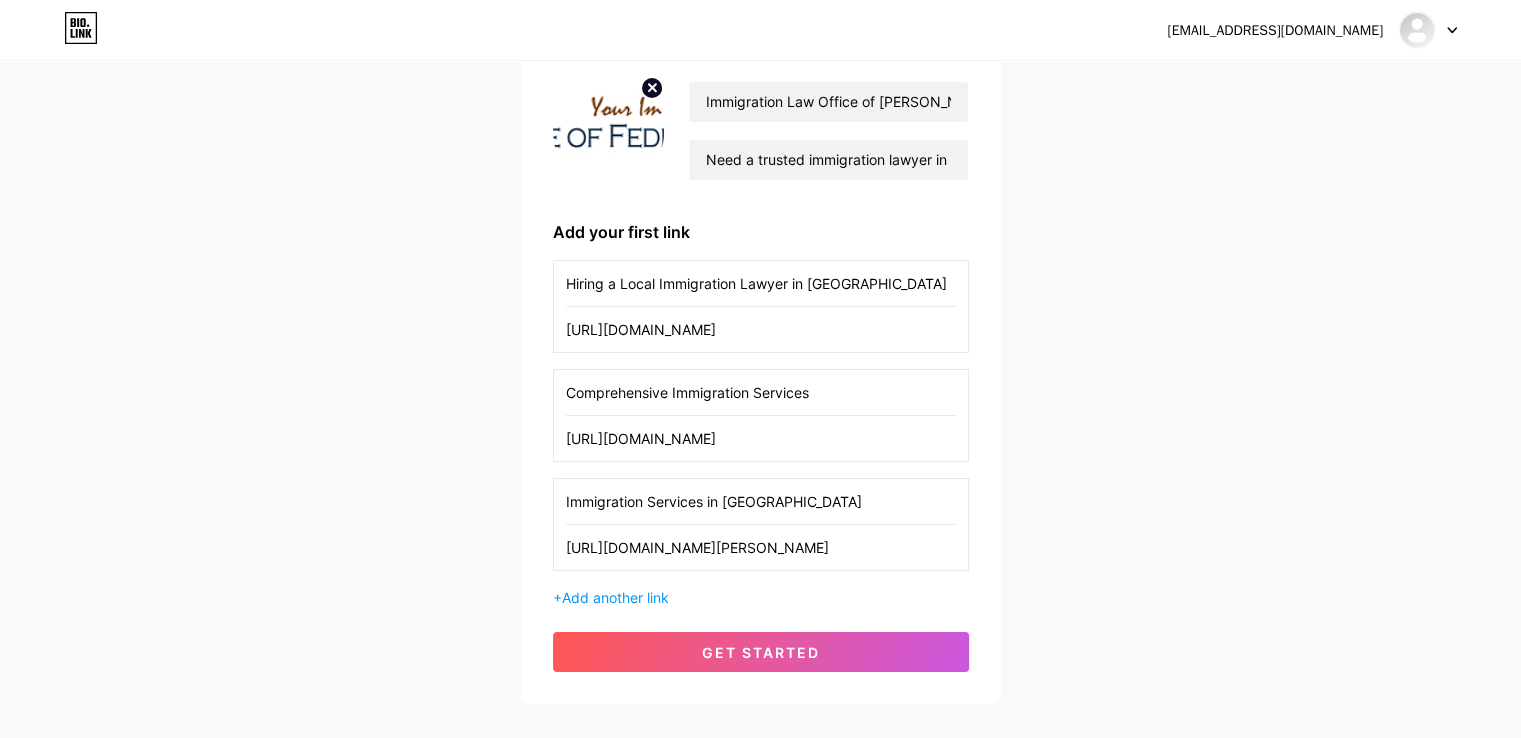 scroll, scrollTop: 0, scrollLeft: 503, axis: horizontal 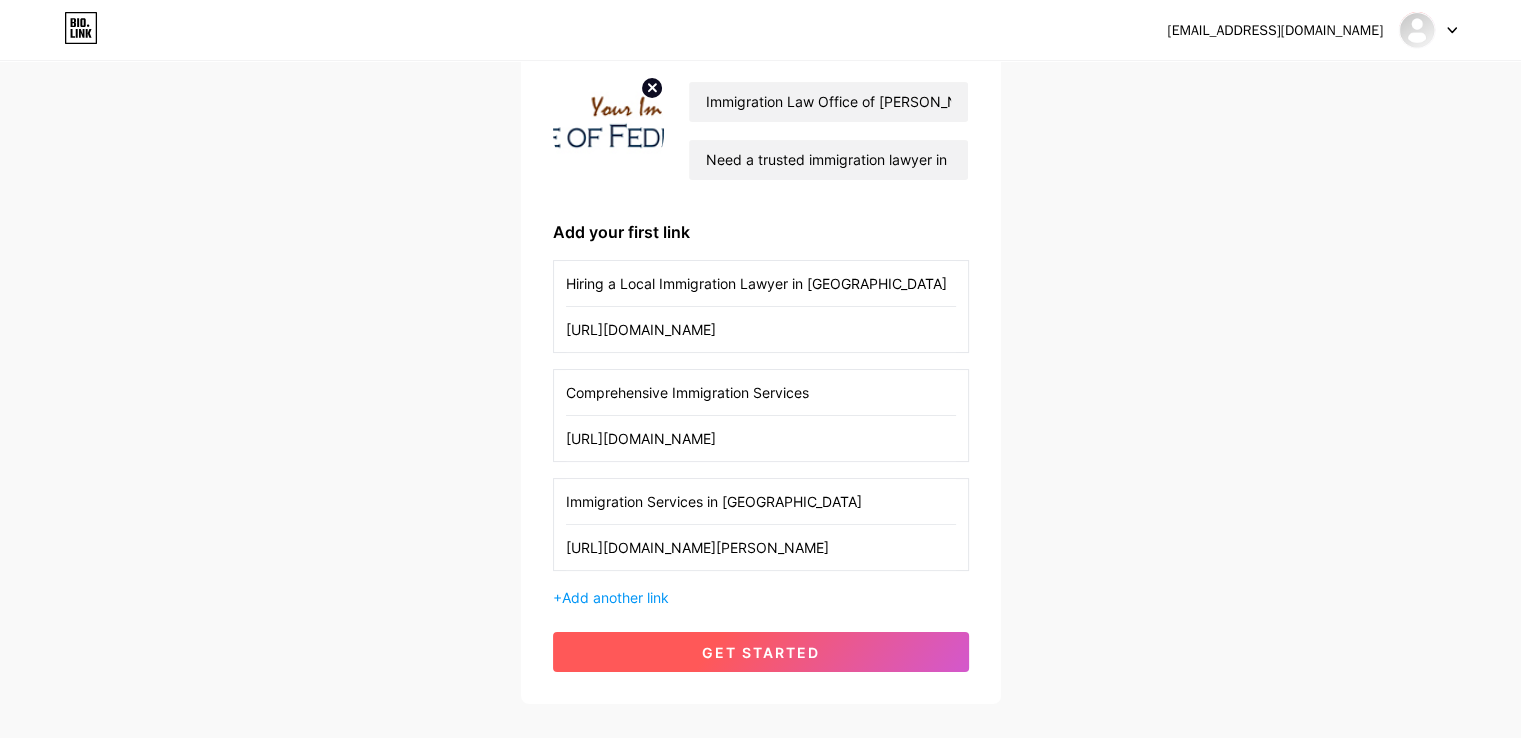type on "[URL][DOMAIN_NAME][PERSON_NAME]" 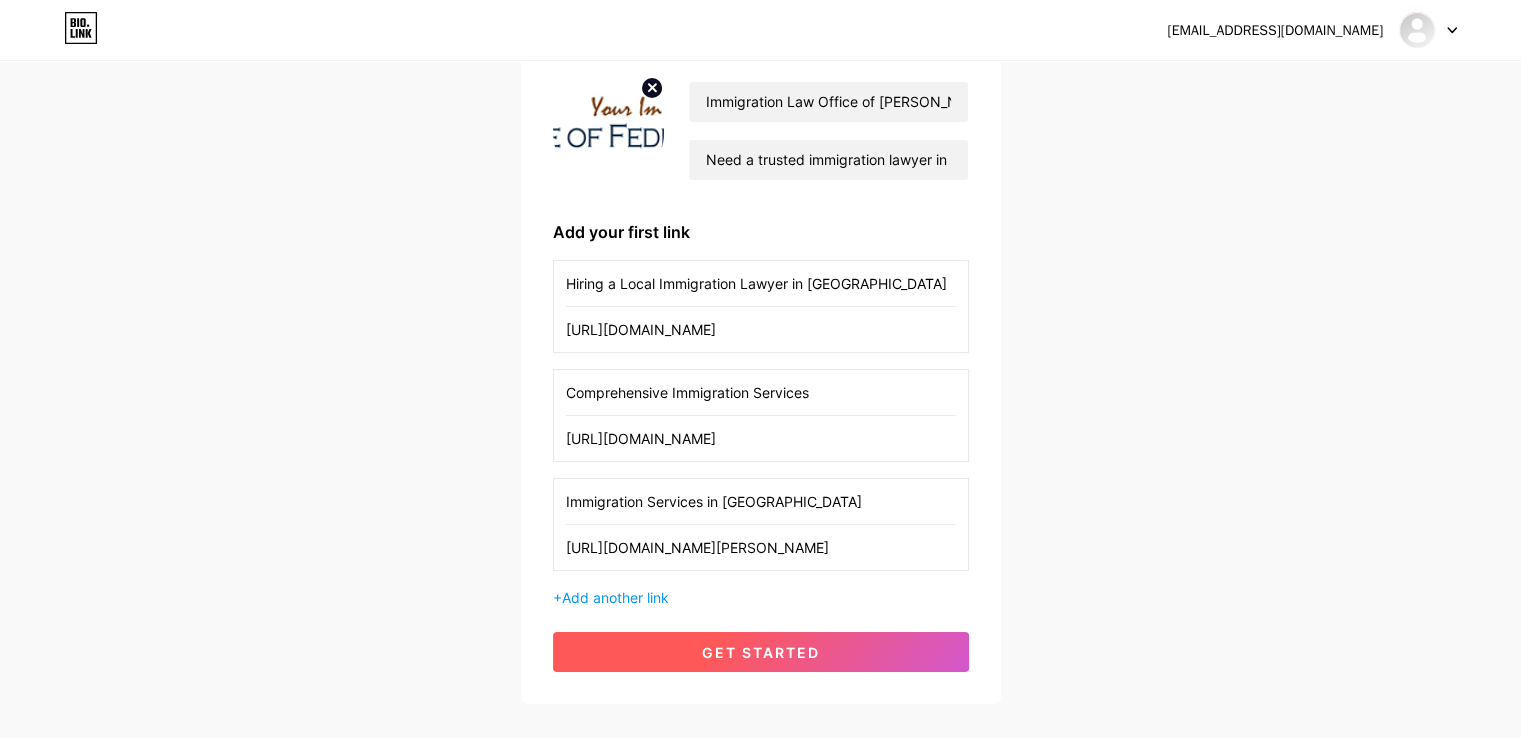 click on "get started" at bounding box center (761, 652) 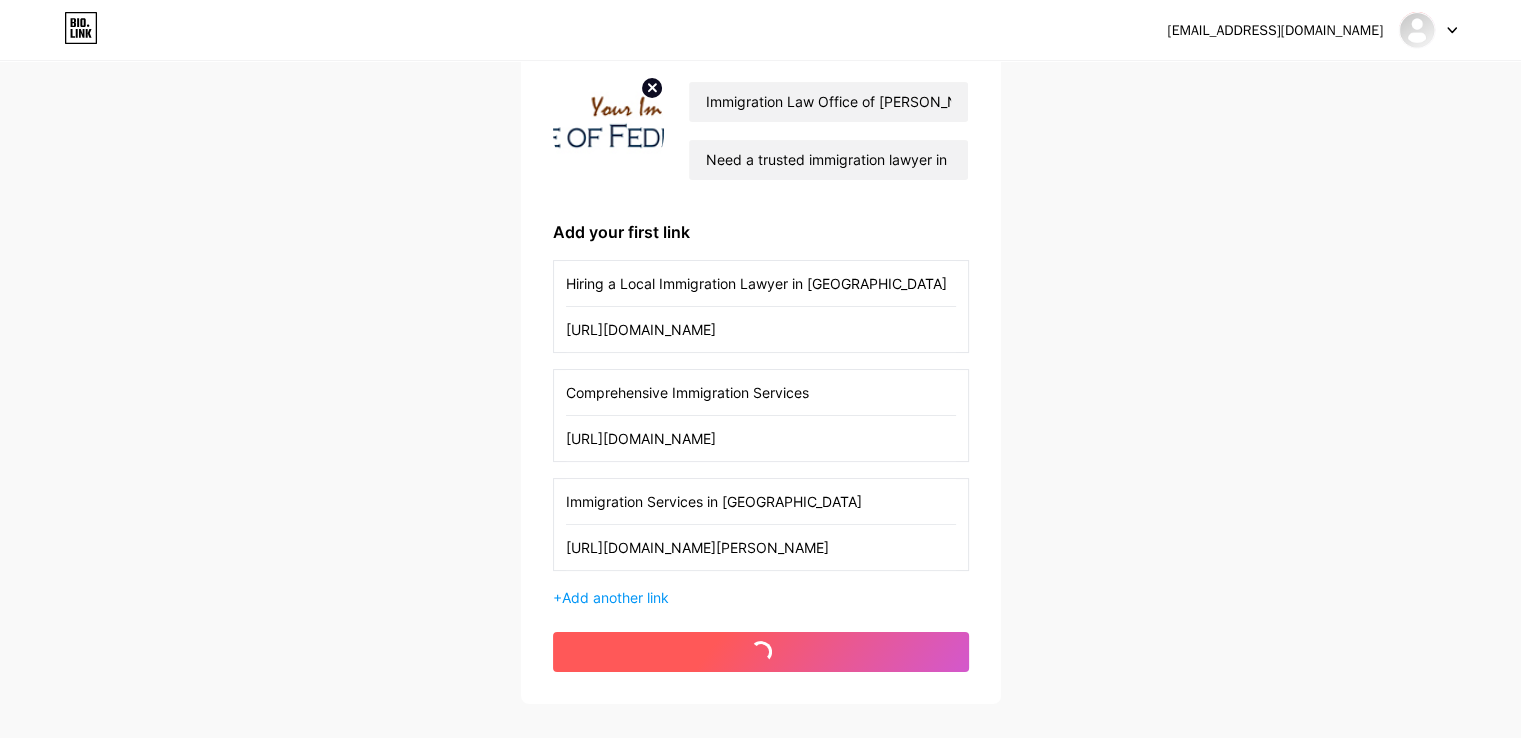 scroll, scrollTop: 0, scrollLeft: 0, axis: both 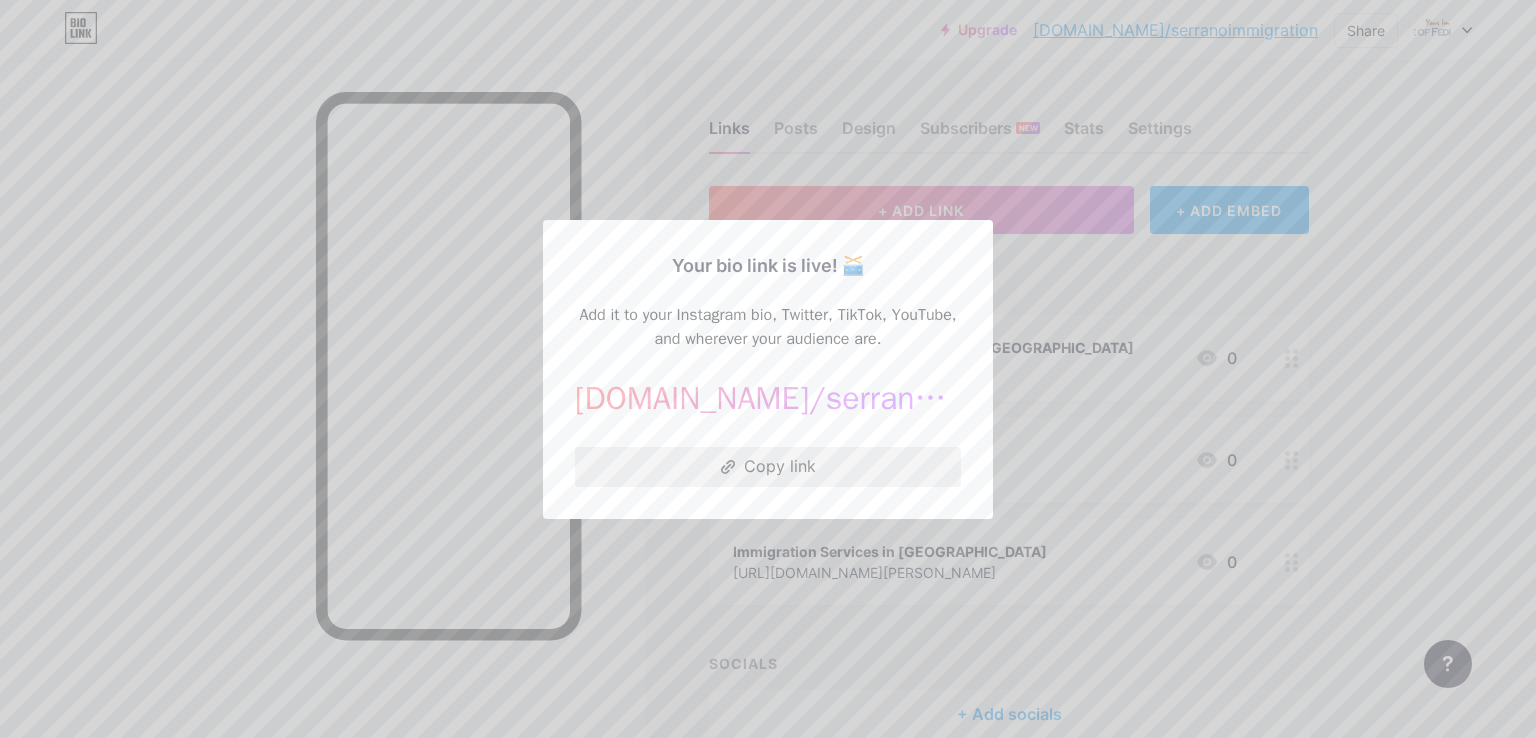 click on "Copy link" at bounding box center [768, 467] 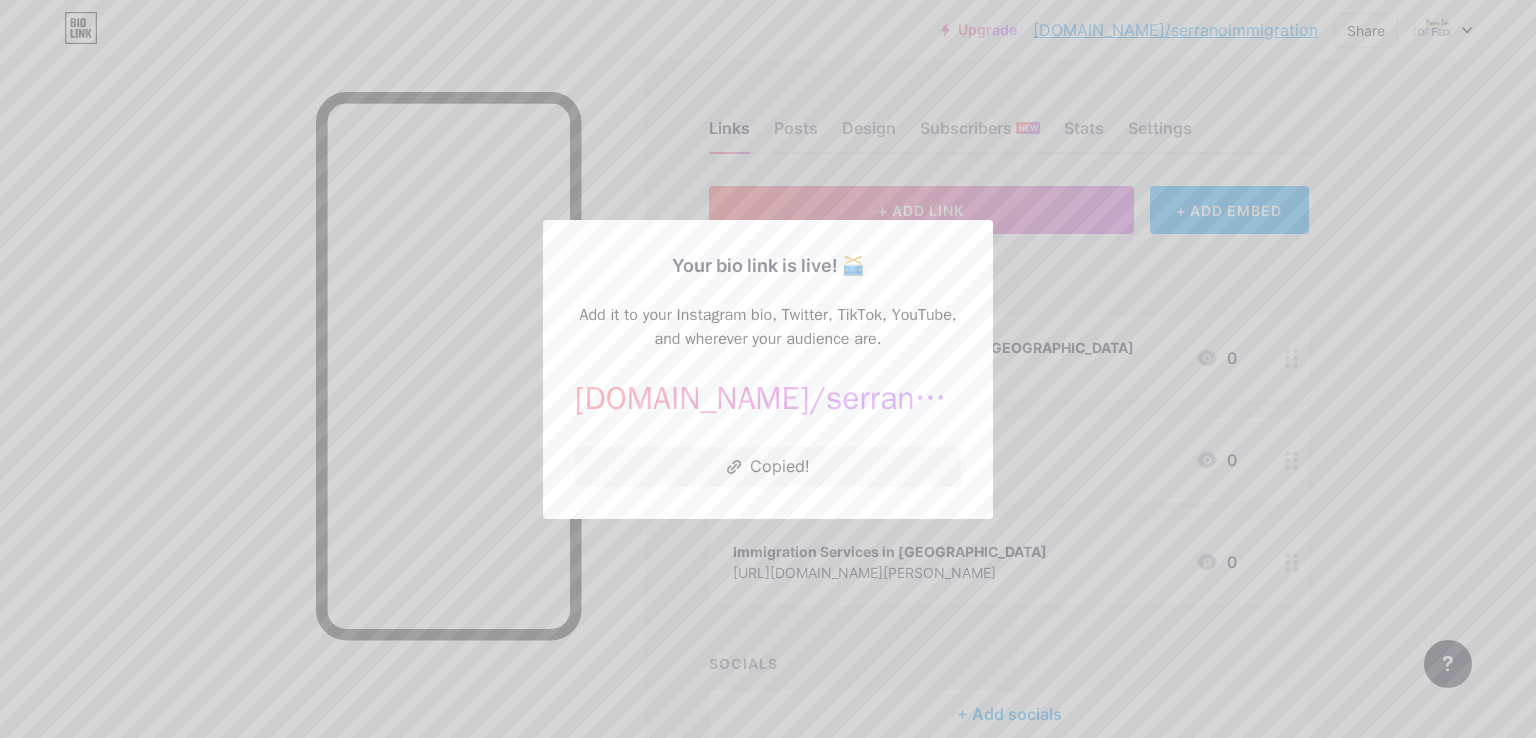 click at bounding box center [768, 369] 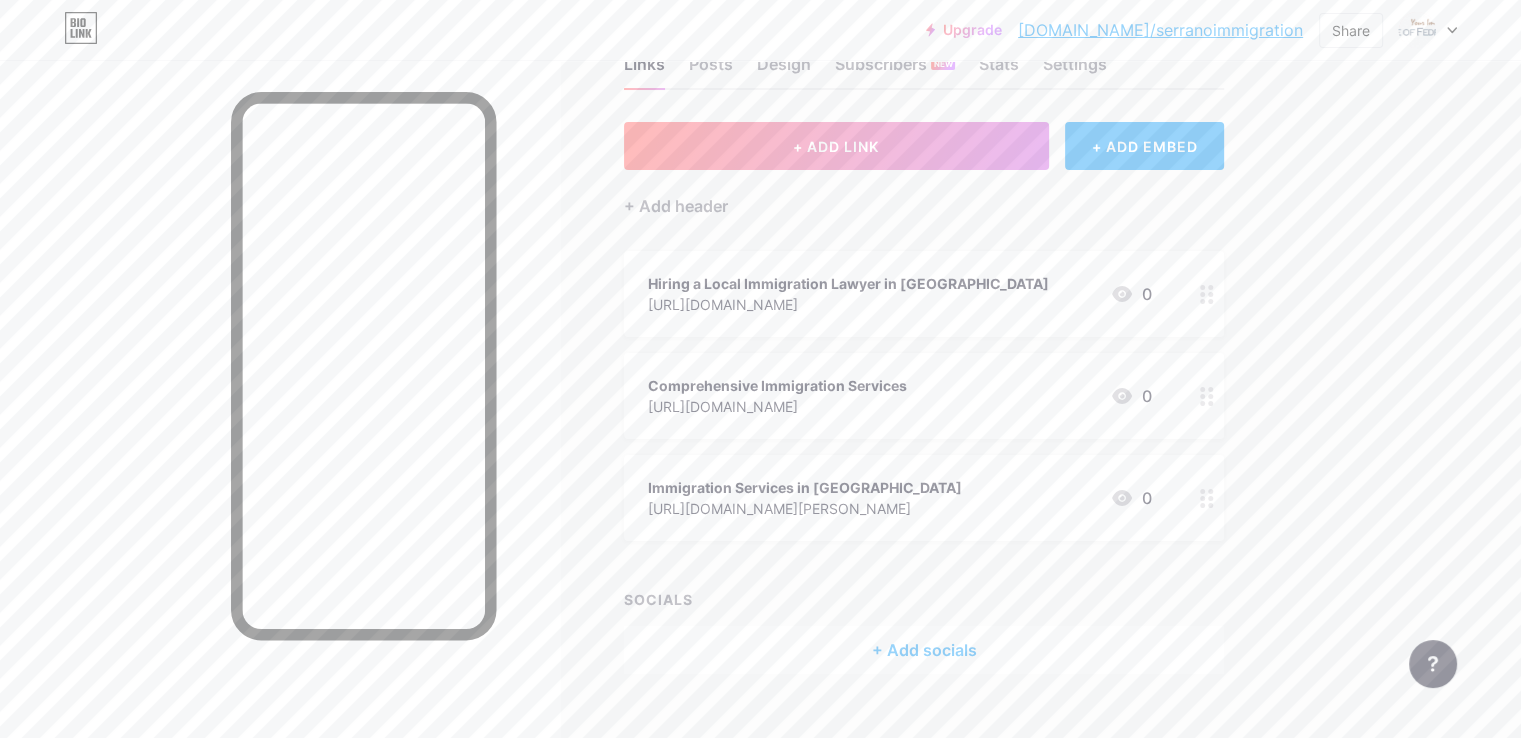 scroll, scrollTop: 99, scrollLeft: 0, axis: vertical 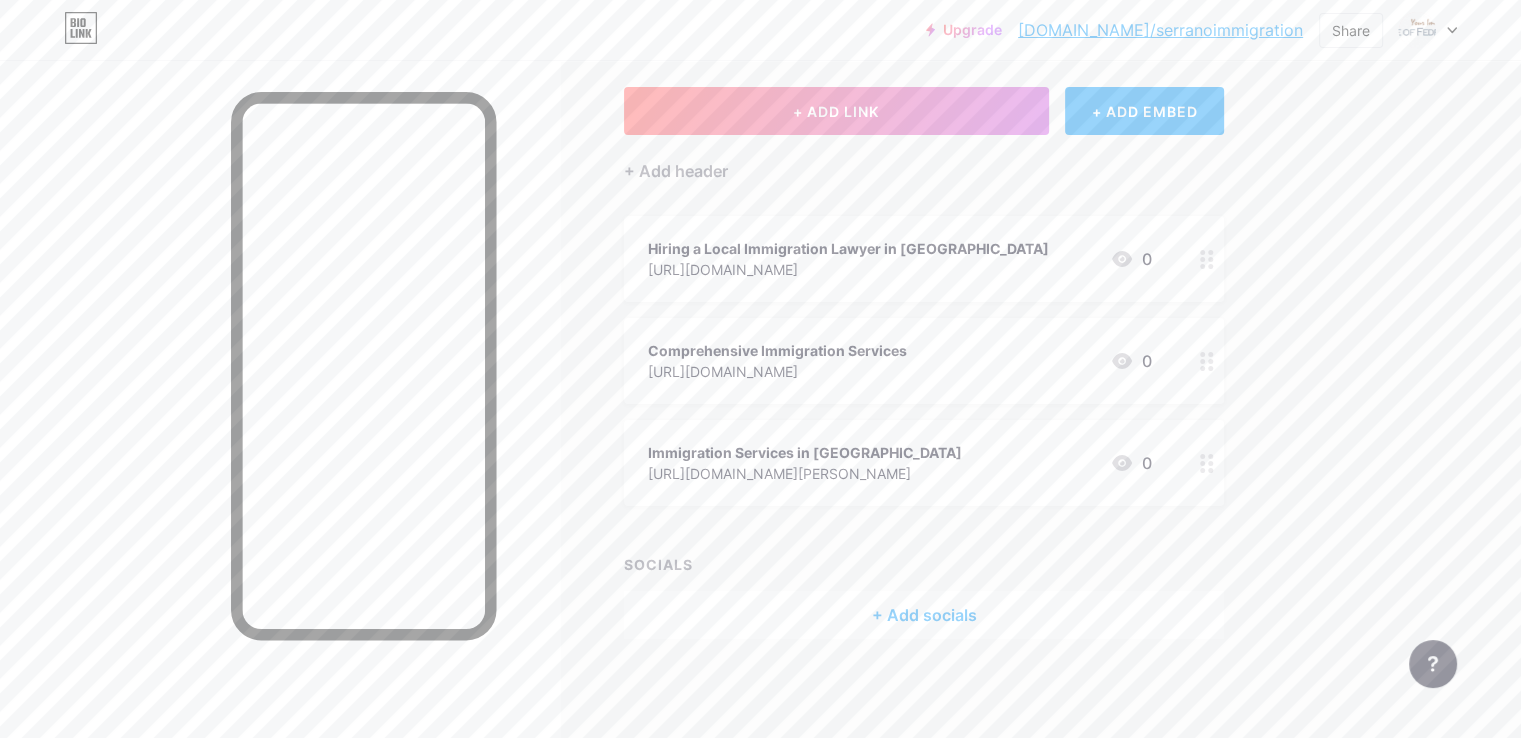click on "+ Add socials" at bounding box center (924, 615) 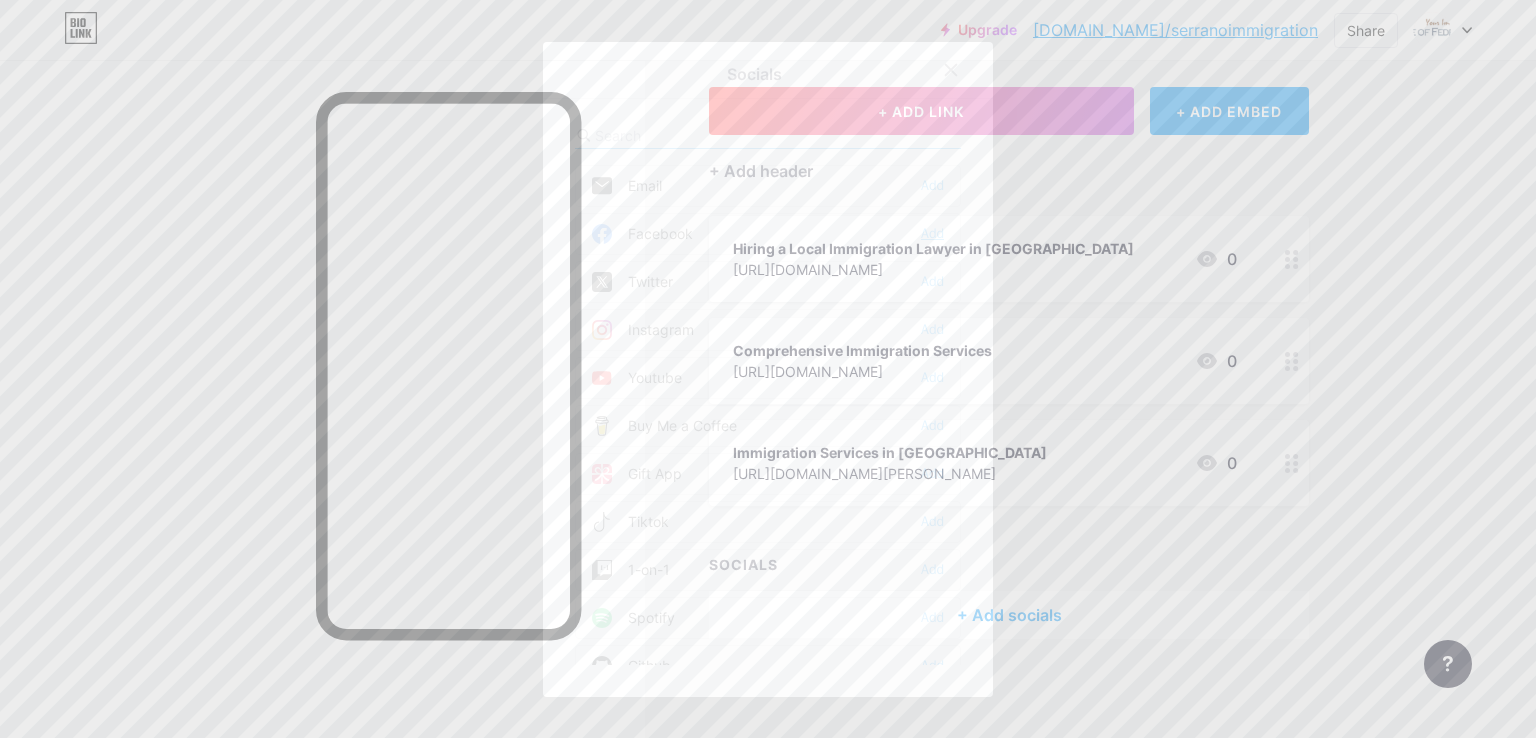 click on "Add" at bounding box center [932, 234] 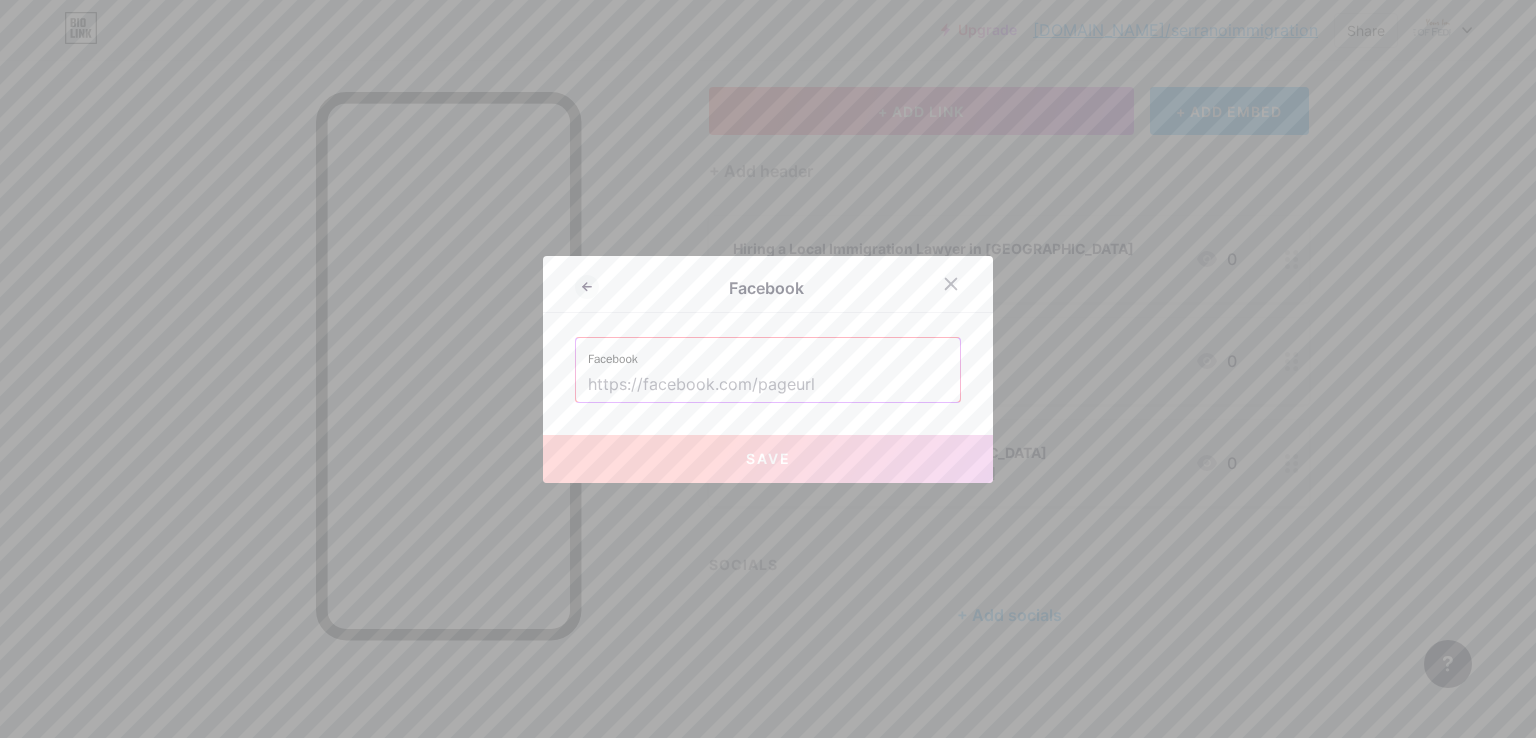 click at bounding box center (768, 385) 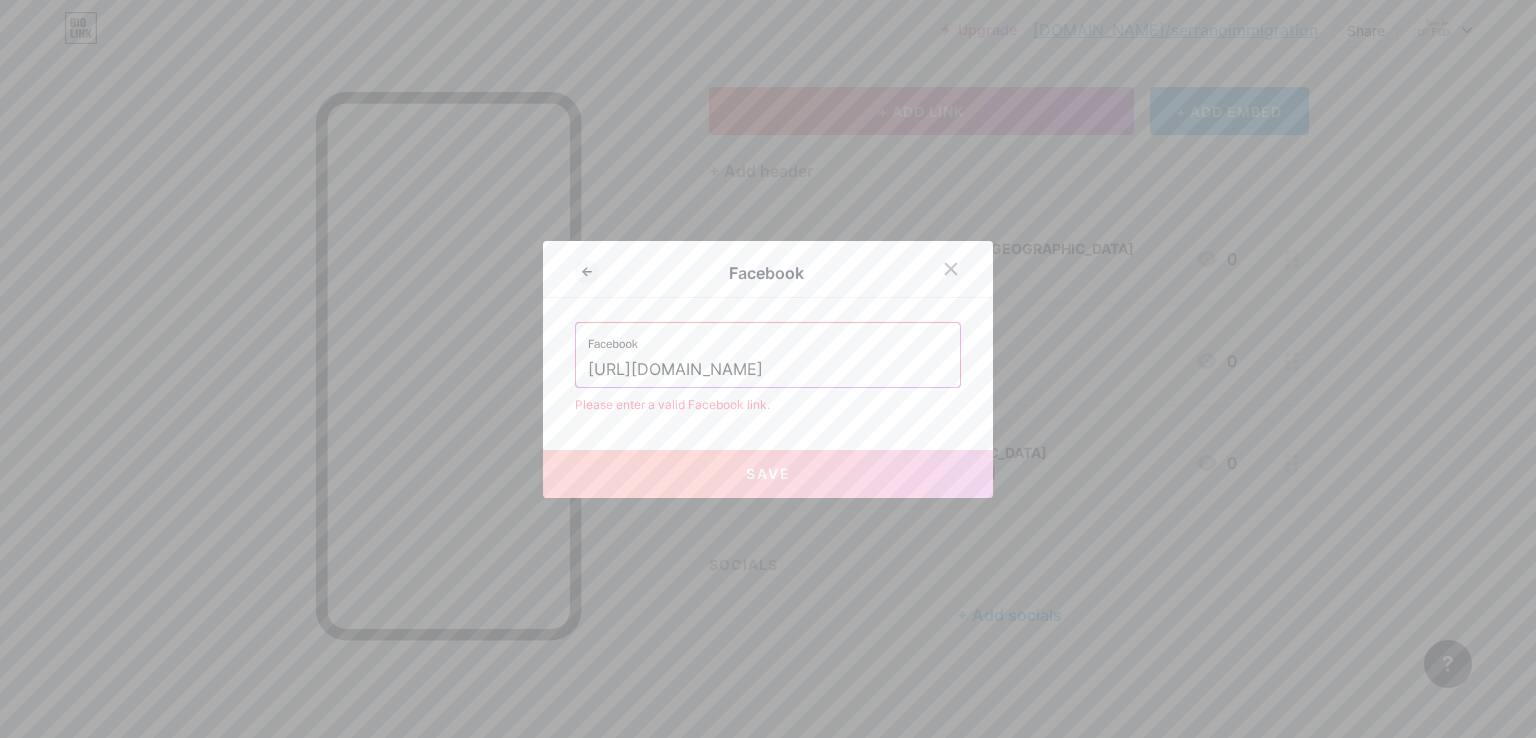 drag, startPoint x: 672, startPoint y: 367, endPoint x: 638, endPoint y: 357, distance: 35.44009 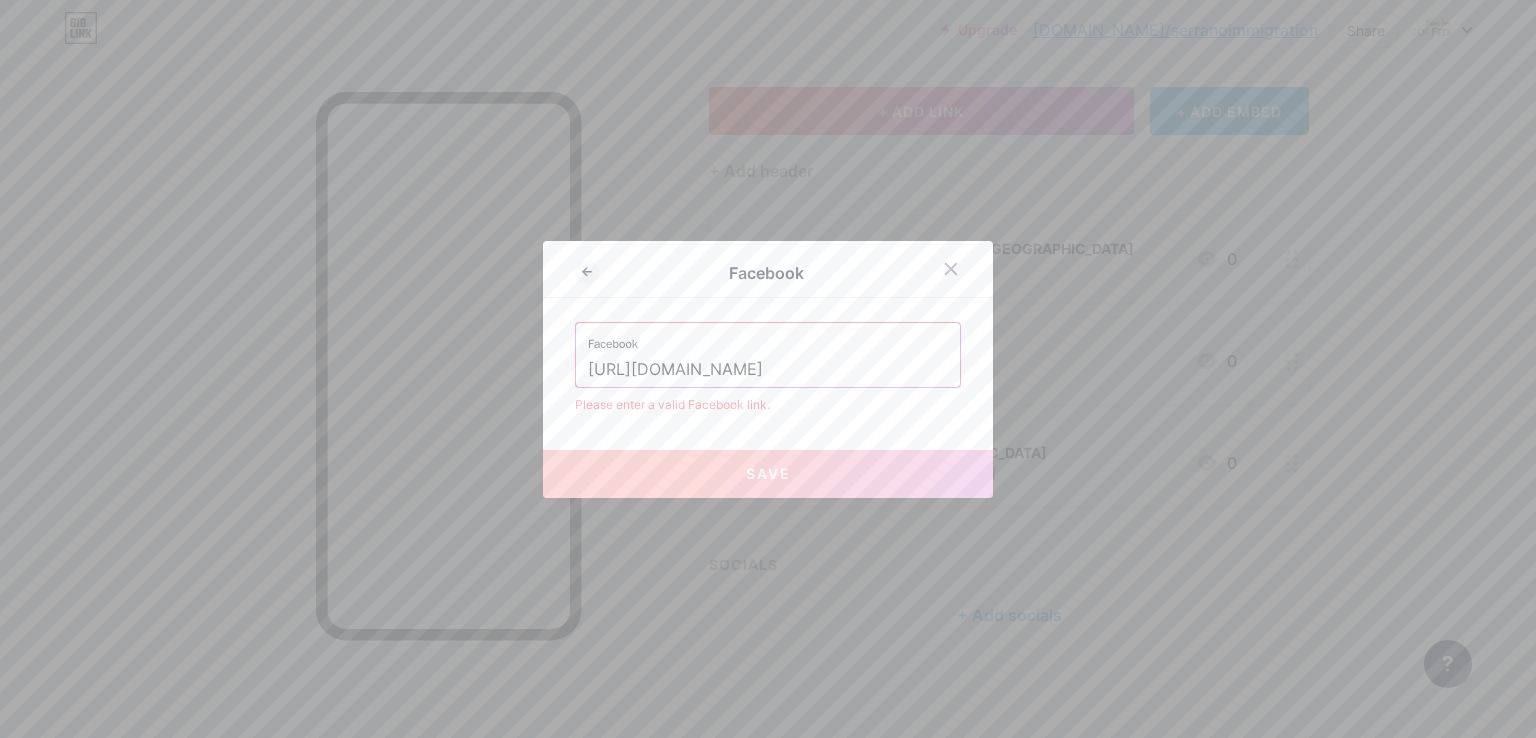 click on "[URL][DOMAIN_NAME]" at bounding box center [768, 370] 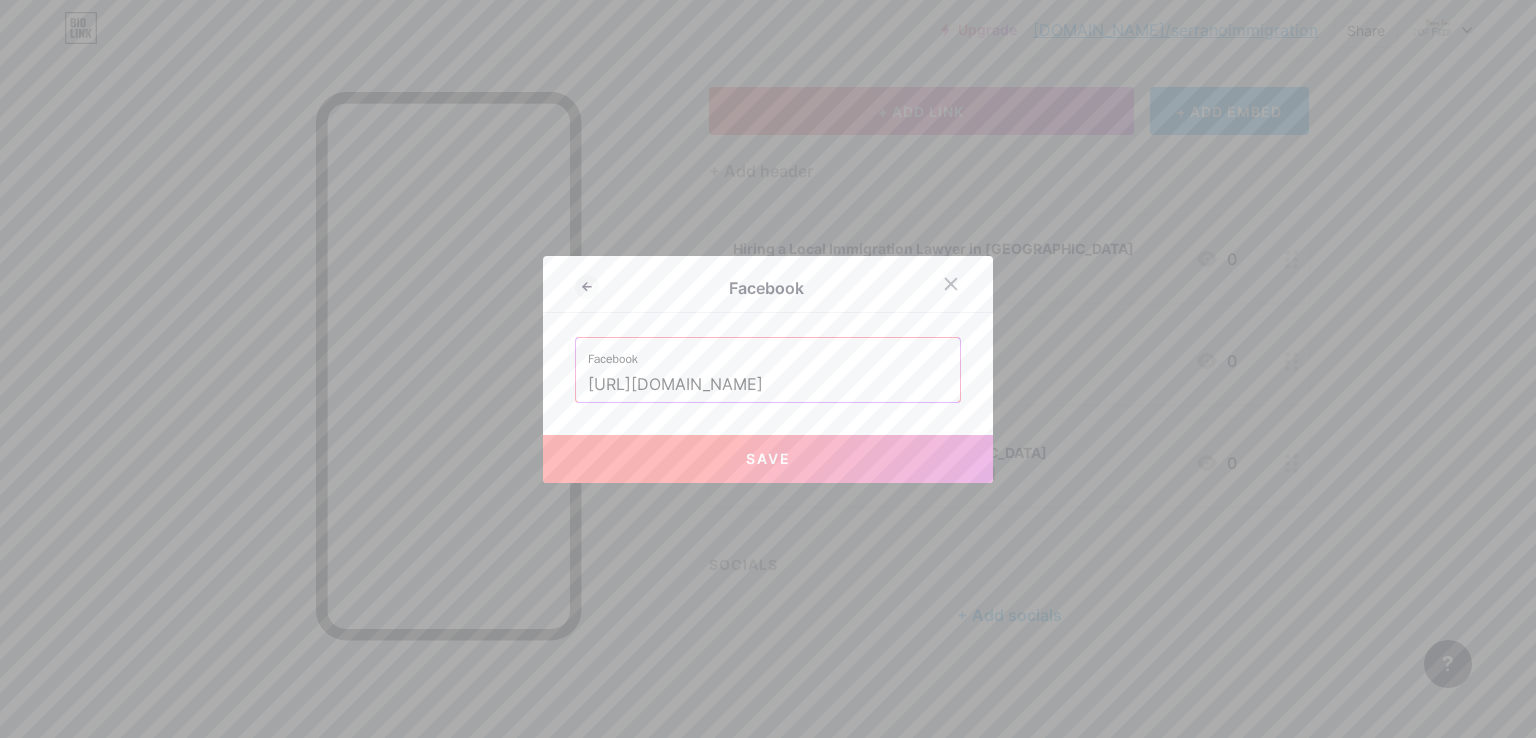 type on "[URL][DOMAIN_NAME]" 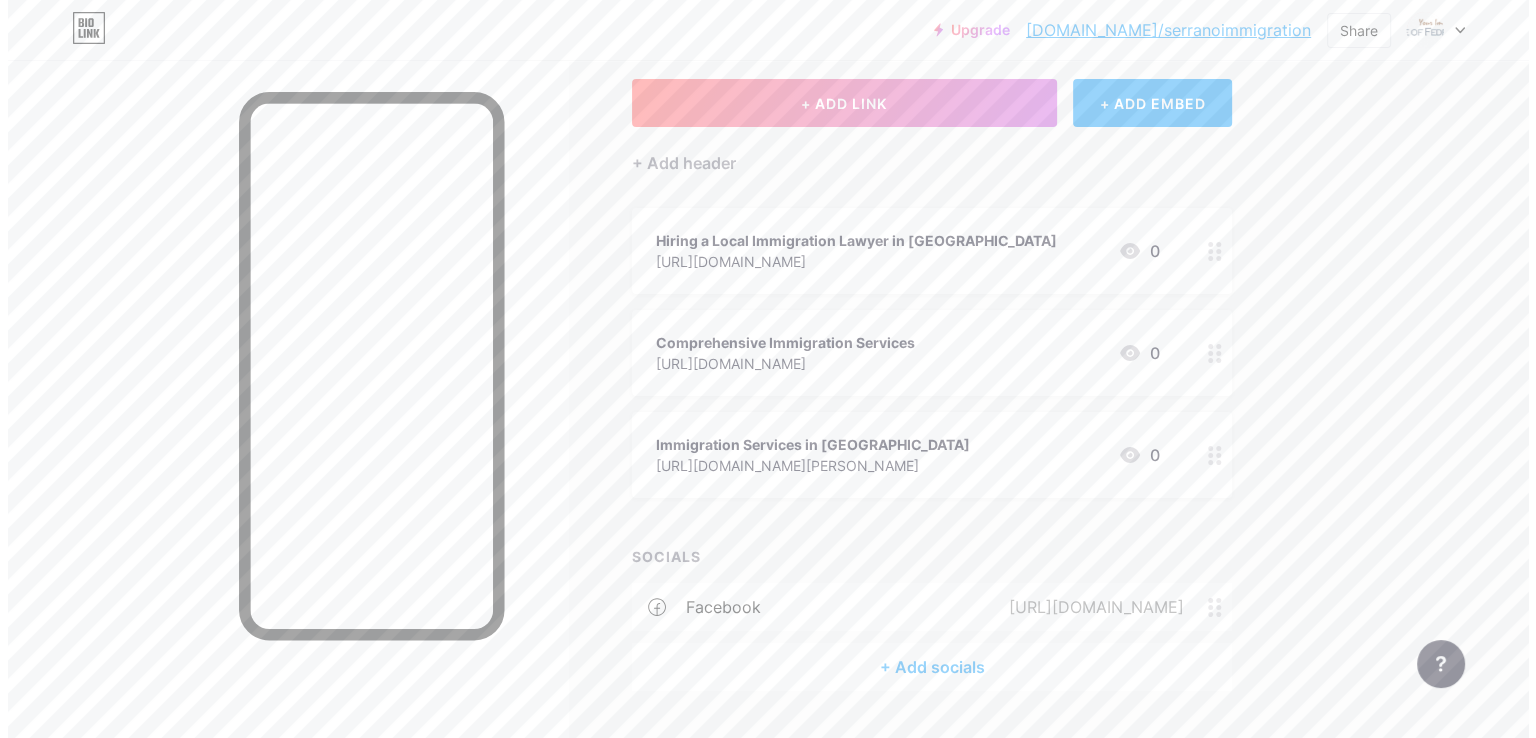 scroll, scrollTop: 159, scrollLeft: 0, axis: vertical 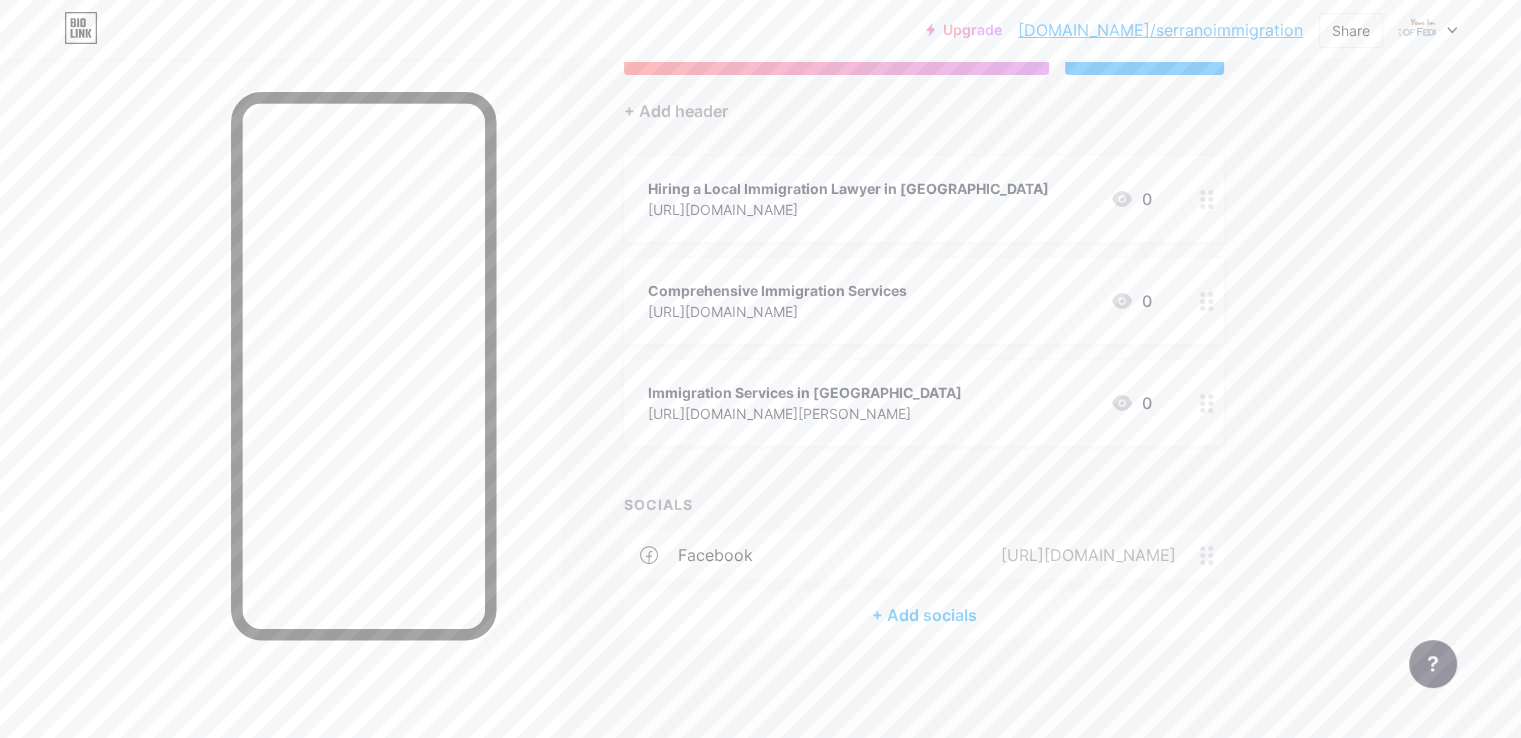 click on "+ Add socials" at bounding box center [924, 615] 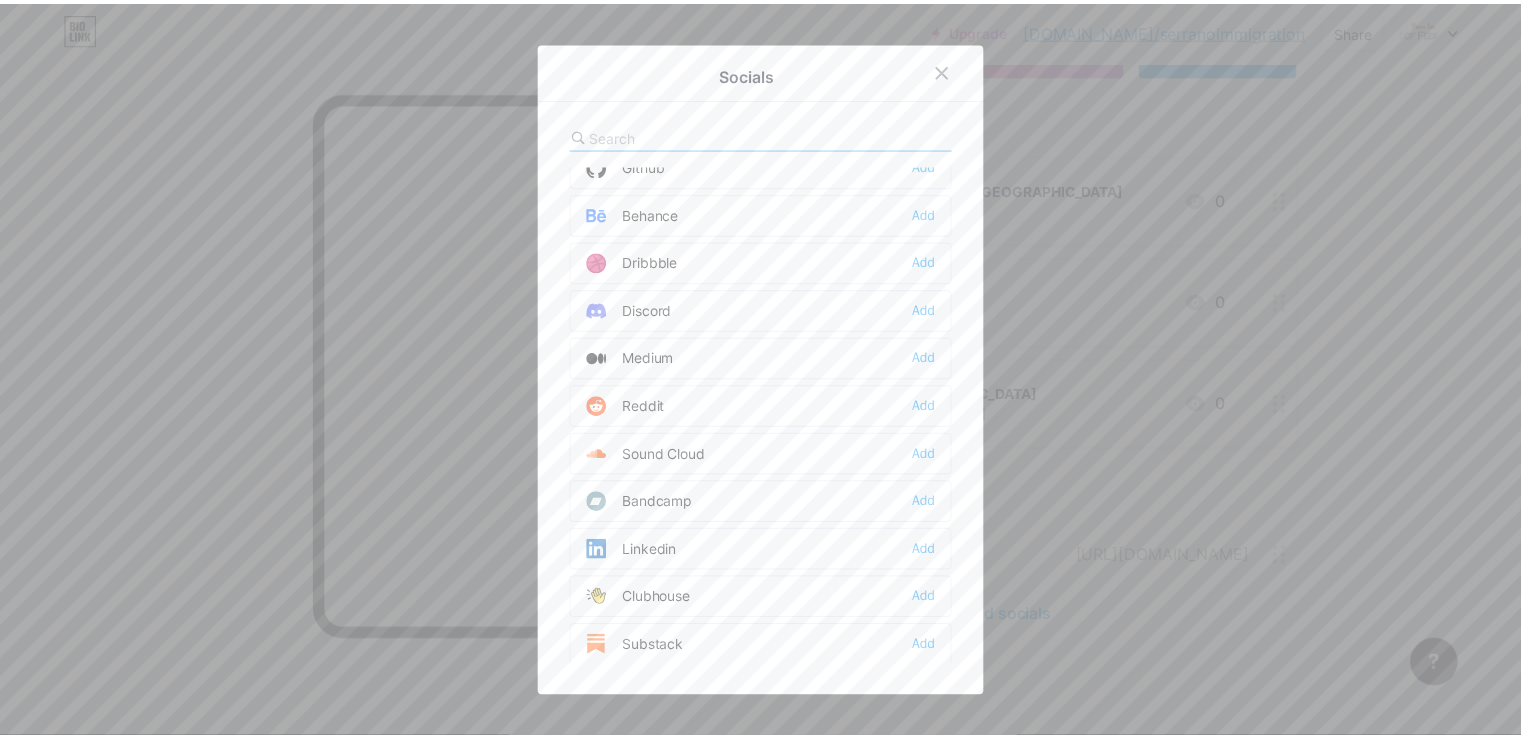 scroll, scrollTop: 700, scrollLeft: 0, axis: vertical 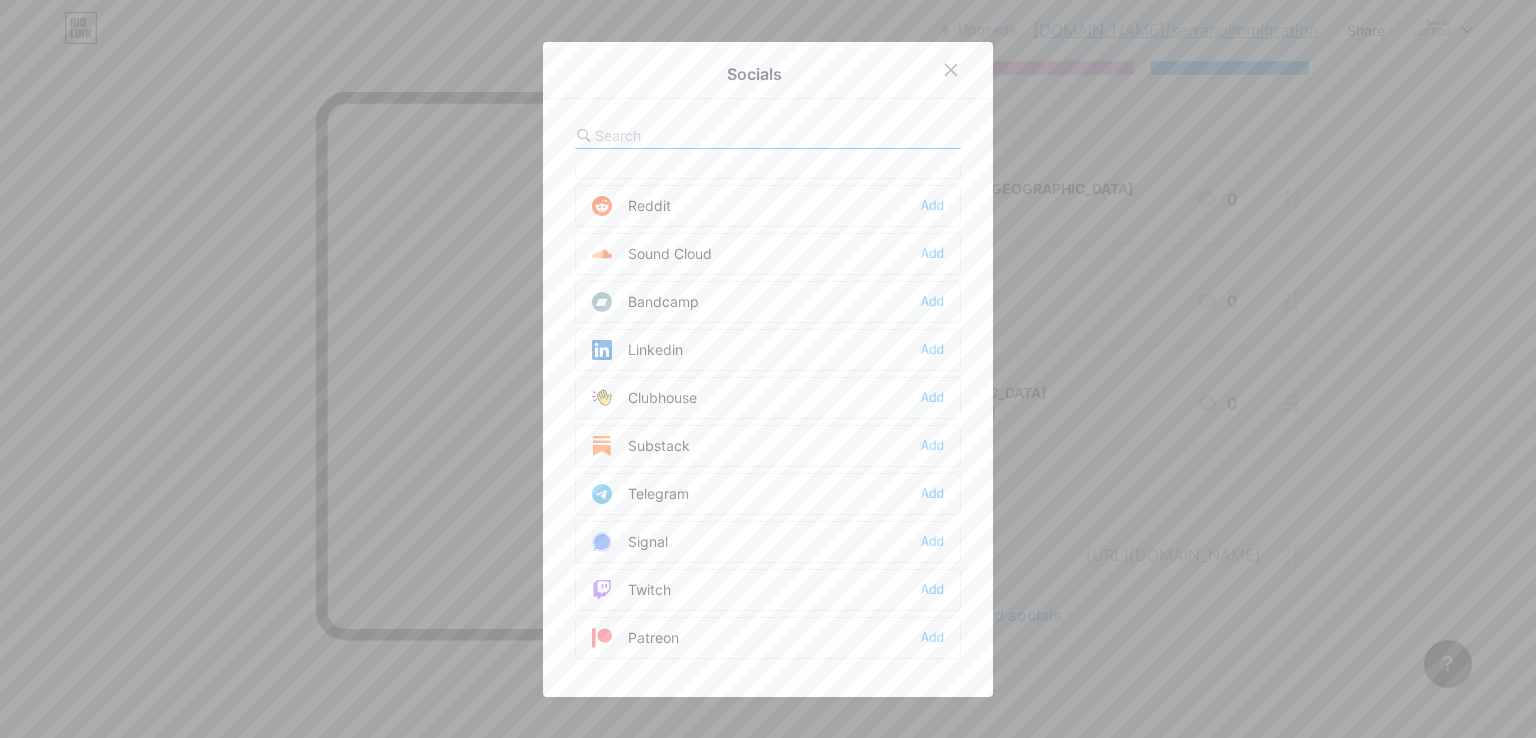click on "Linkedin
Add" at bounding box center (768, 350) 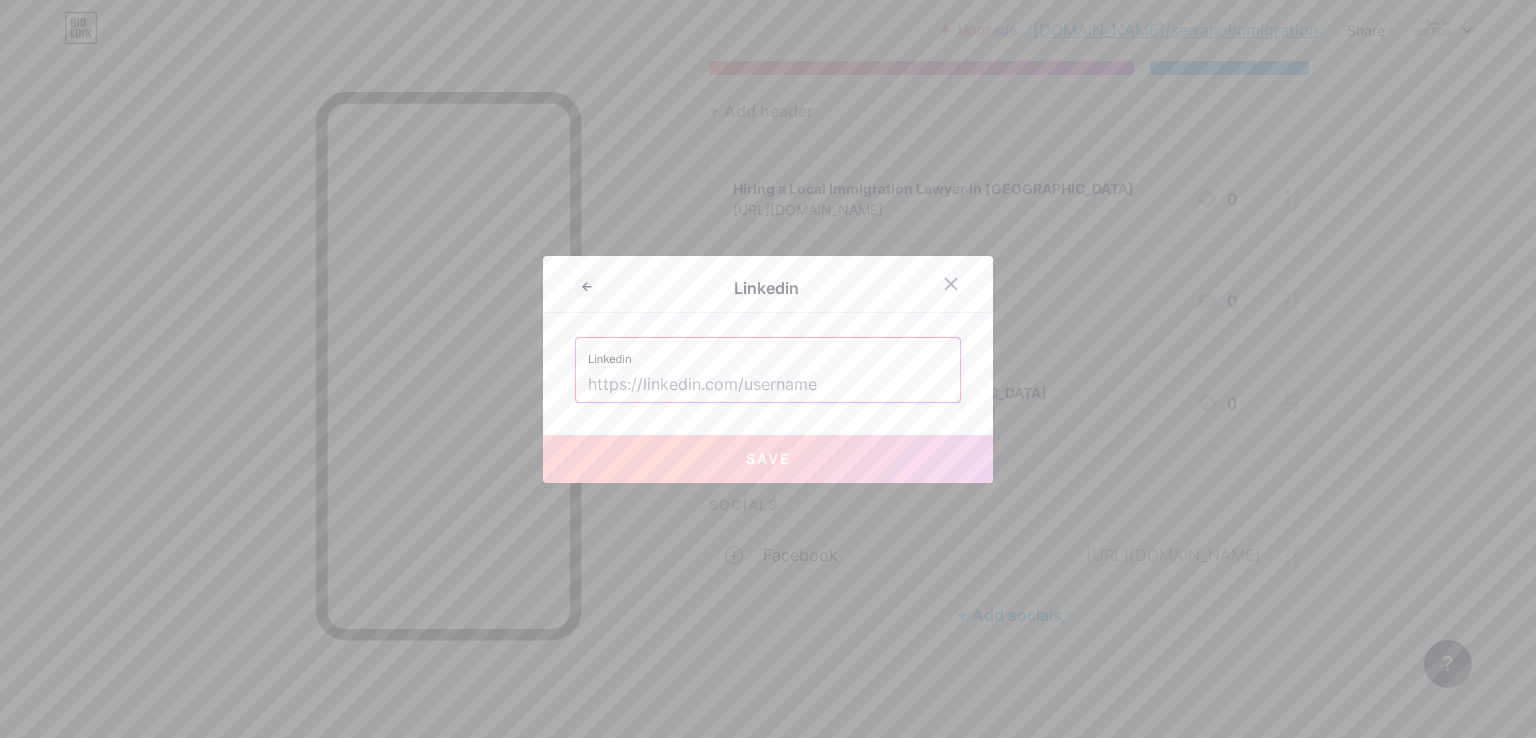 click at bounding box center (768, 385) 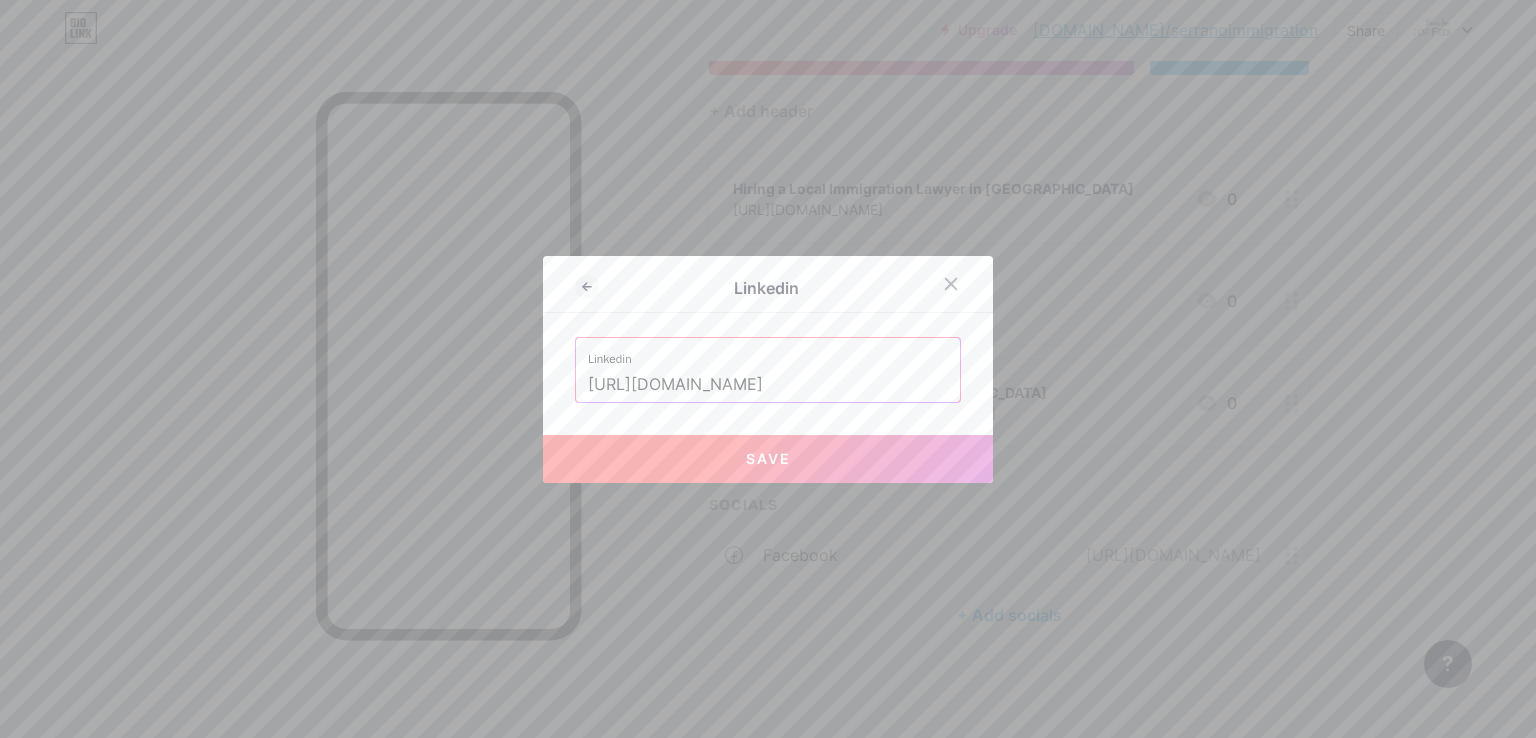 type on "[URL][DOMAIN_NAME]" 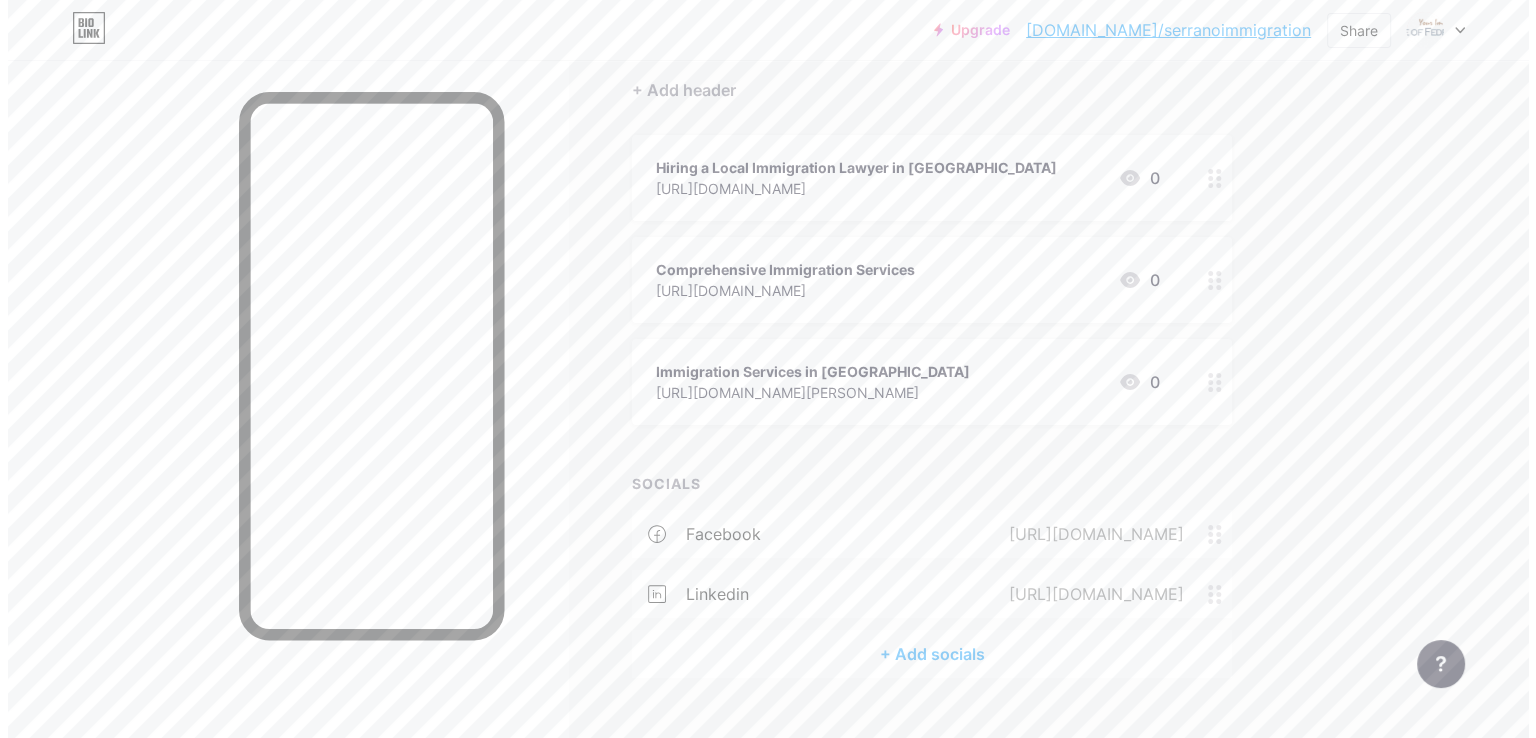 scroll, scrollTop: 219, scrollLeft: 0, axis: vertical 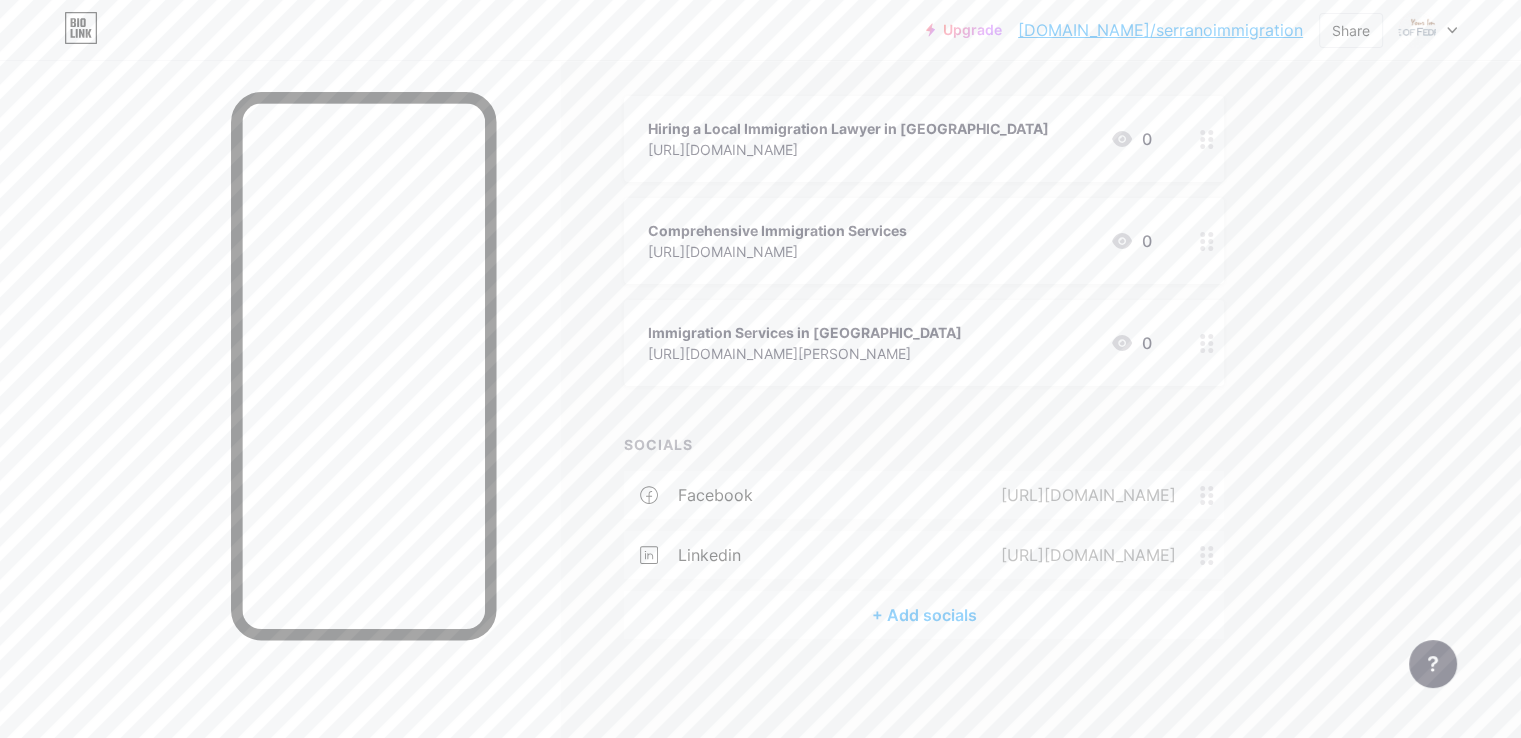 click on "+ Add socials" at bounding box center [924, 615] 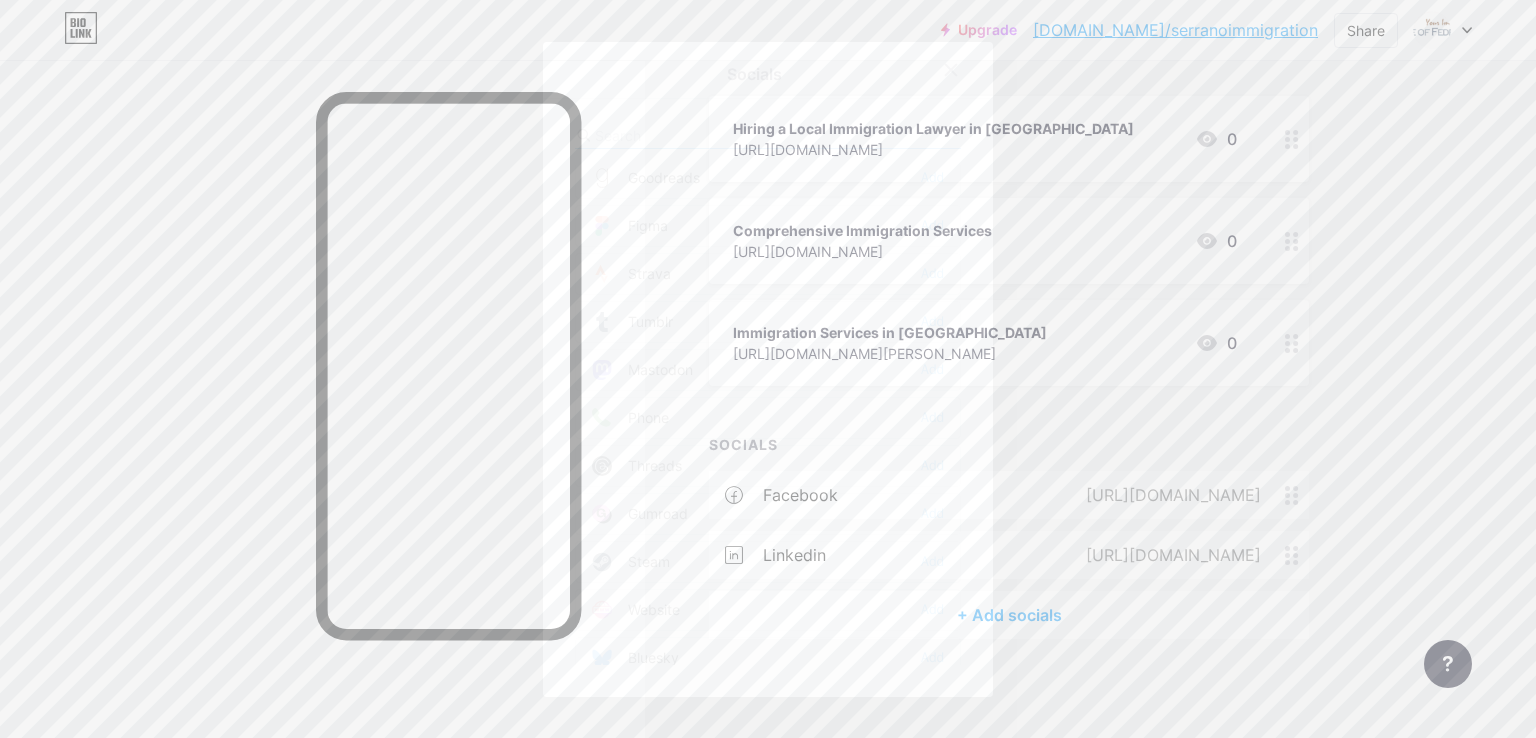 scroll, scrollTop: 1784, scrollLeft: 0, axis: vertical 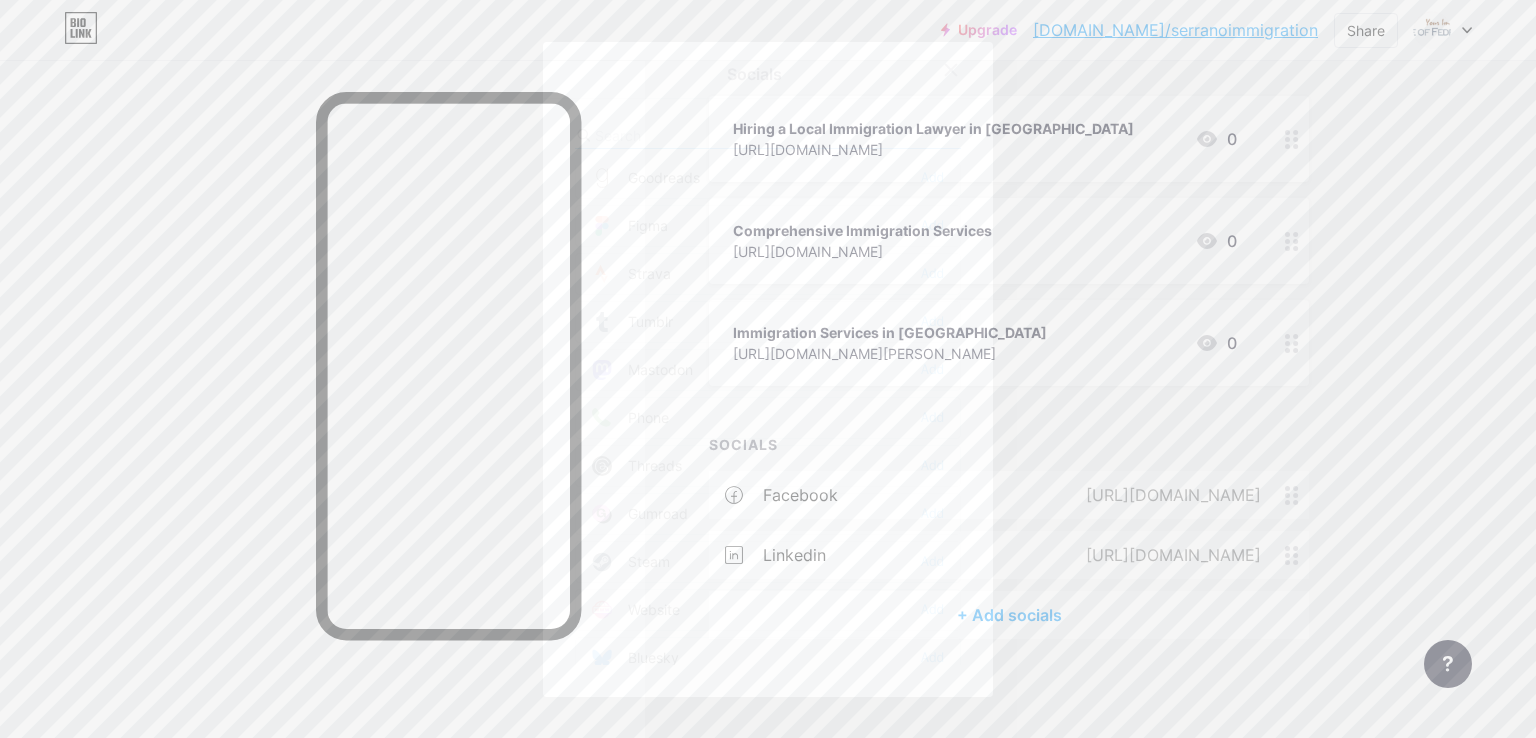 click at bounding box center (705, 135) 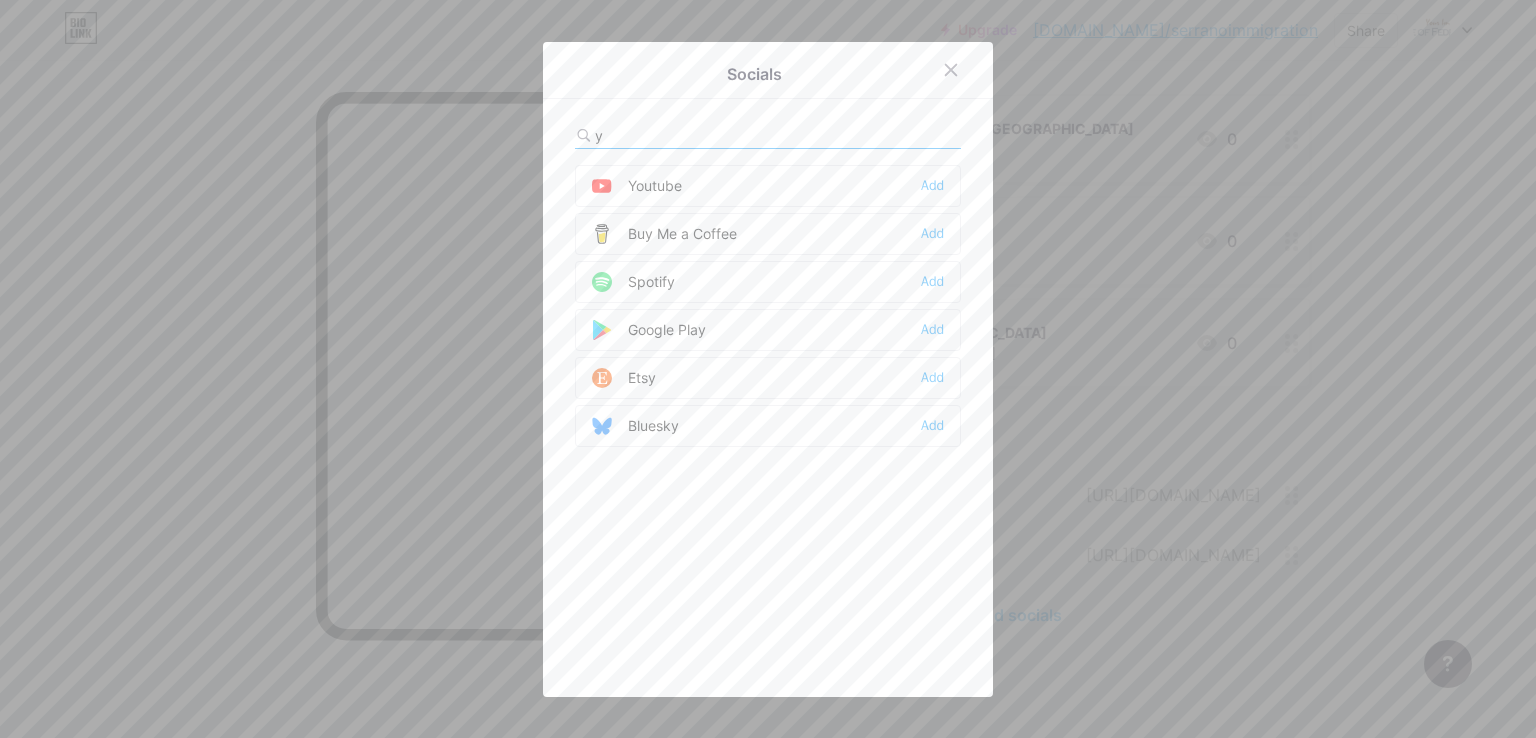 scroll, scrollTop: 0, scrollLeft: 0, axis: both 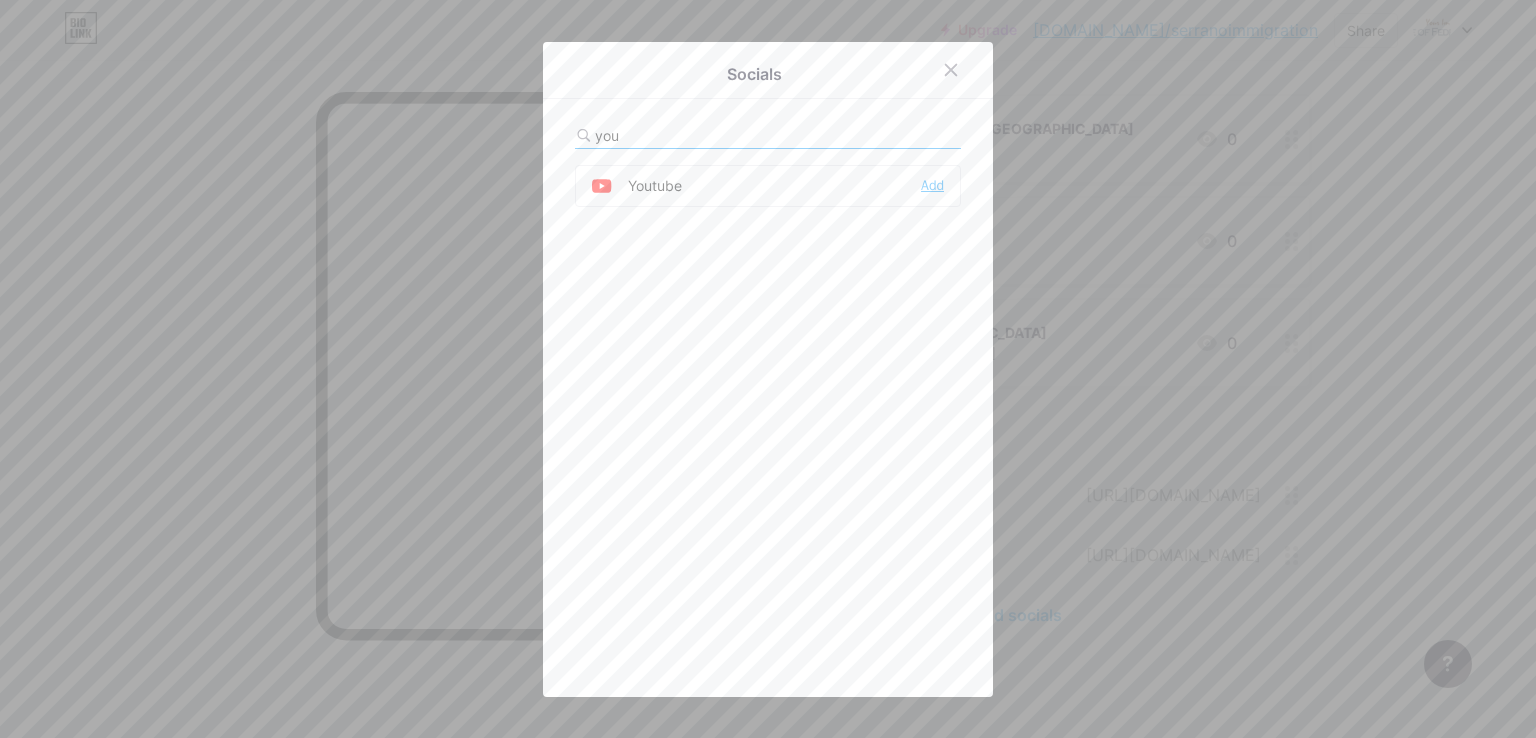 type on "you" 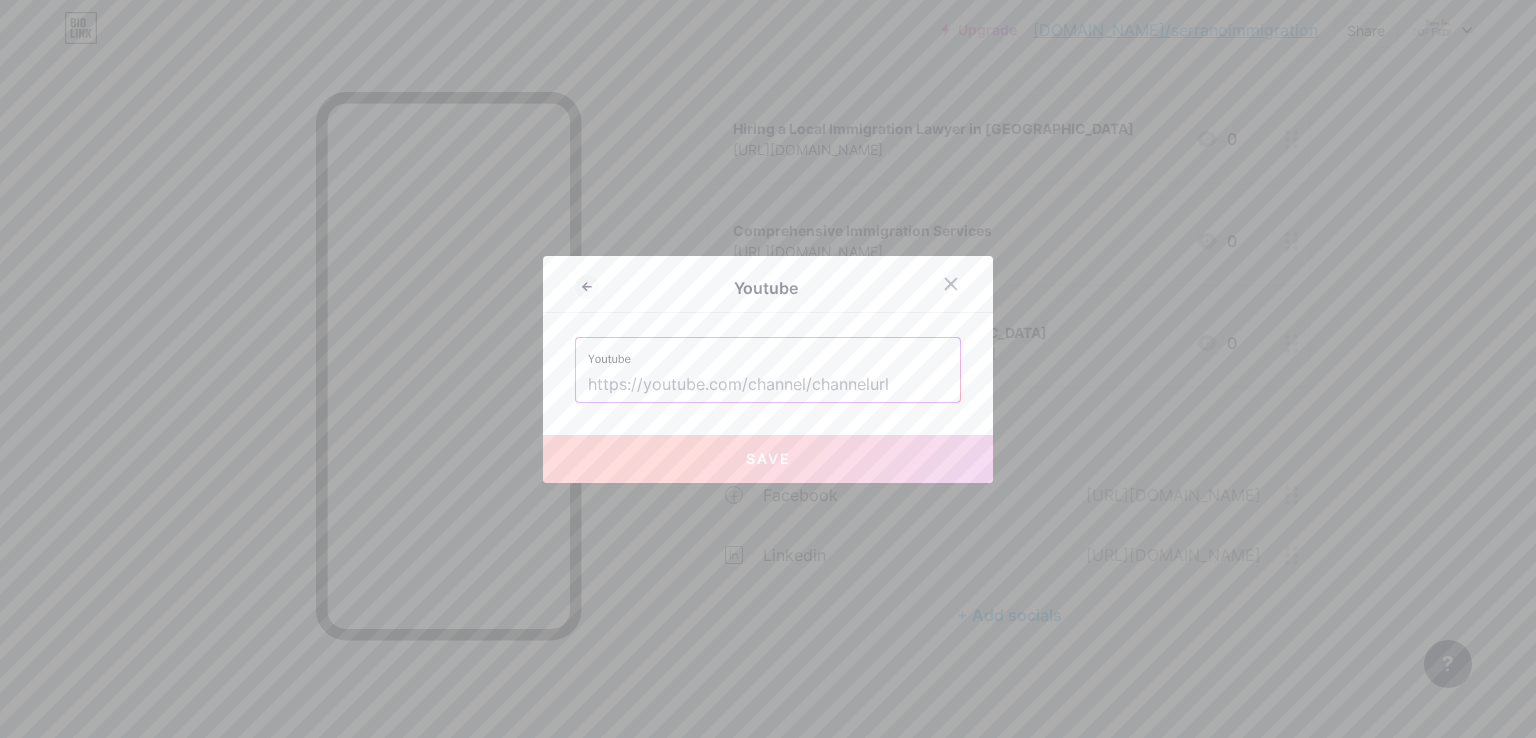 click at bounding box center (768, 385) 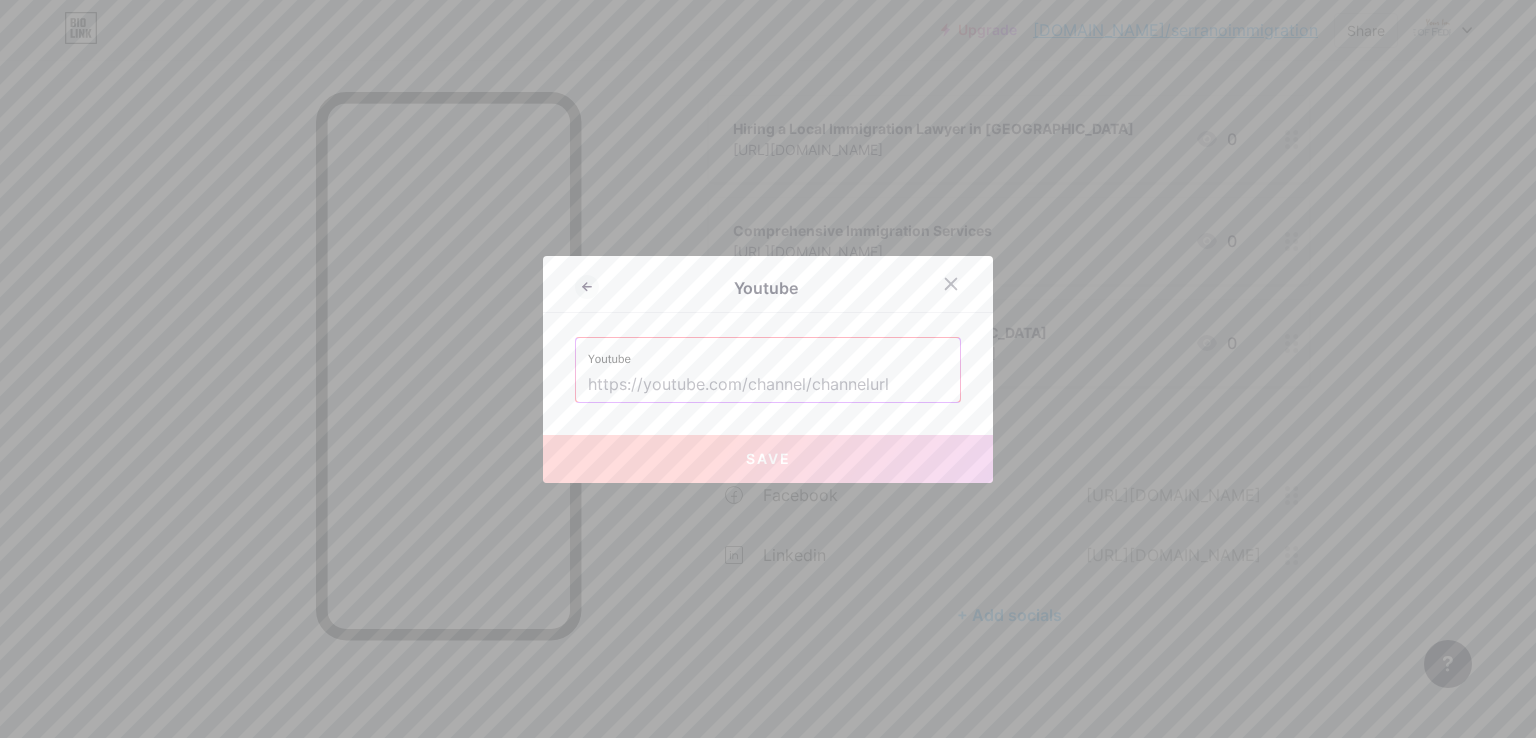 paste on "[URL][DOMAIN_NAME]" 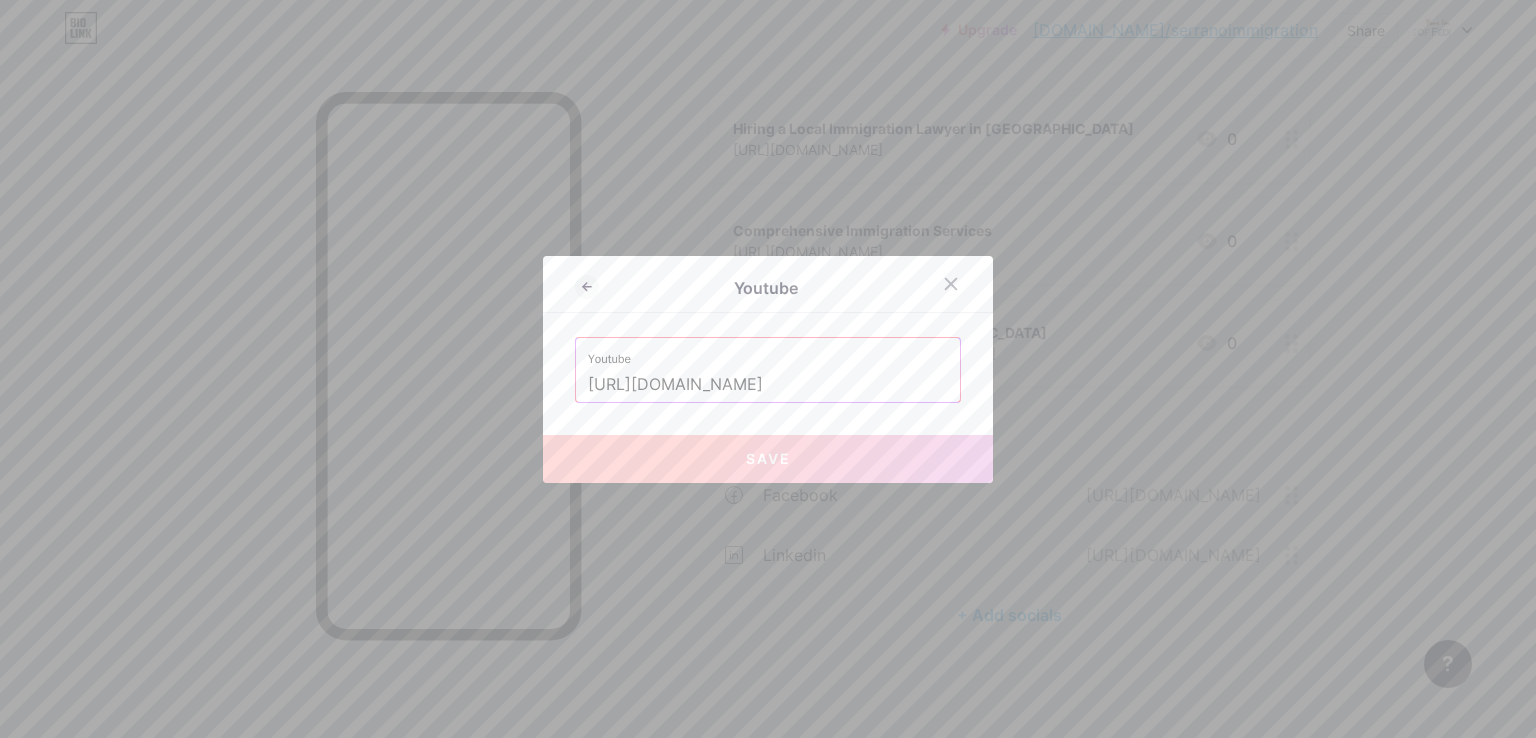 scroll, scrollTop: 0, scrollLeft: 151, axis: horizontal 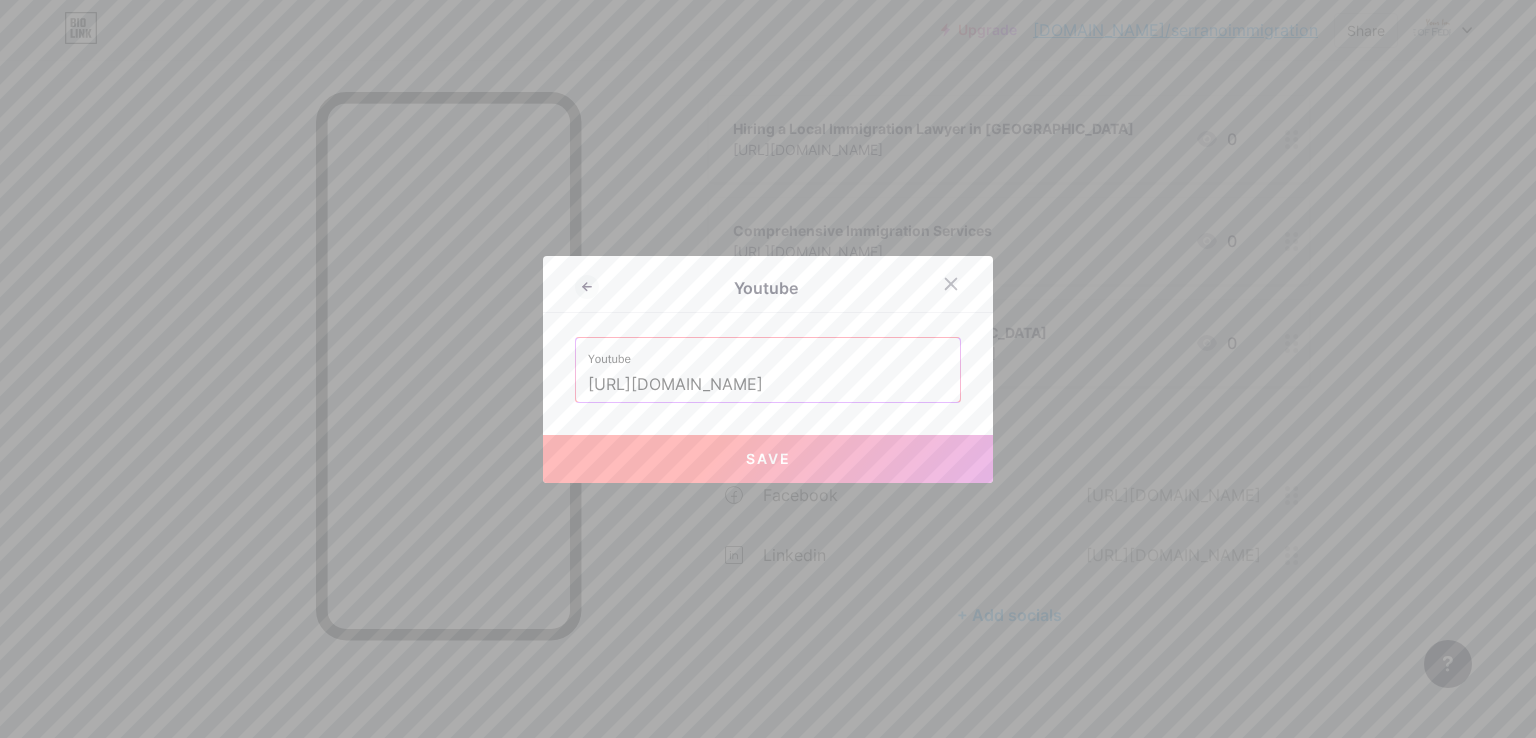 type on "[URL][DOMAIN_NAME]" 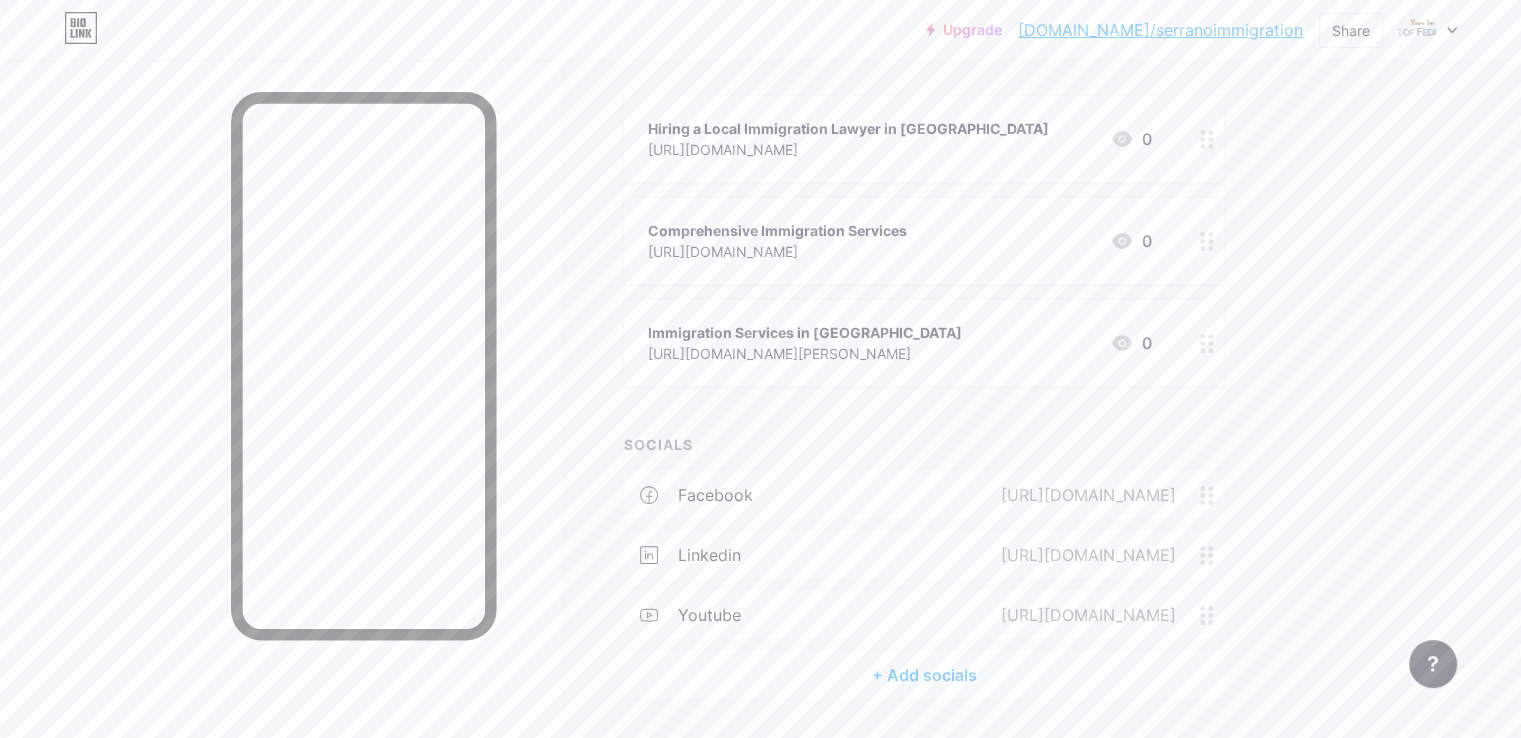 click on "+ Add socials" at bounding box center [924, 675] 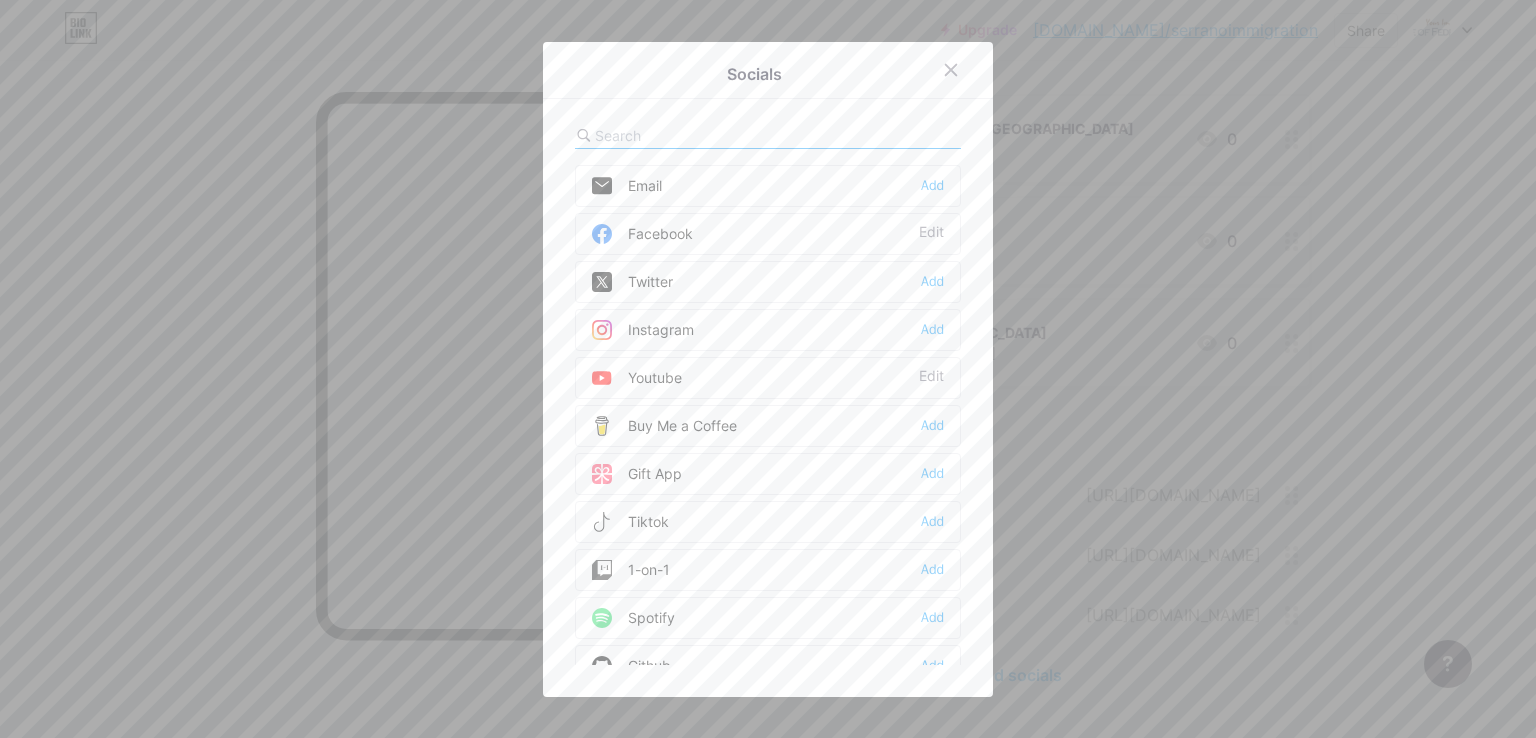 click at bounding box center [705, 135] 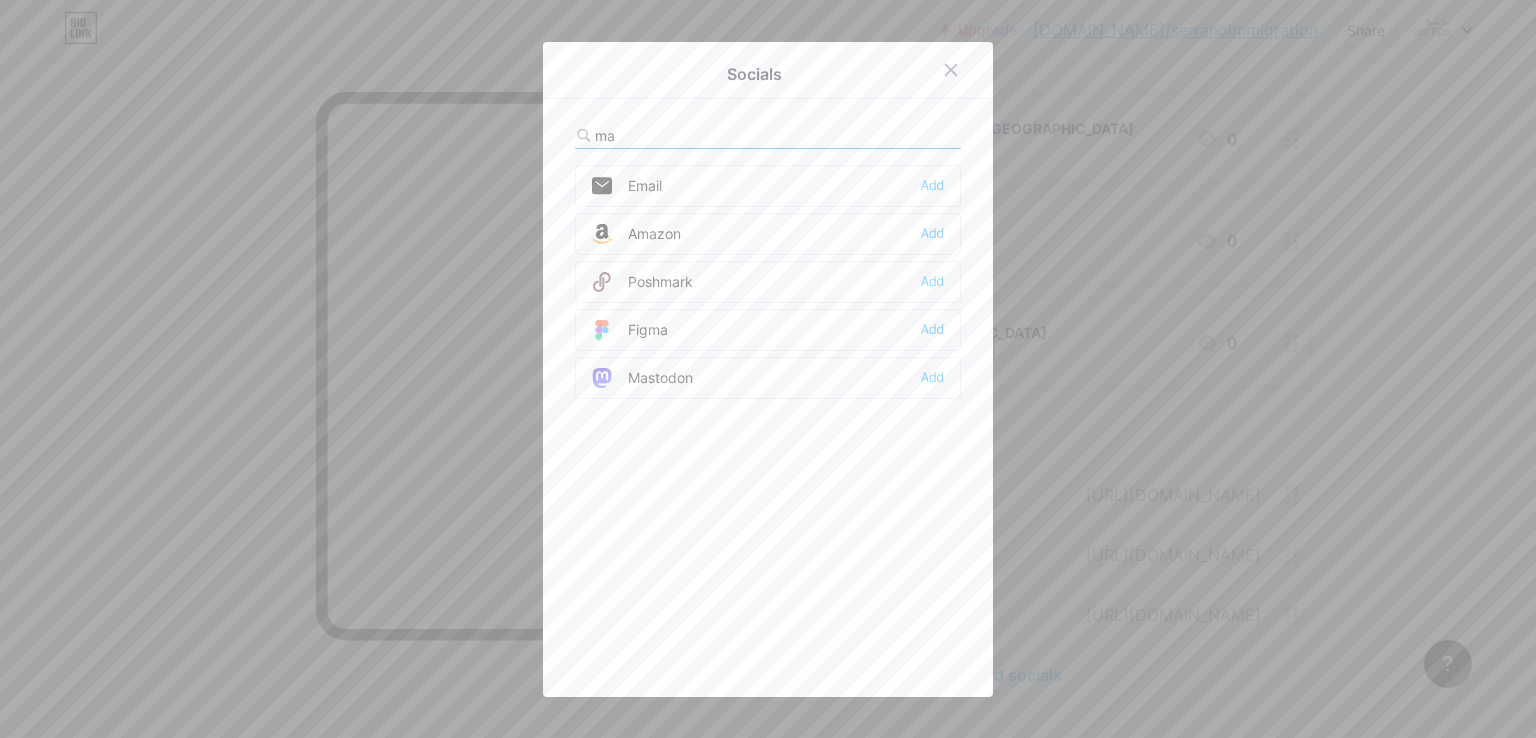 type on "m" 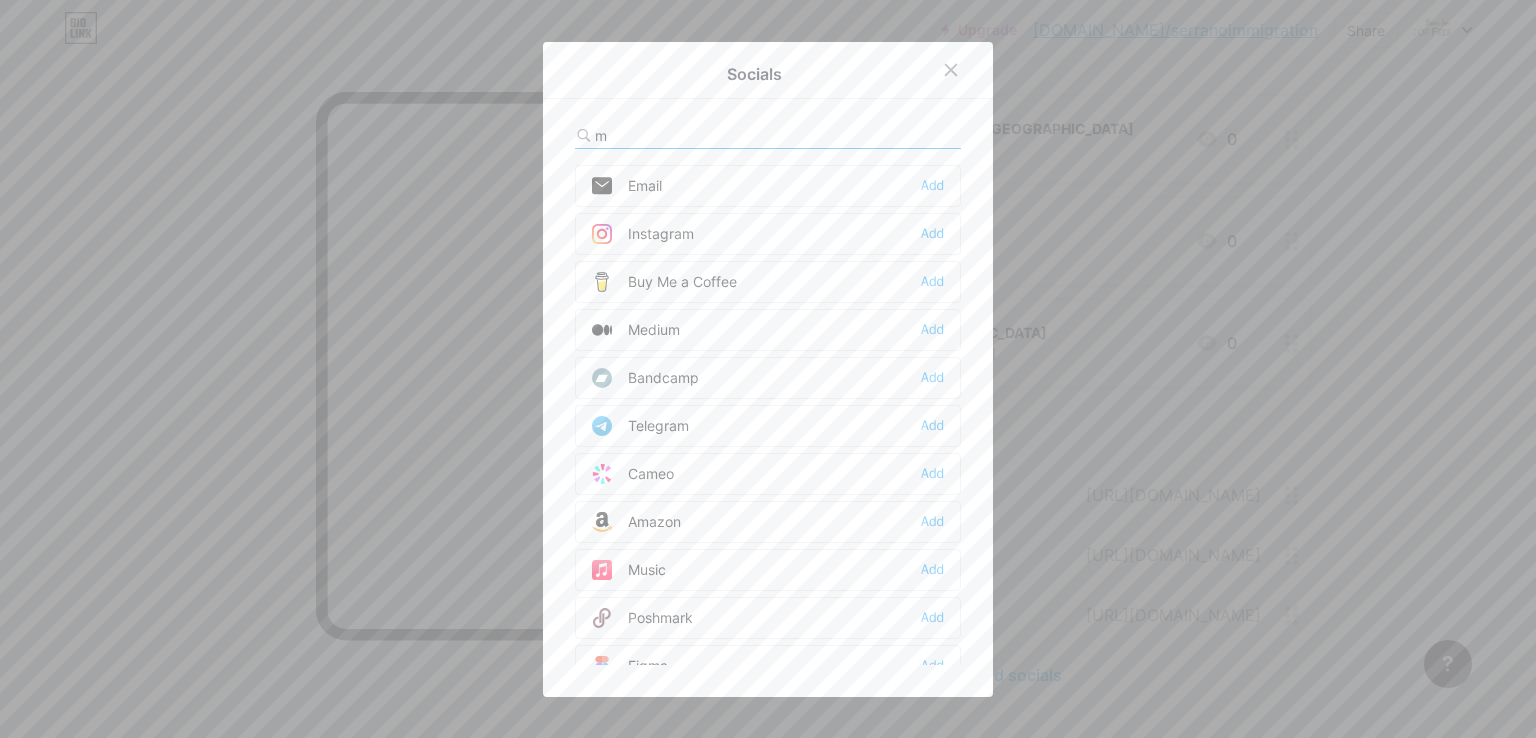 type 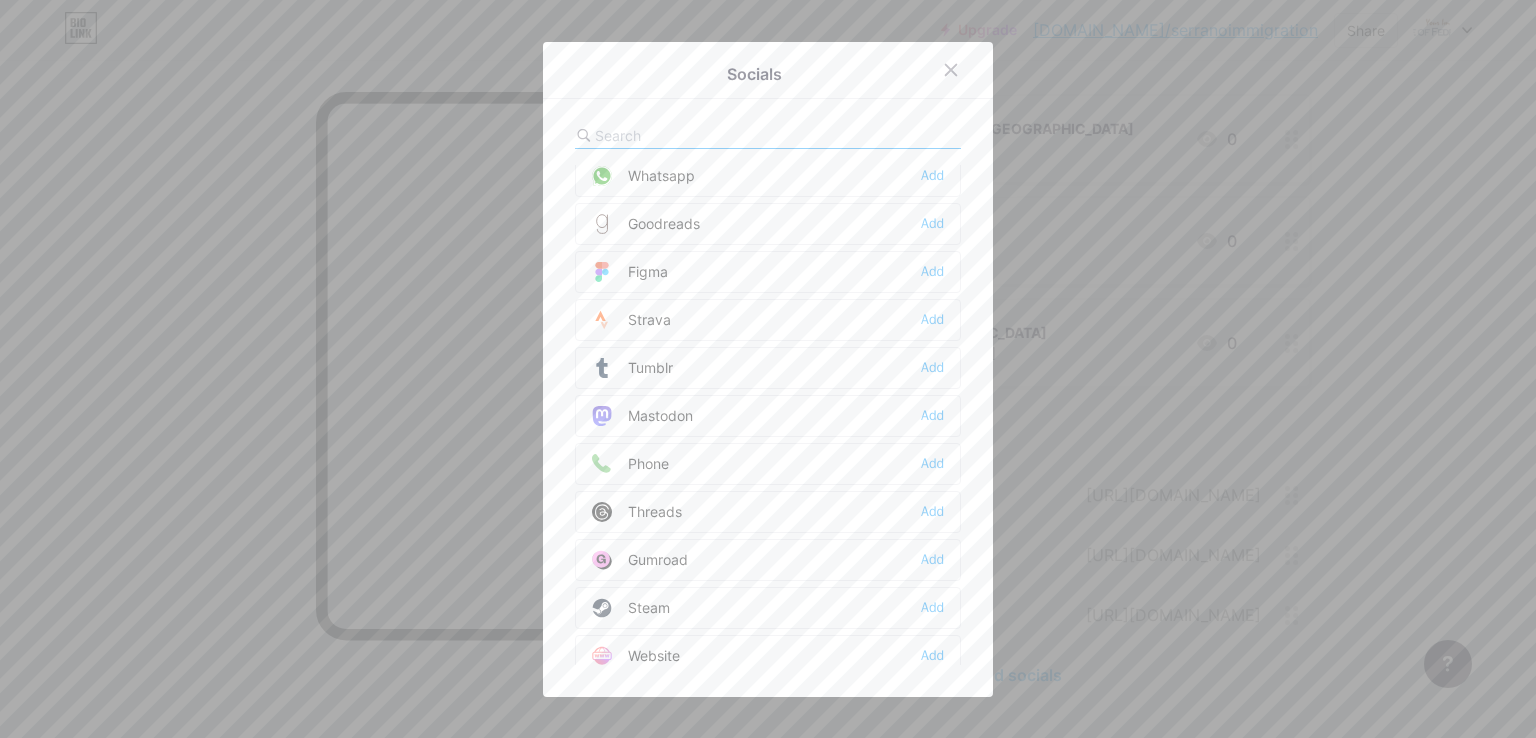 scroll, scrollTop: 1784, scrollLeft: 0, axis: vertical 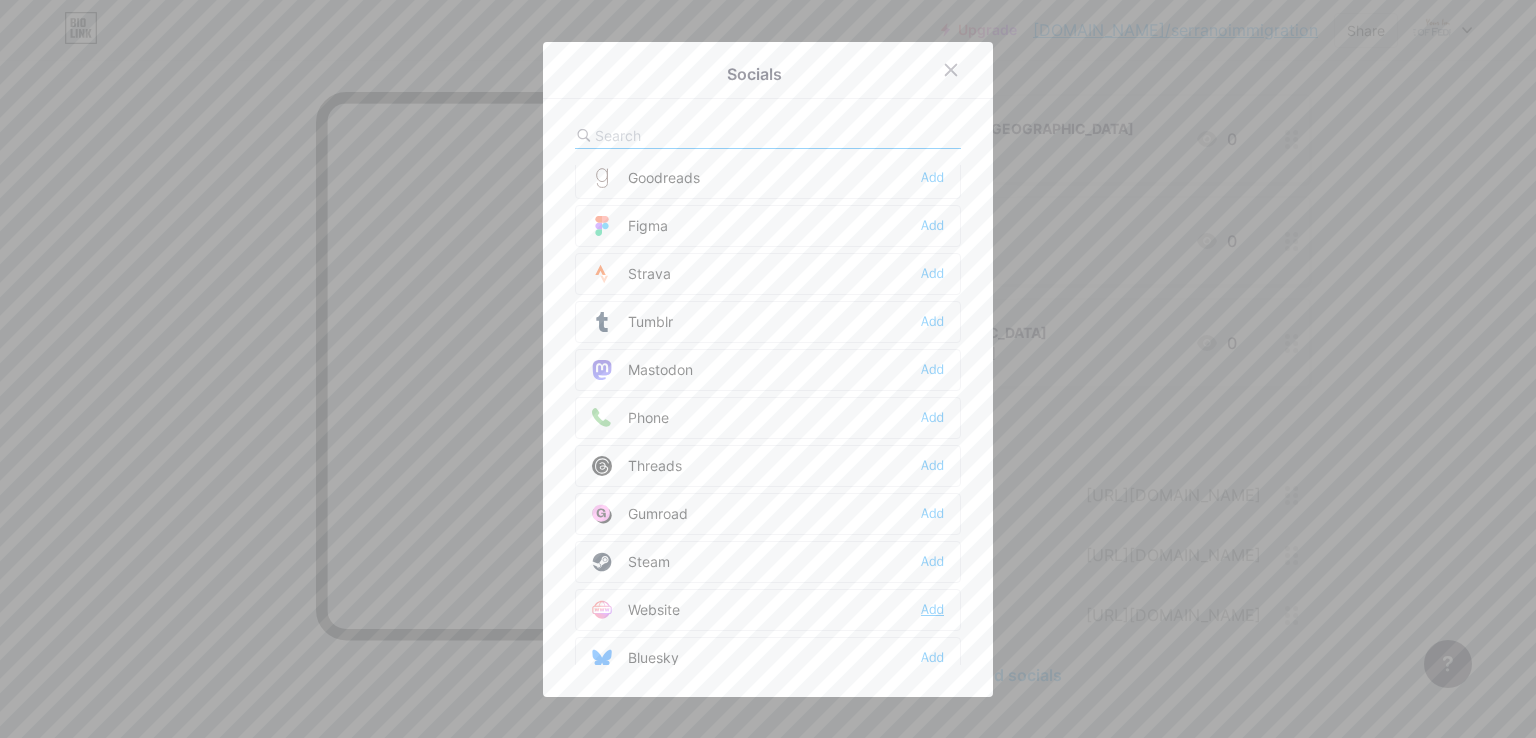 click on "Add" at bounding box center (932, 610) 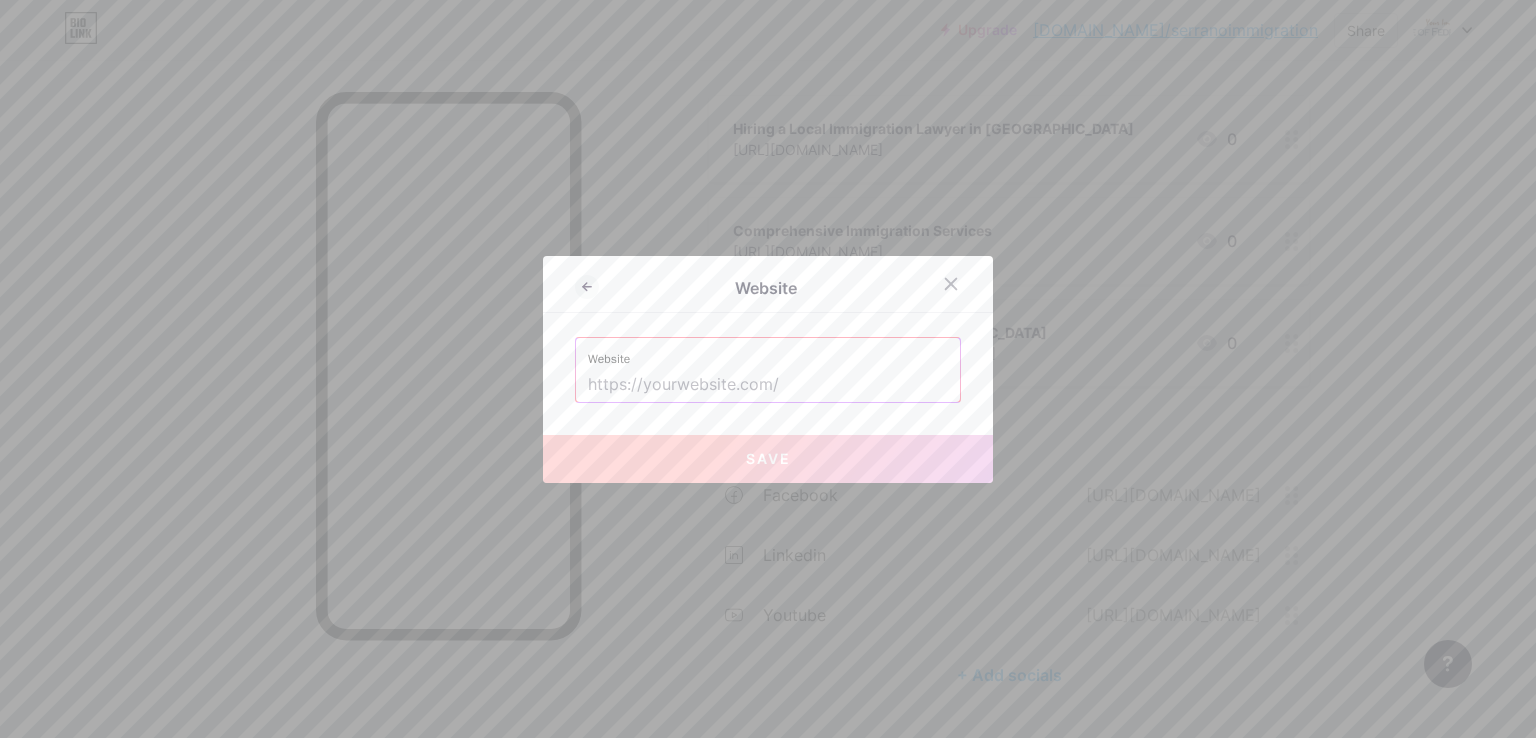 click at bounding box center (768, 385) 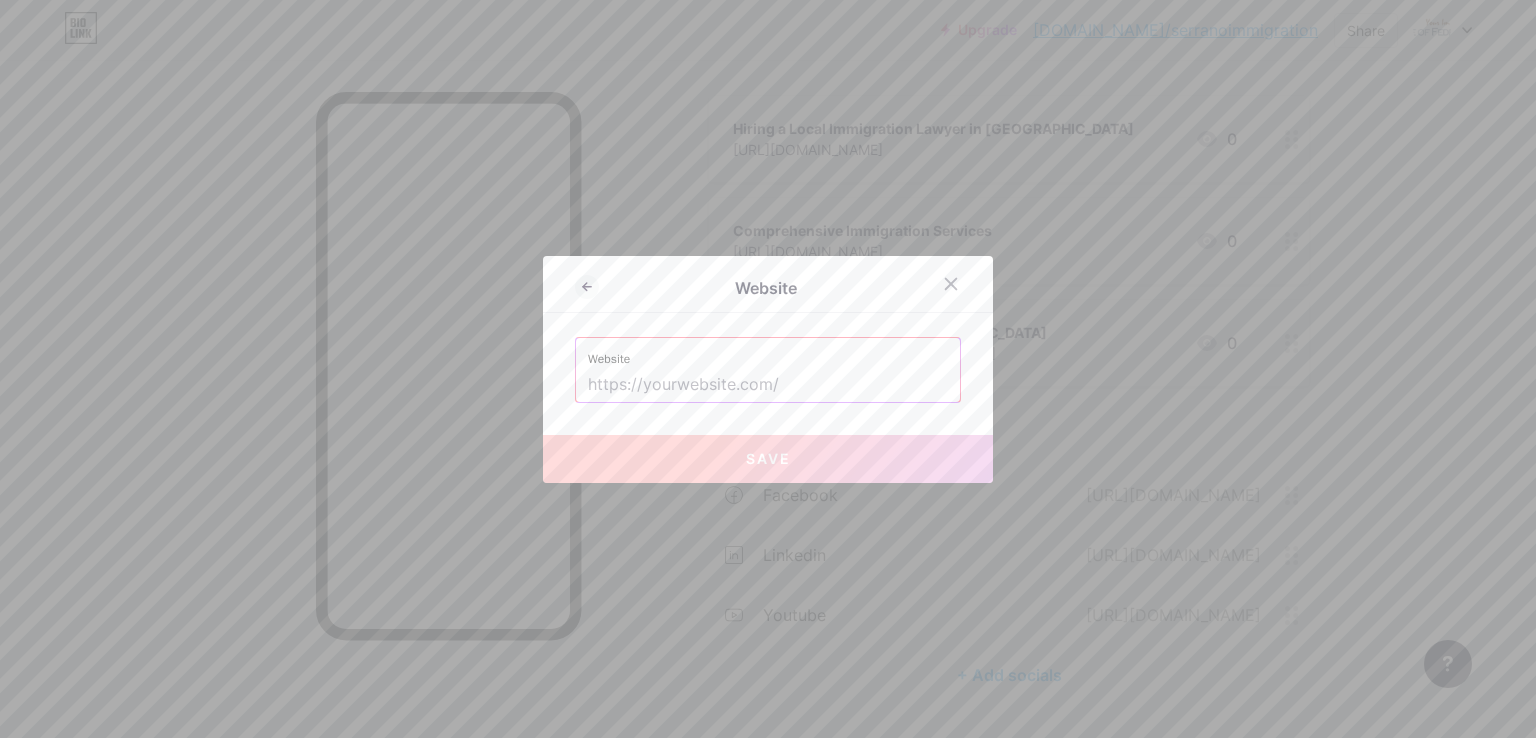 paste on "[URL][DOMAIN_NAME]" 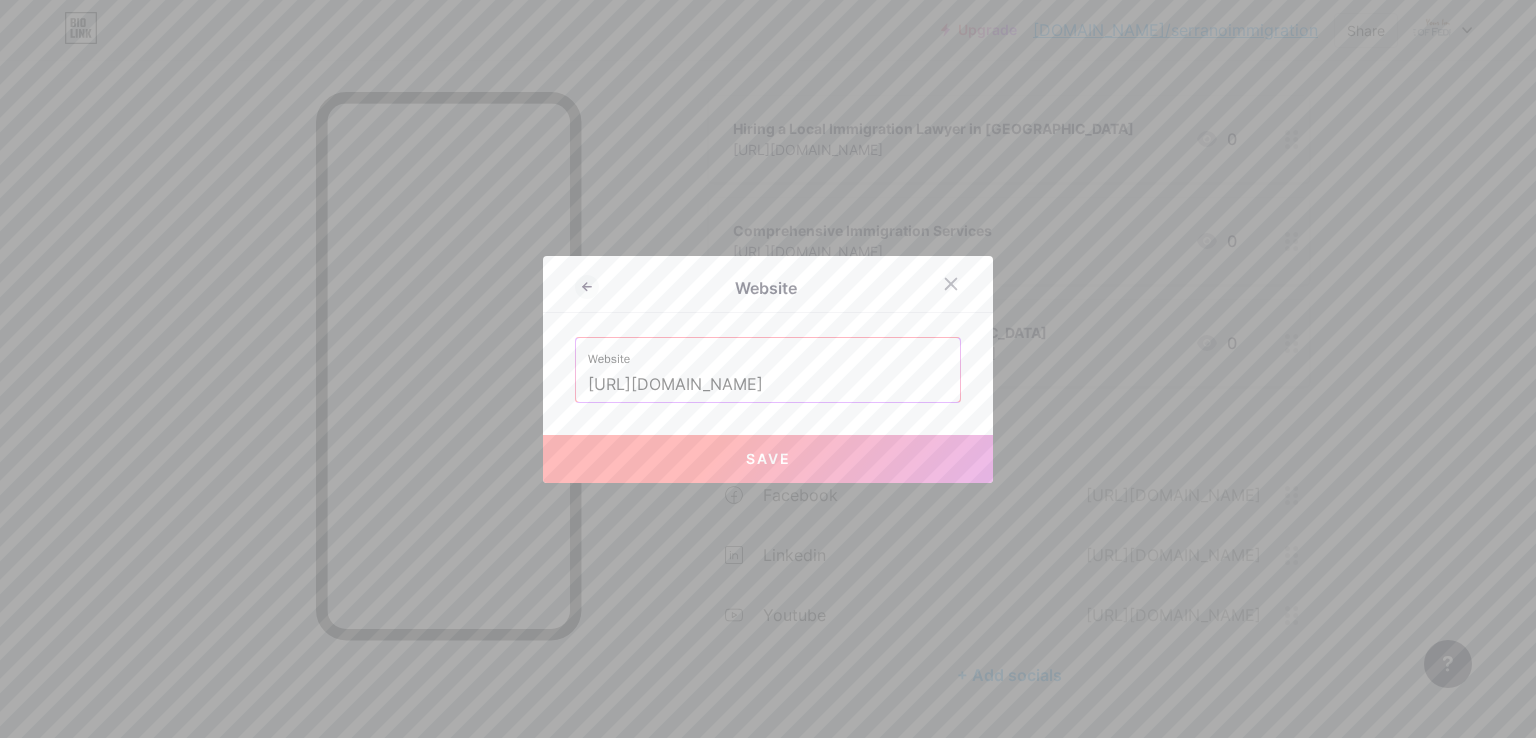 scroll, scrollTop: 0, scrollLeft: 8, axis: horizontal 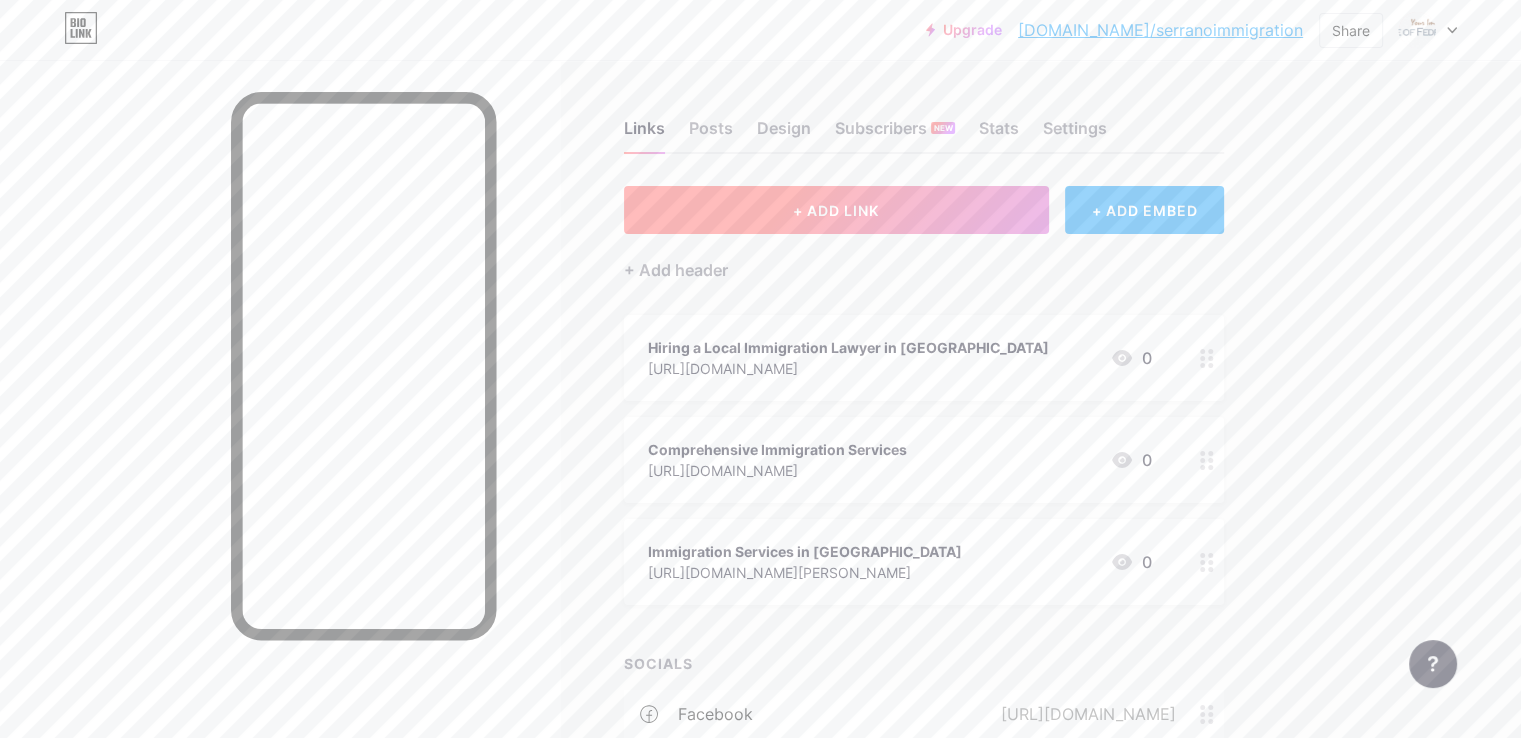 click on "+ ADD LINK" at bounding box center [836, 210] 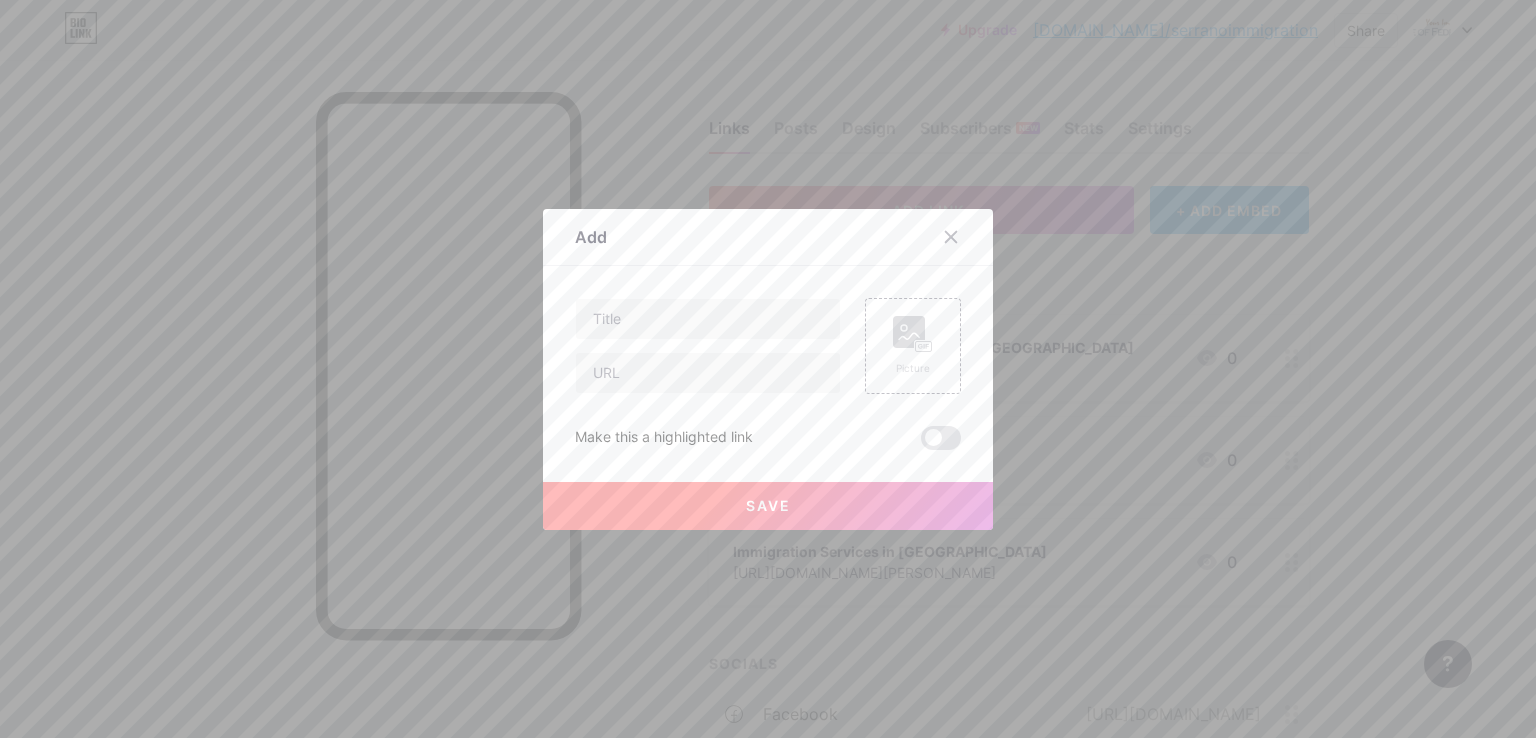 click on "Picture
Make this a highlighted link
Save" at bounding box center [768, 374] 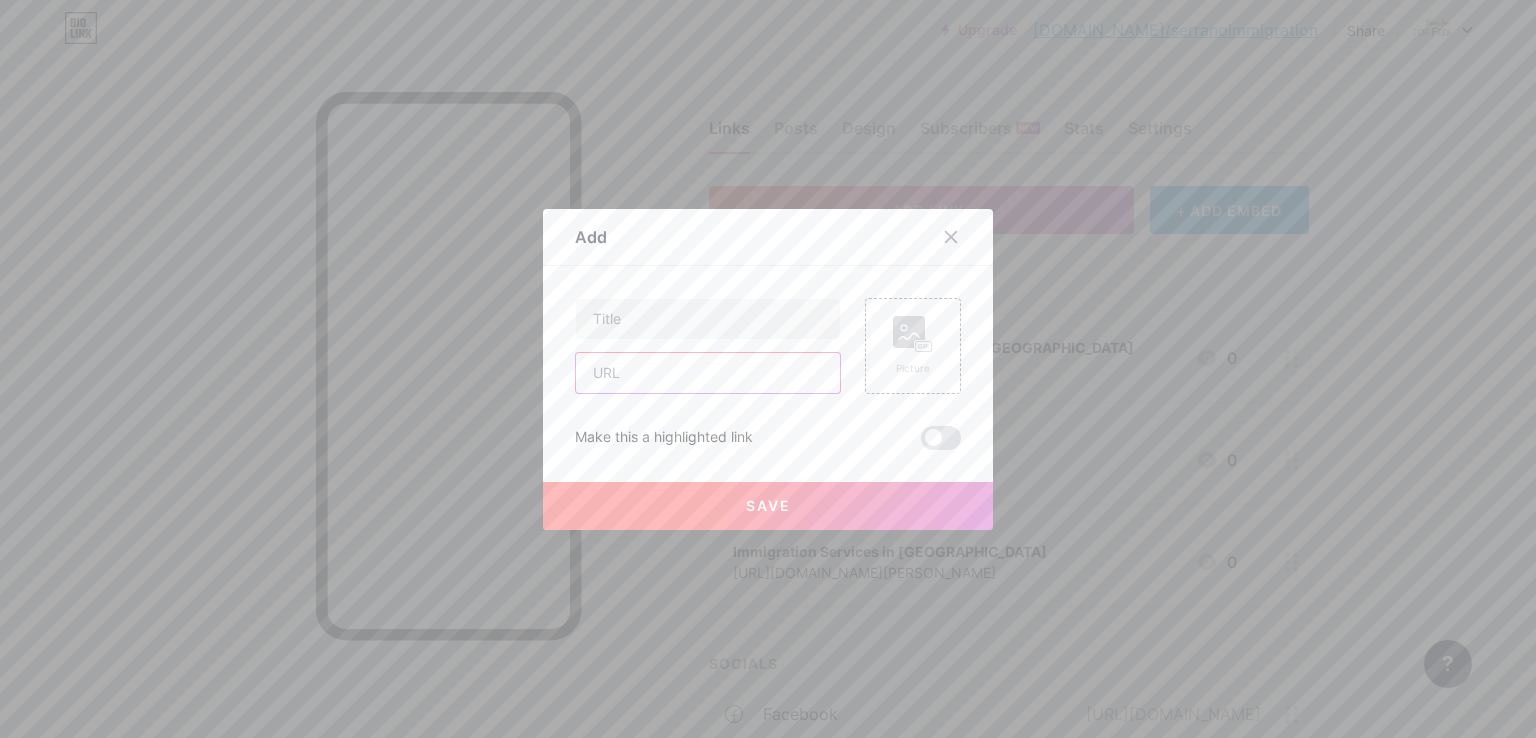 click at bounding box center (708, 373) 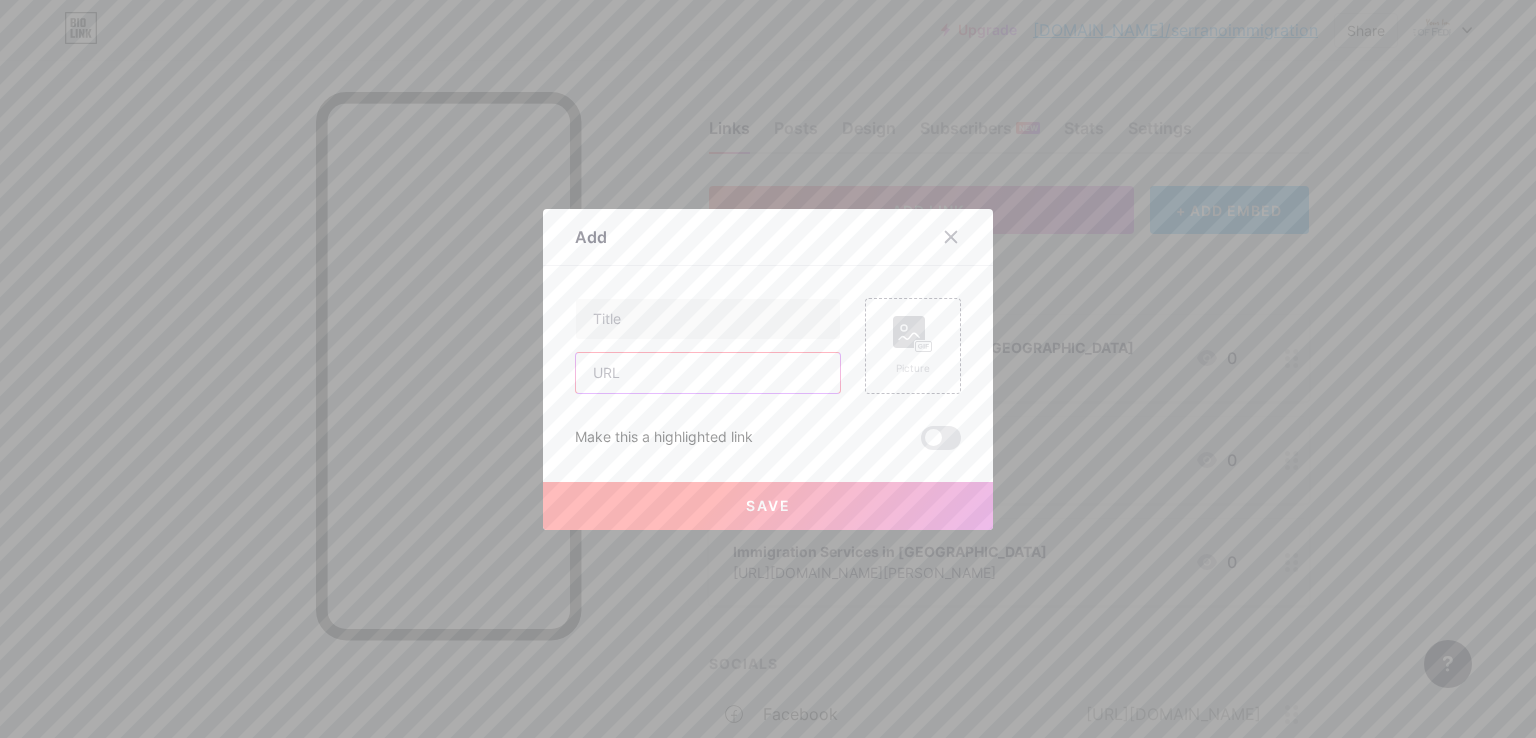 paste on "[URL][DOMAIN_NAME]" 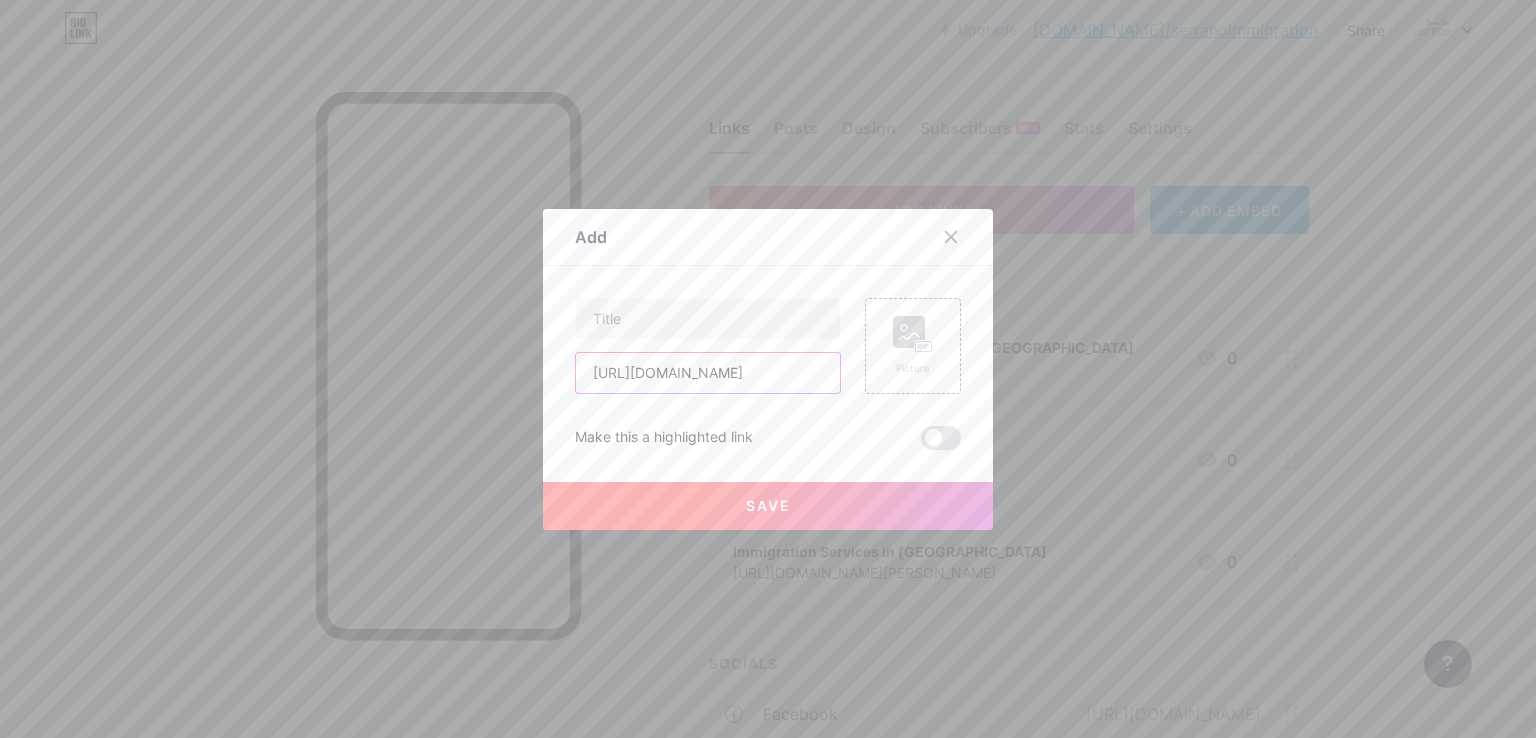 scroll, scrollTop: 0, scrollLeft: 32, axis: horizontal 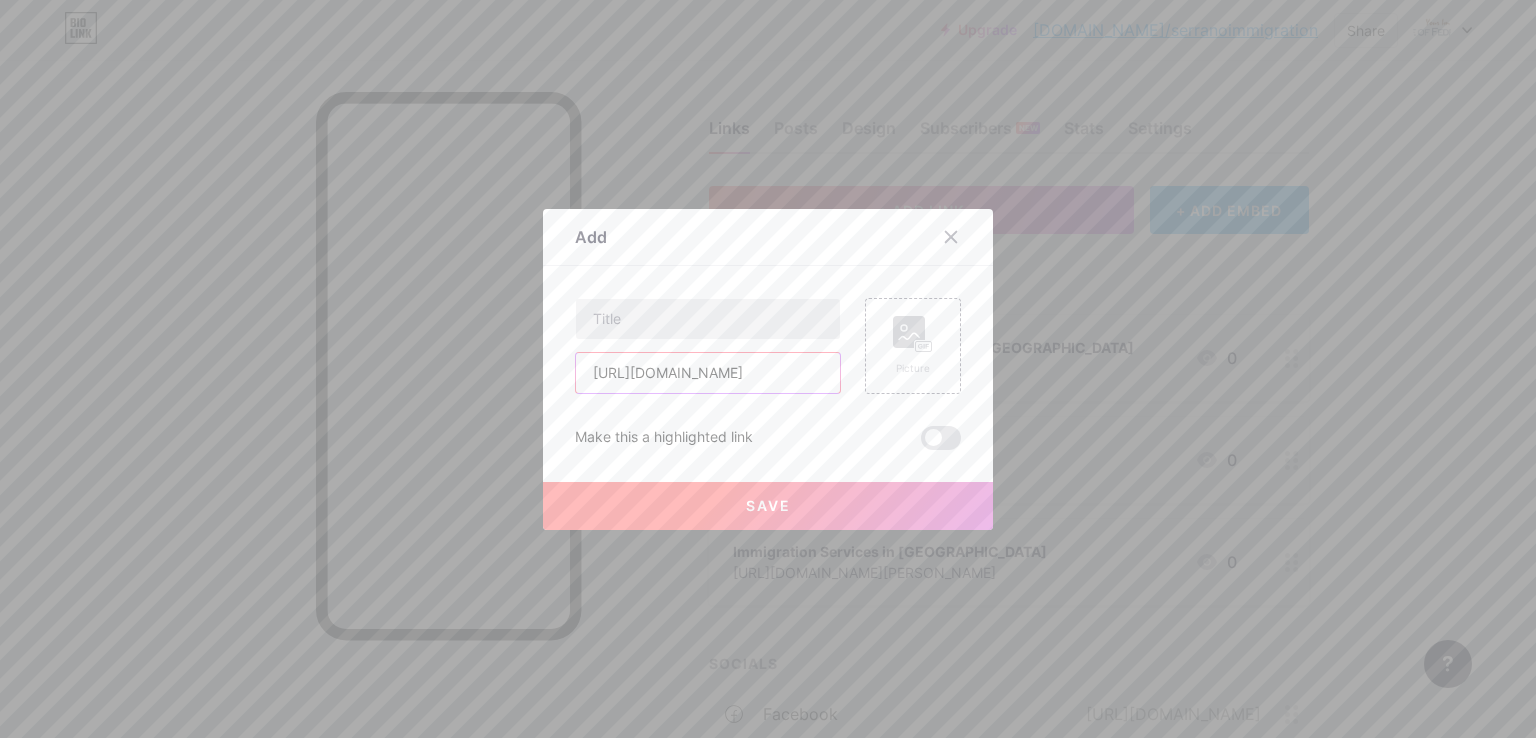 type on "[URL][DOMAIN_NAME]" 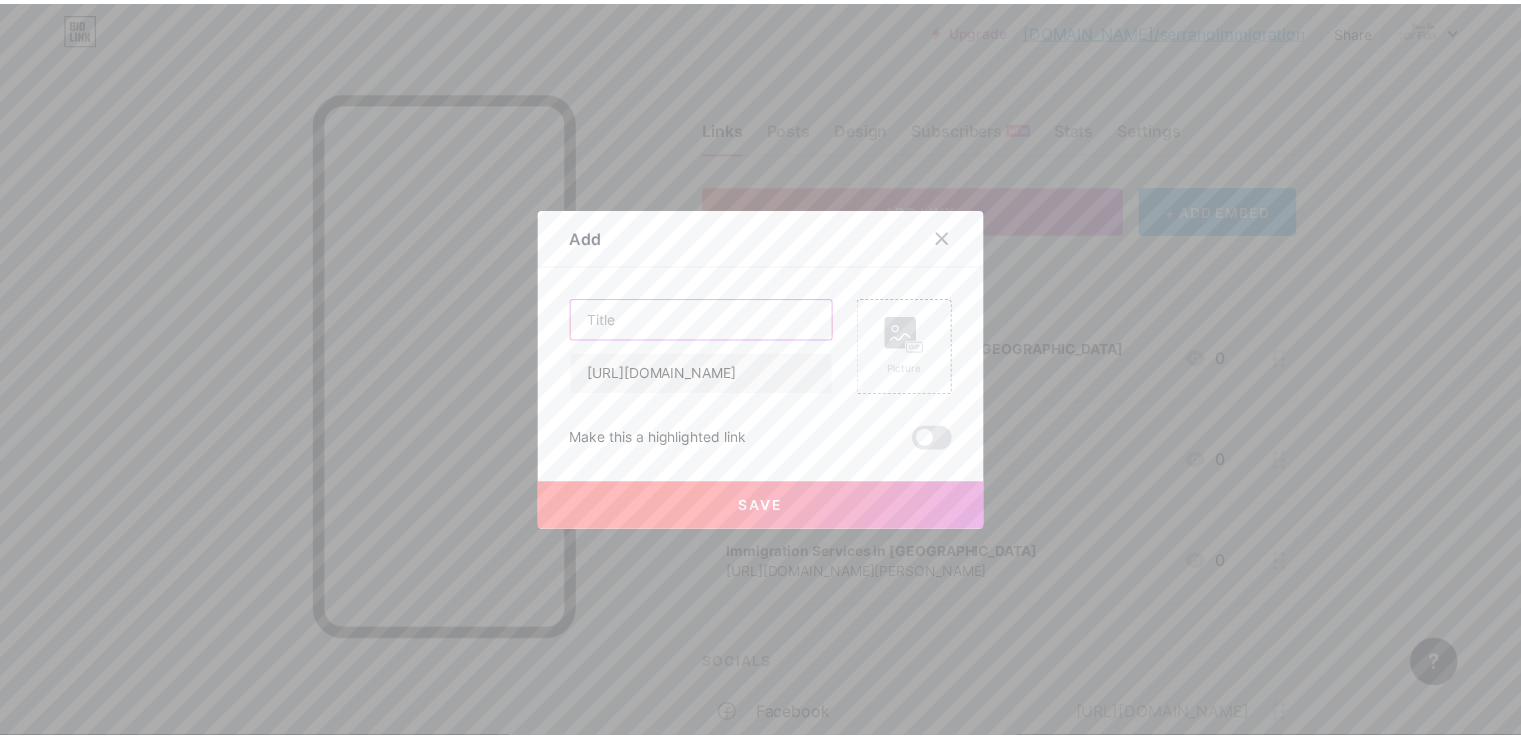 scroll, scrollTop: 0, scrollLeft: 0, axis: both 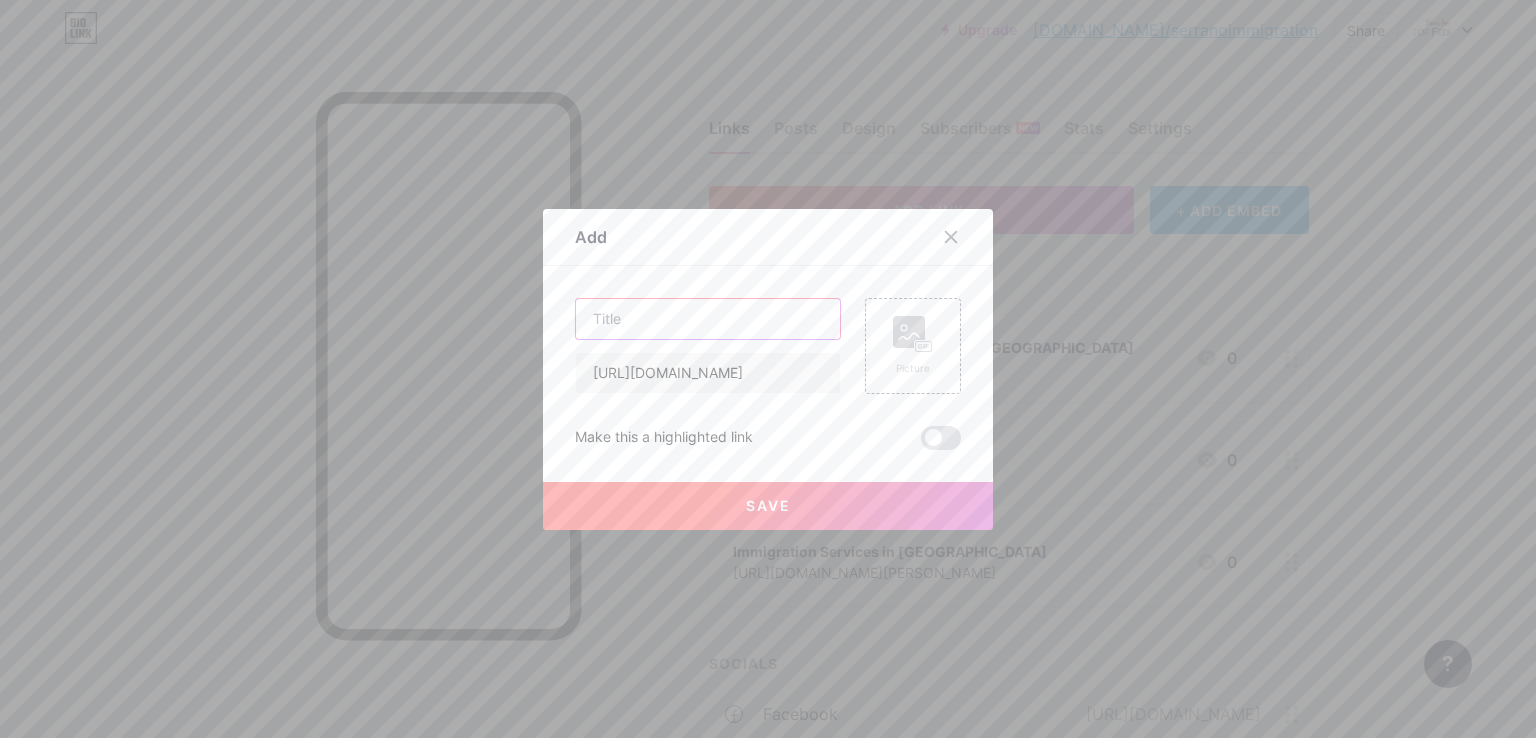 click at bounding box center [708, 319] 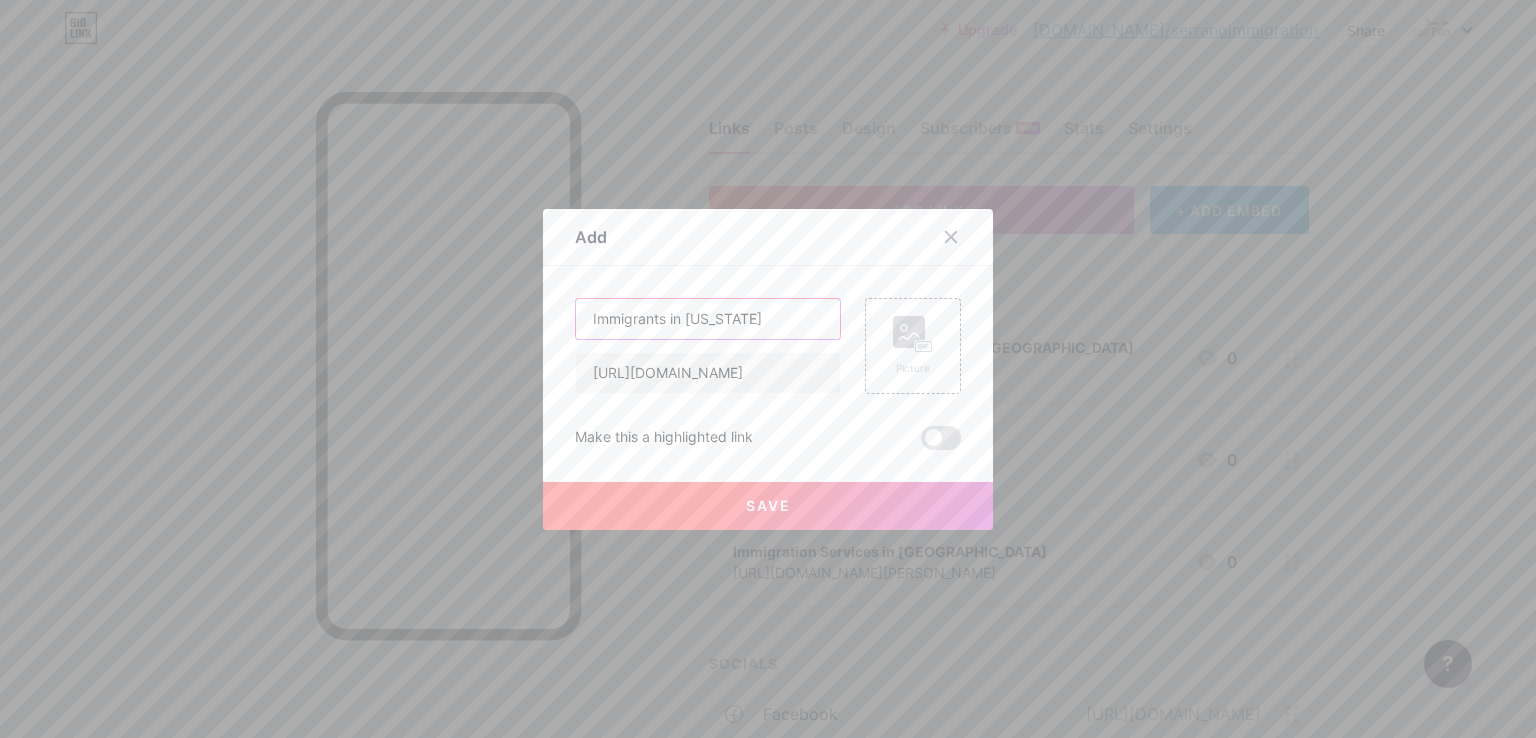 type on "Immigrants in [US_STATE]" 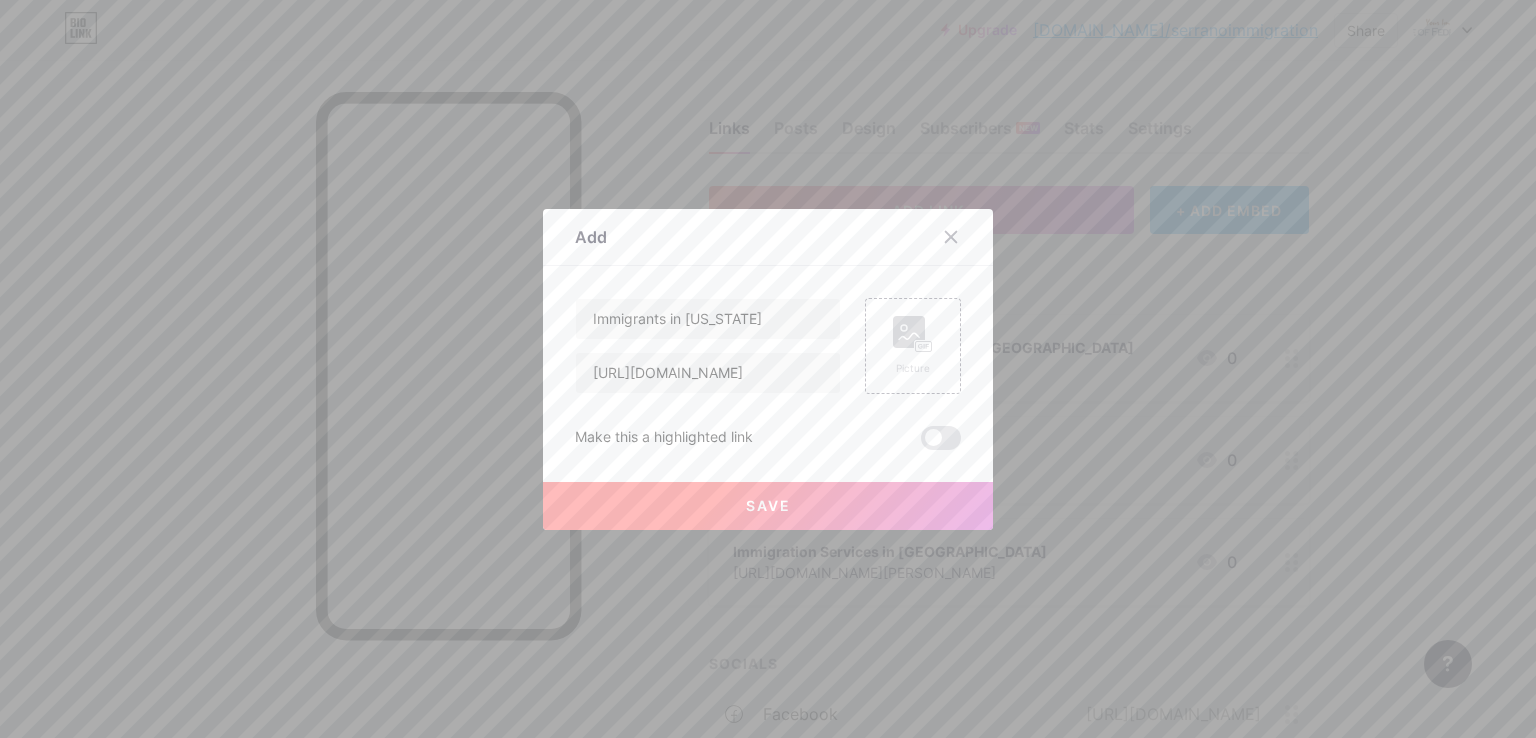 click on "Save" at bounding box center (768, 505) 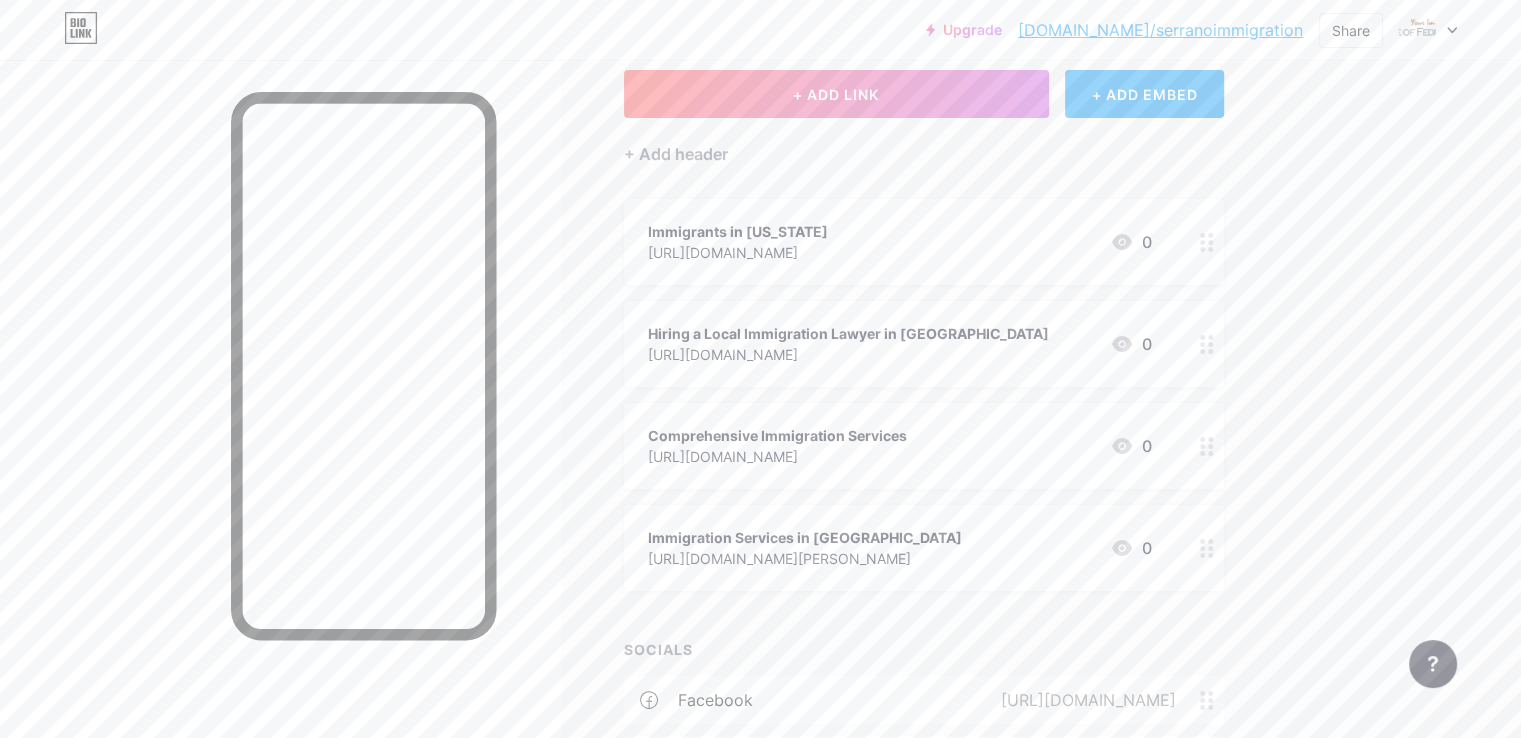 scroll, scrollTop: 0, scrollLeft: 0, axis: both 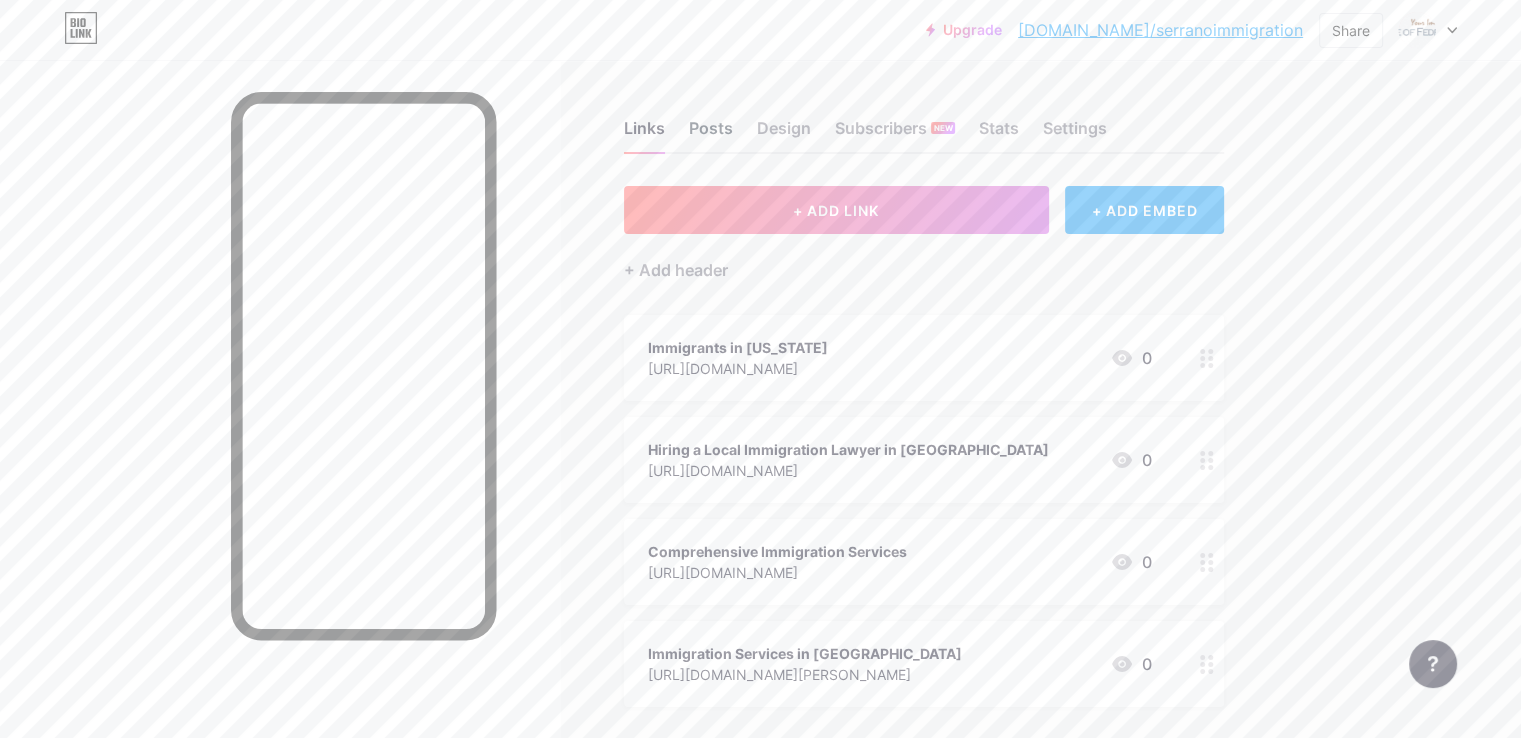 click on "Posts" at bounding box center [711, 134] 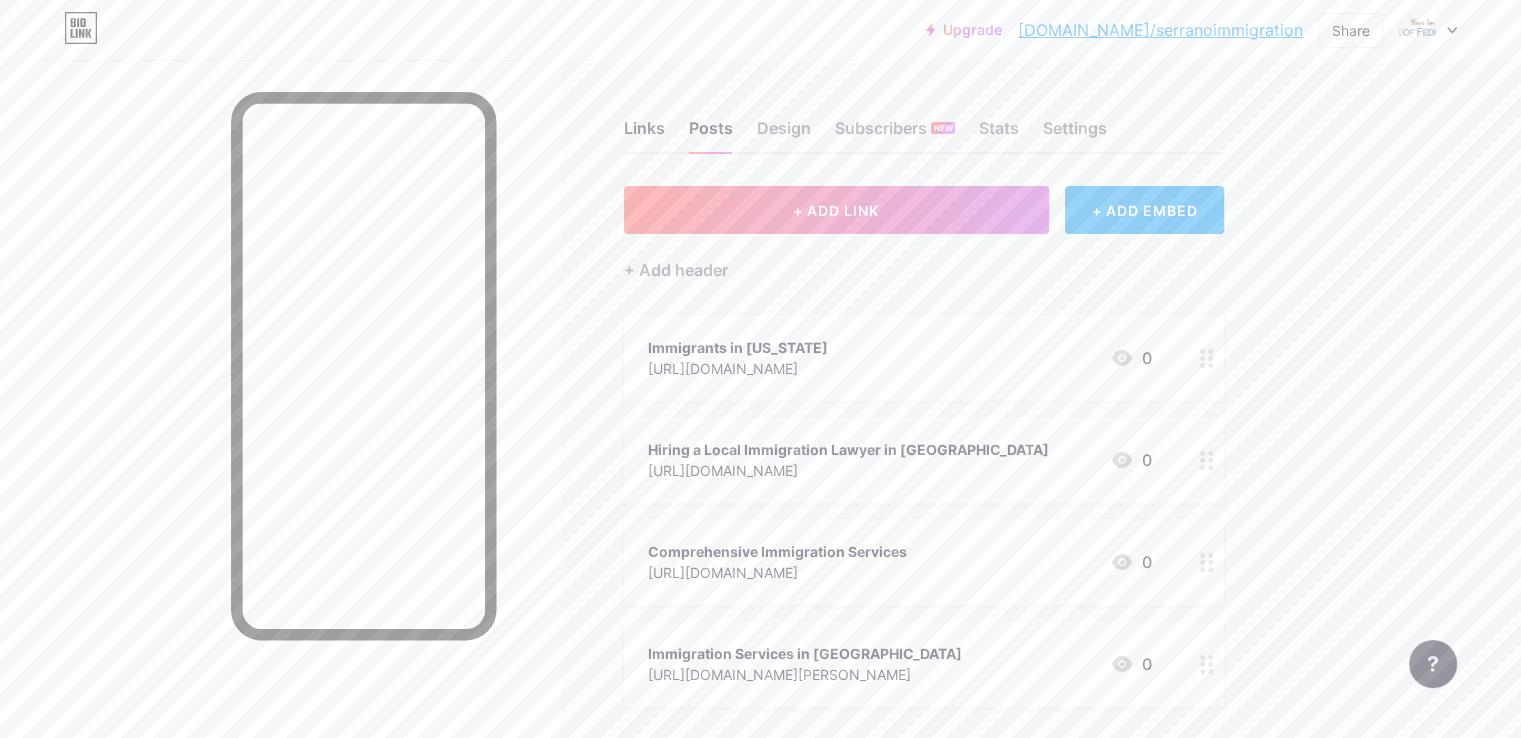 click on "Links" at bounding box center [644, 134] 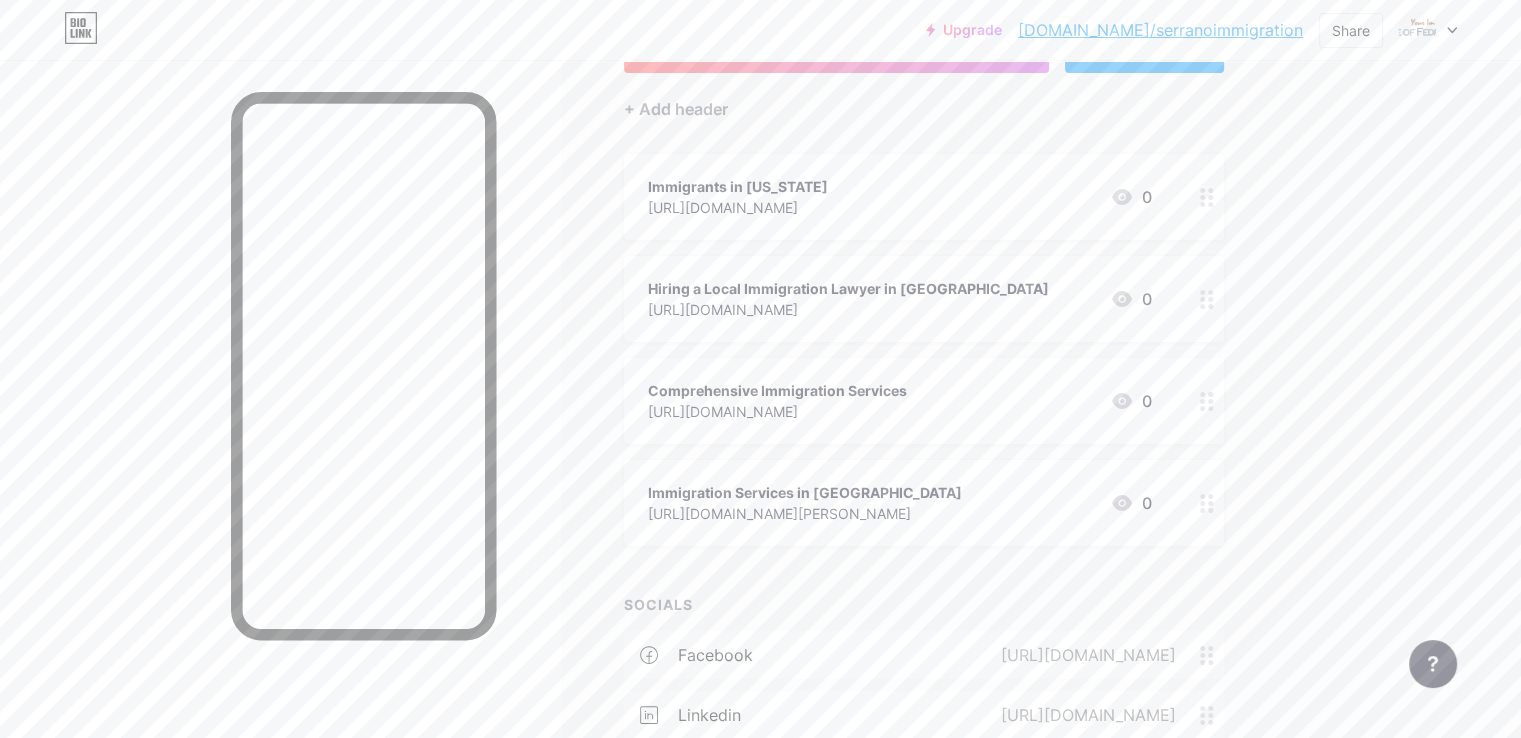 scroll, scrollTop: 0, scrollLeft: 0, axis: both 